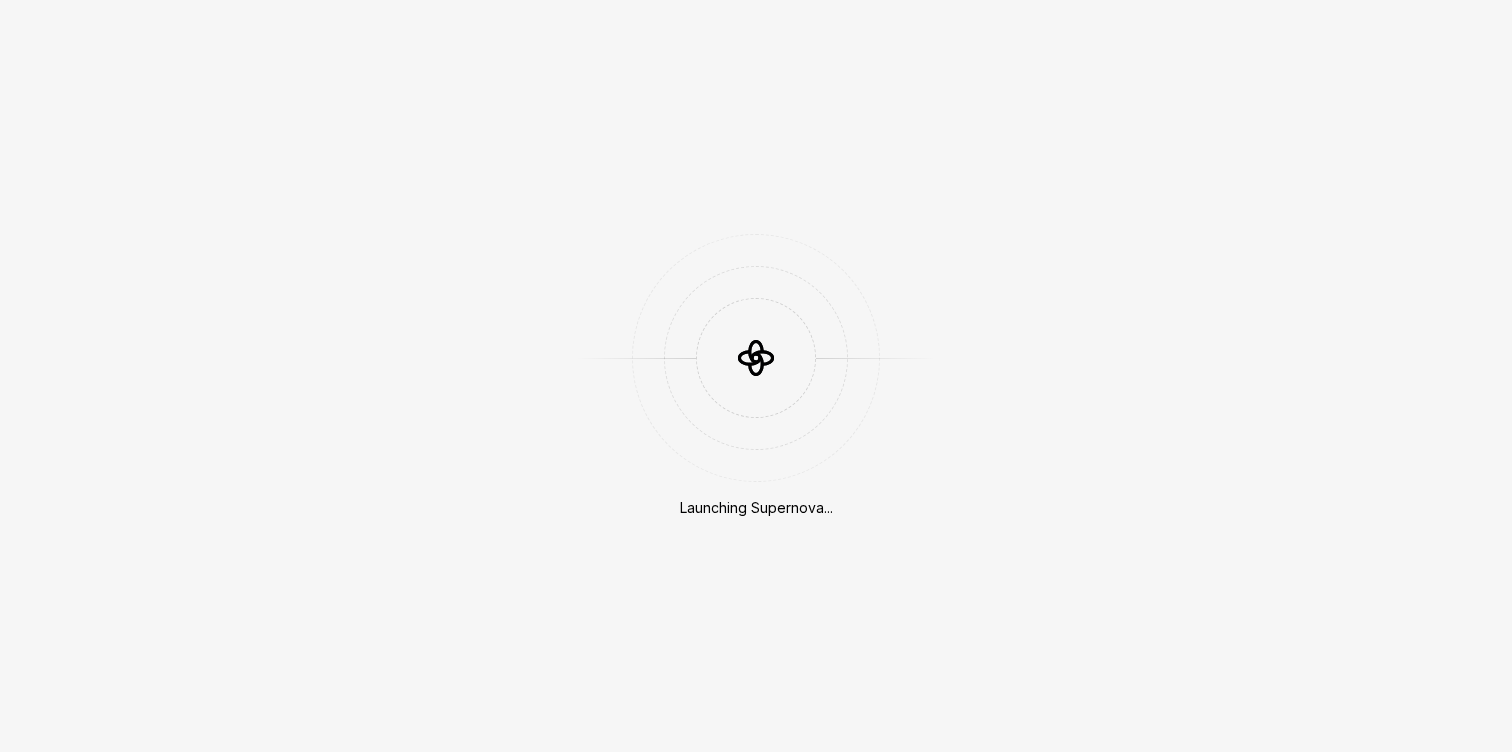 scroll, scrollTop: 0, scrollLeft: 0, axis: both 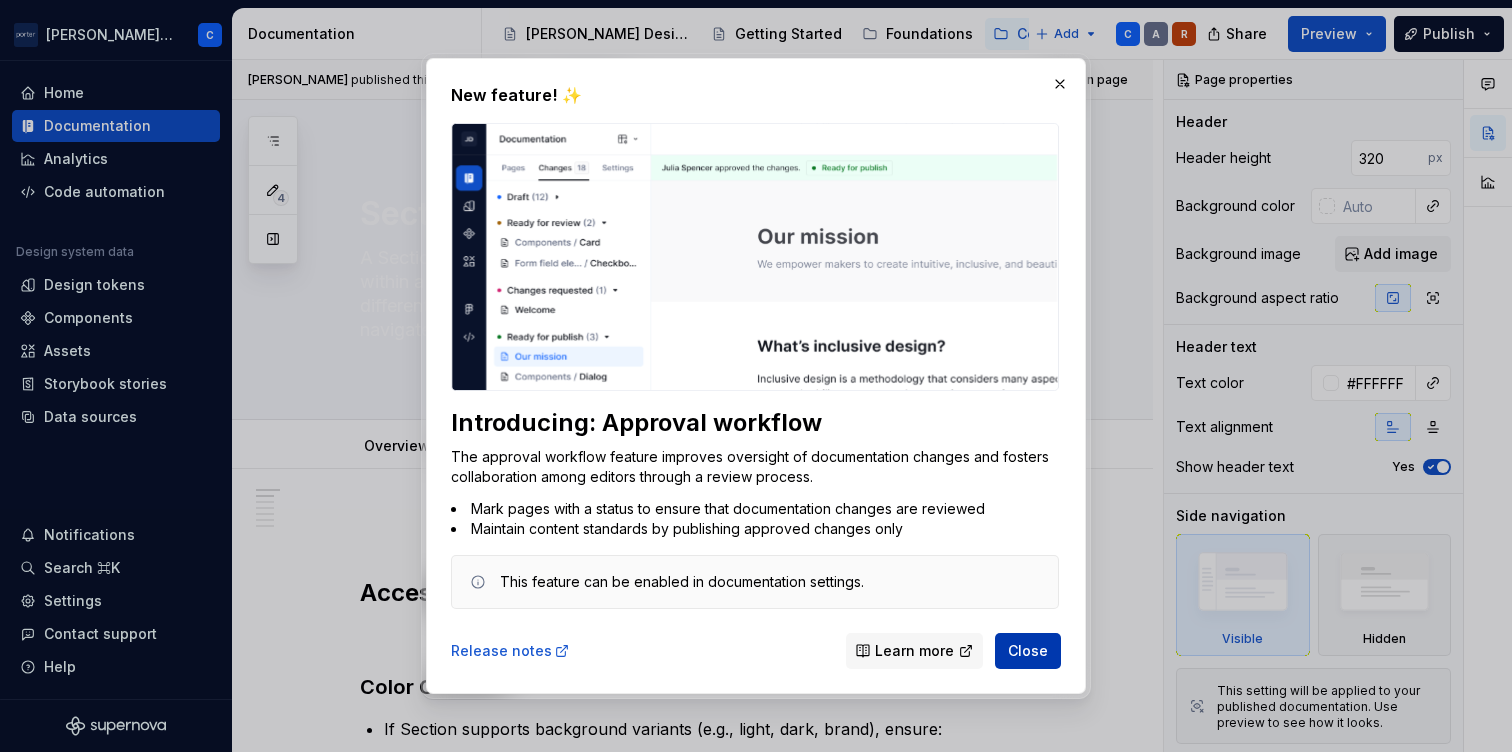 click on "Close" at bounding box center [1028, 651] 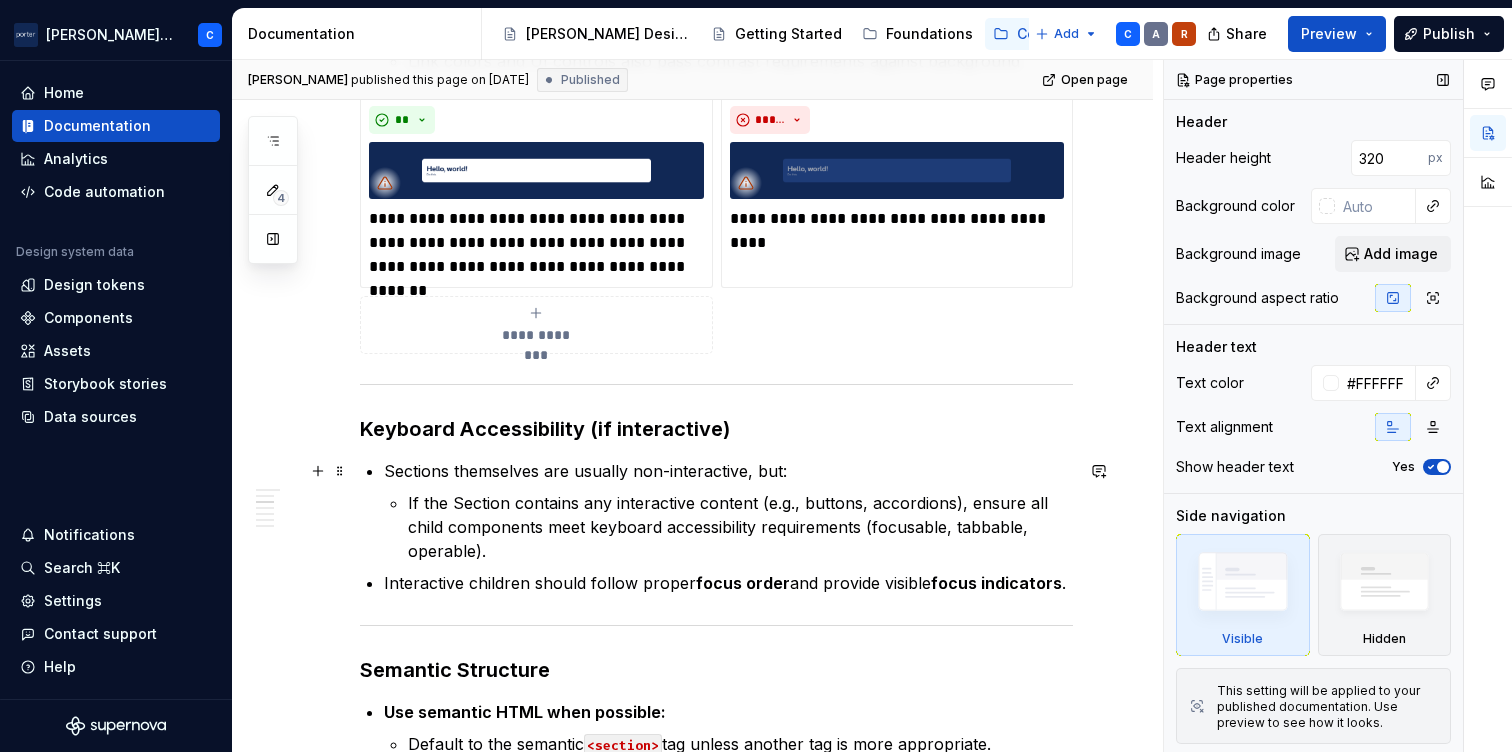 scroll, scrollTop: 797, scrollLeft: 0, axis: vertical 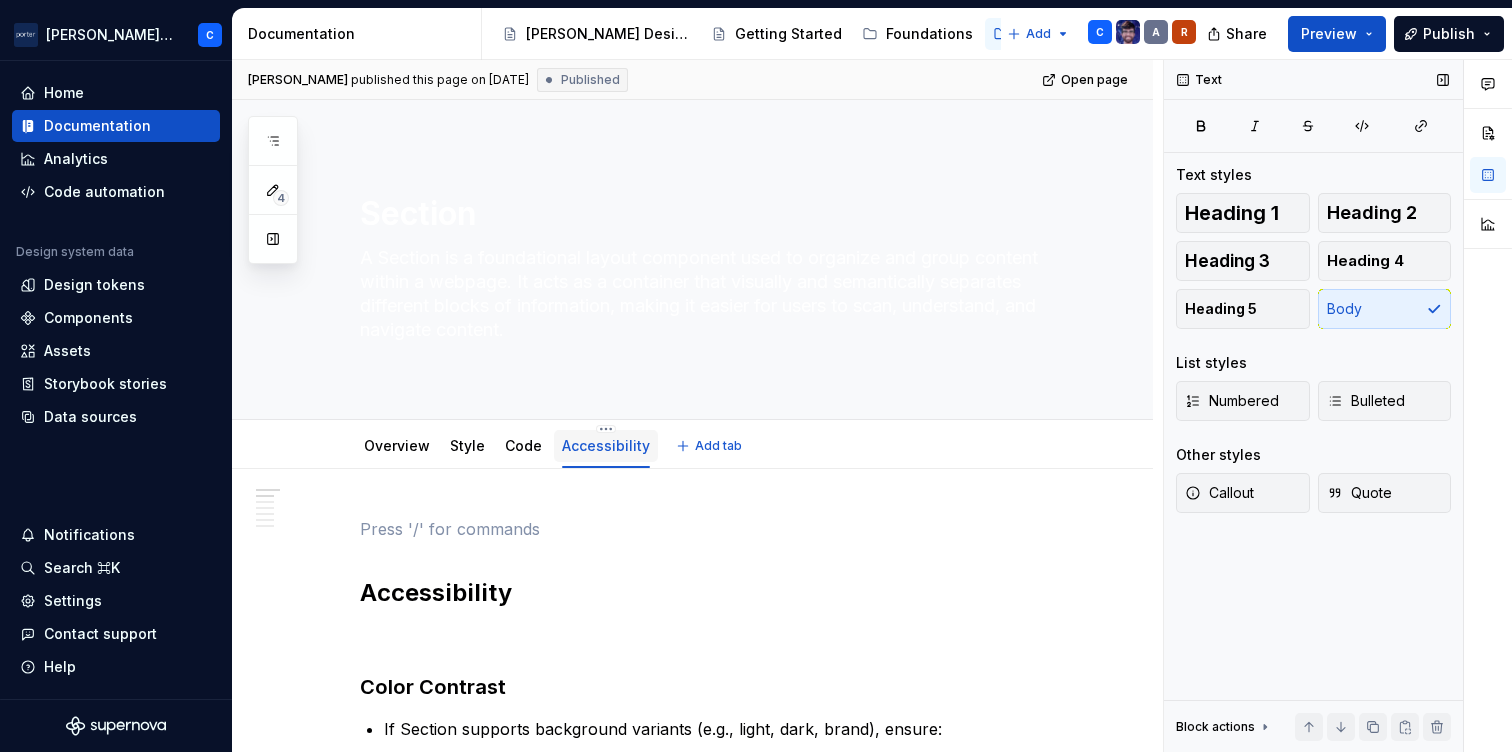 click on "Accessibility" at bounding box center [606, 445] 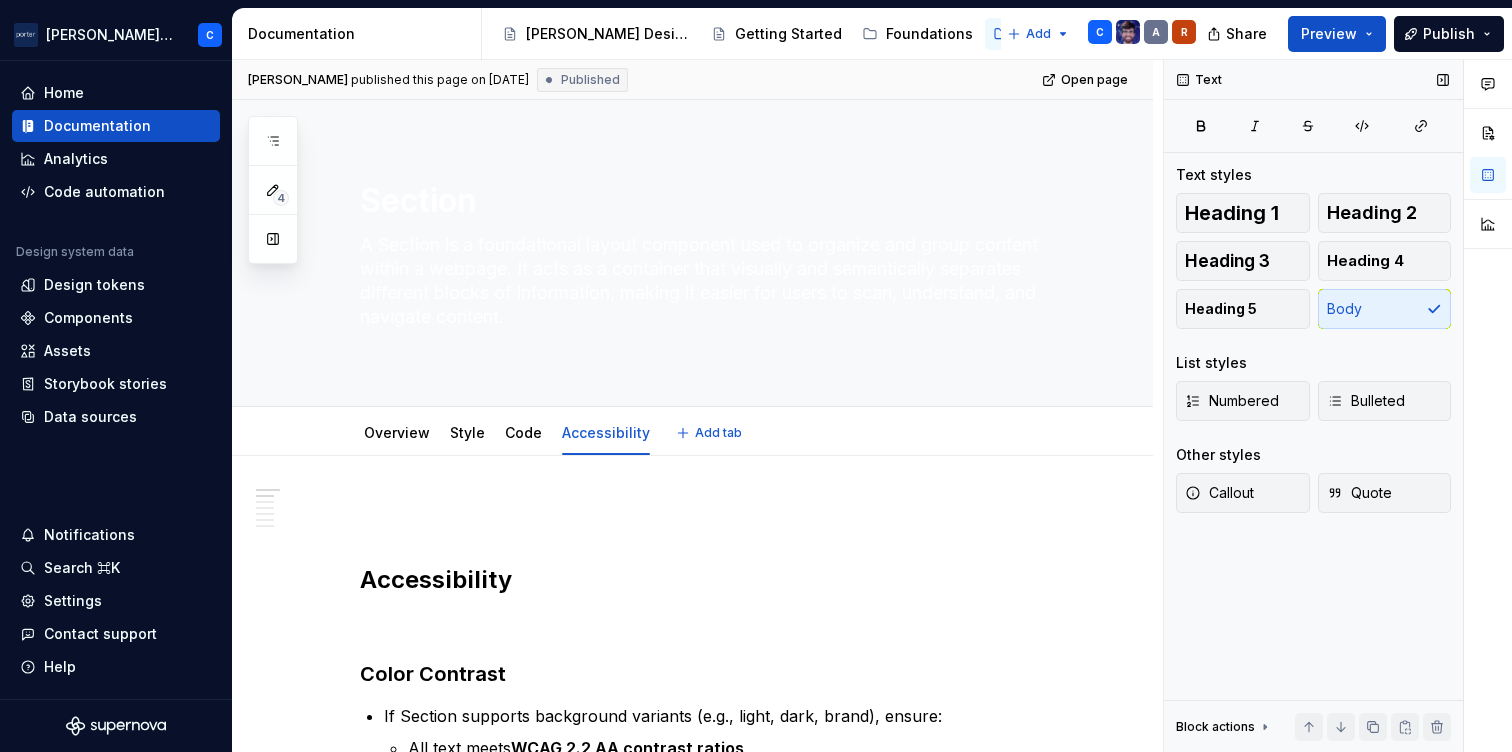 type on "*" 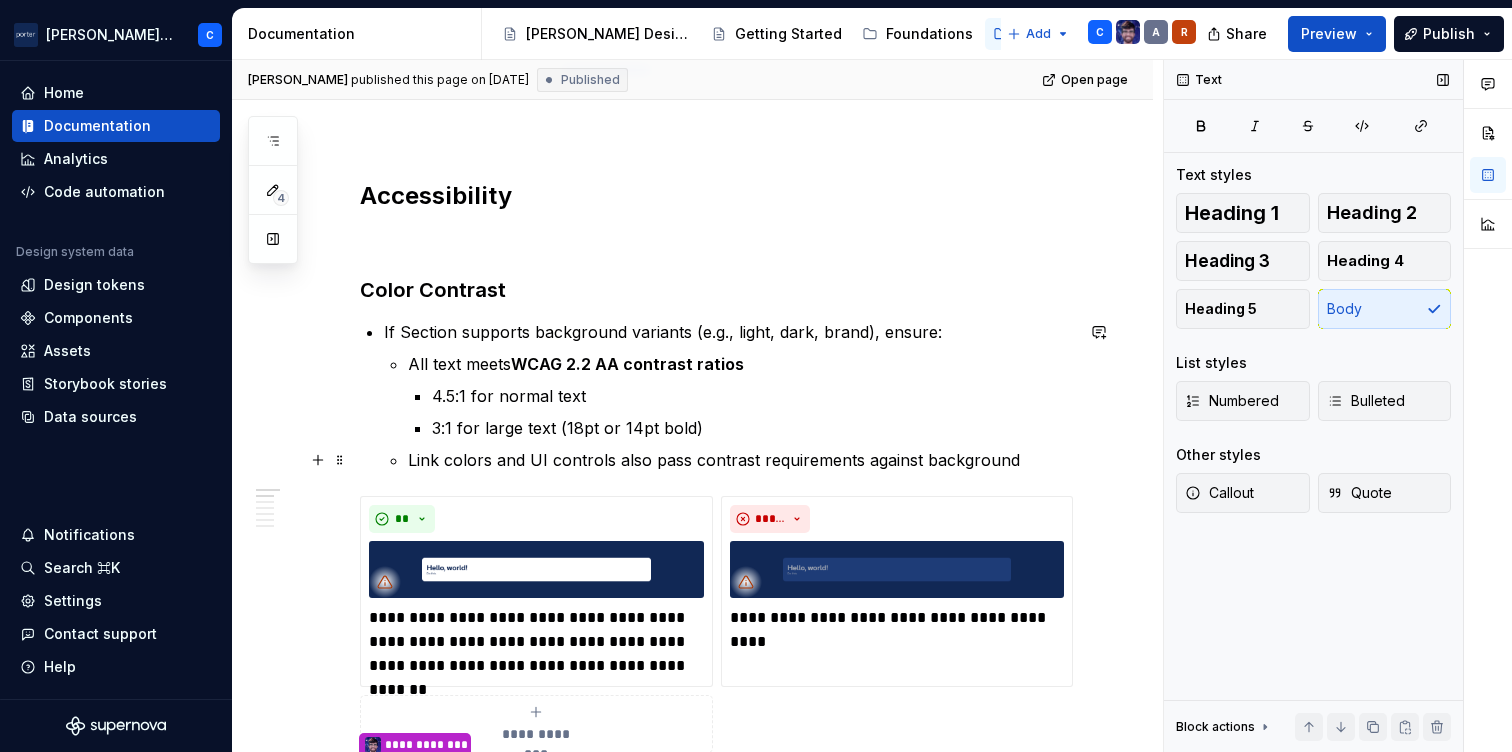 scroll, scrollTop: 790, scrollLeft: 0, axis: vertical 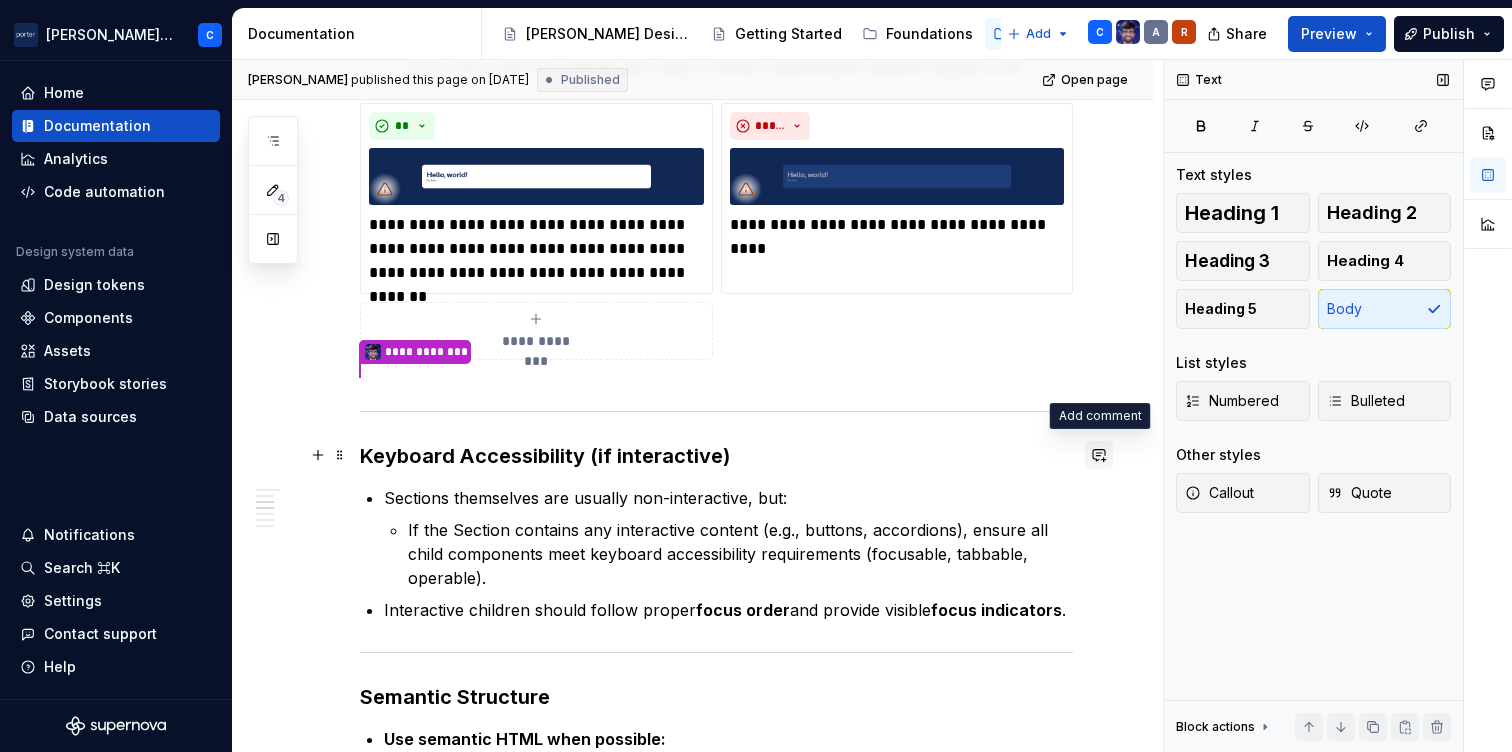 click at bounding box center [1099, 455] 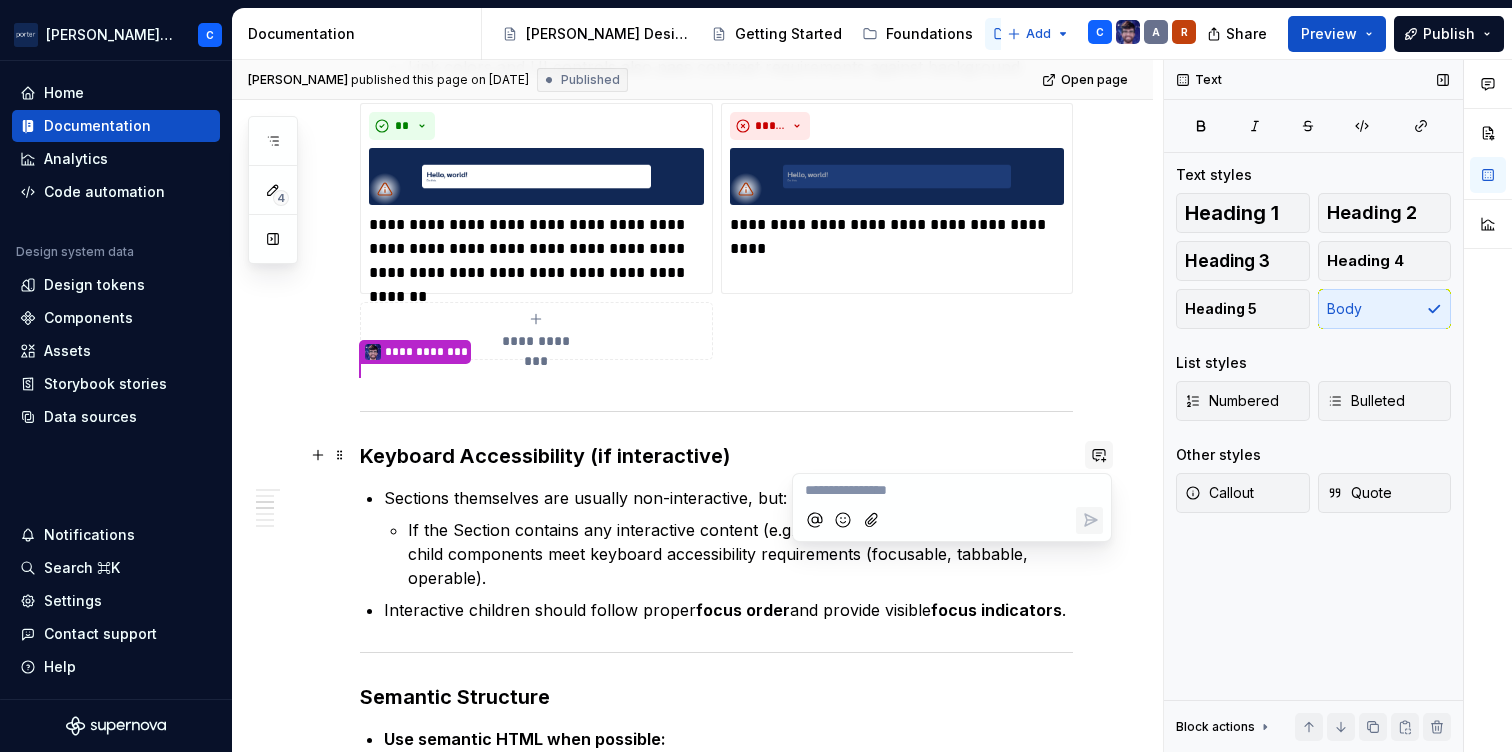 type 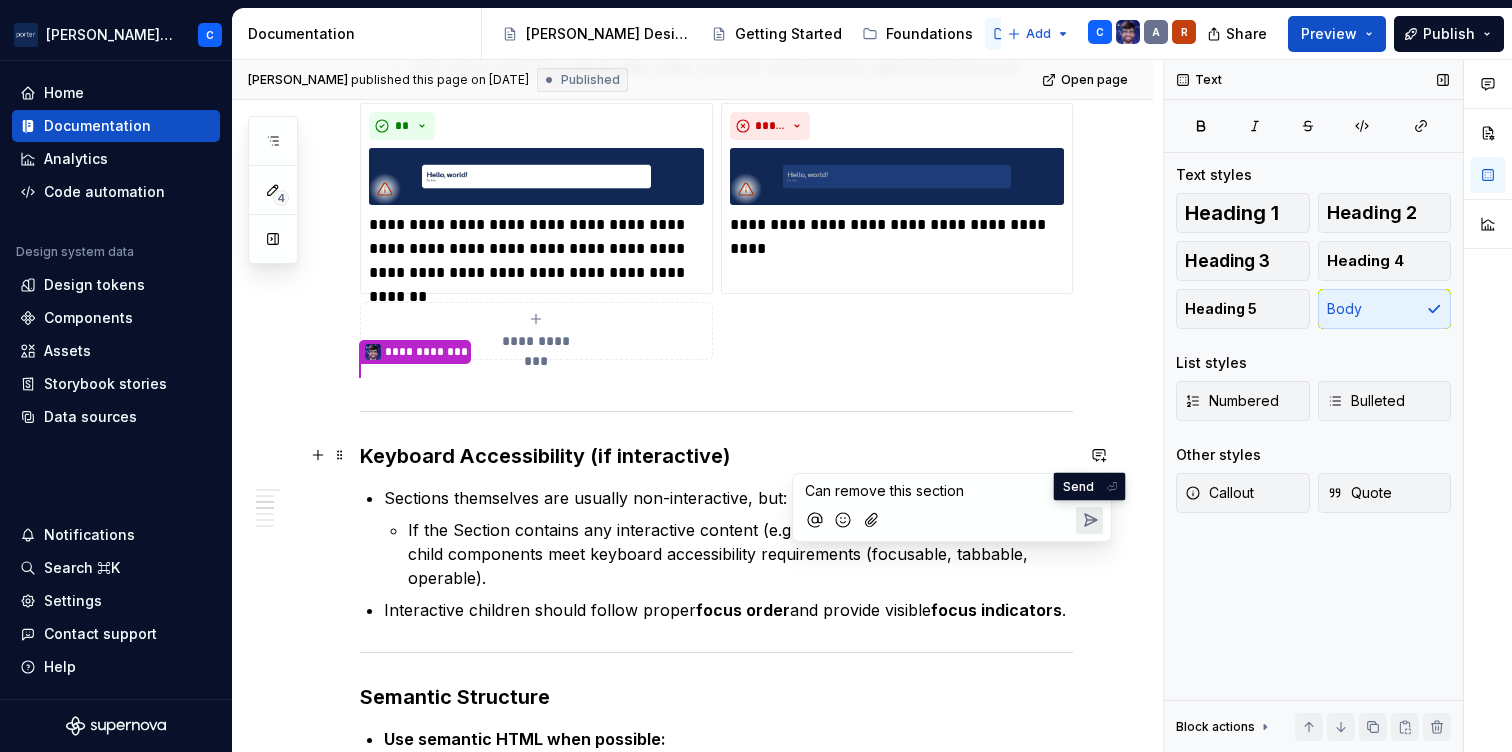 click 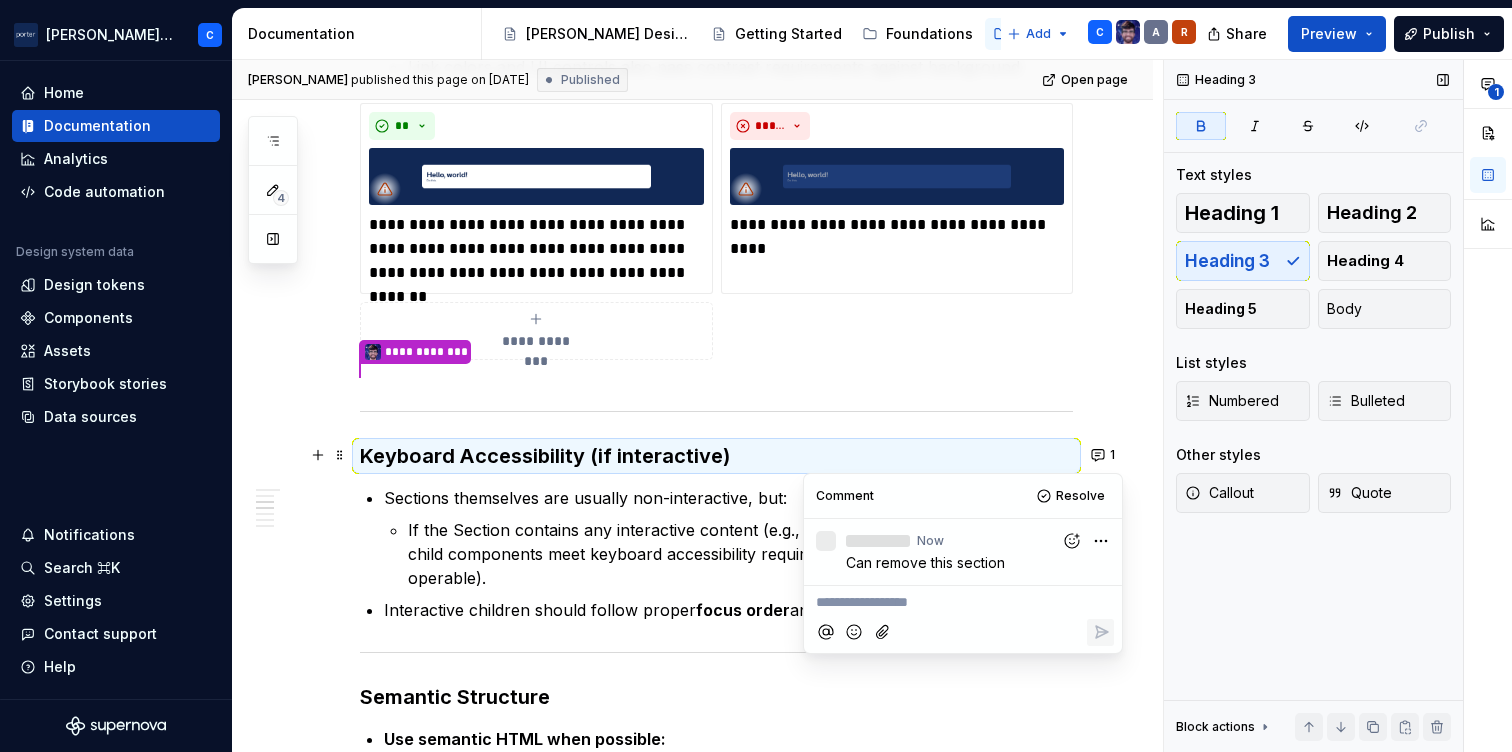 type on "*" 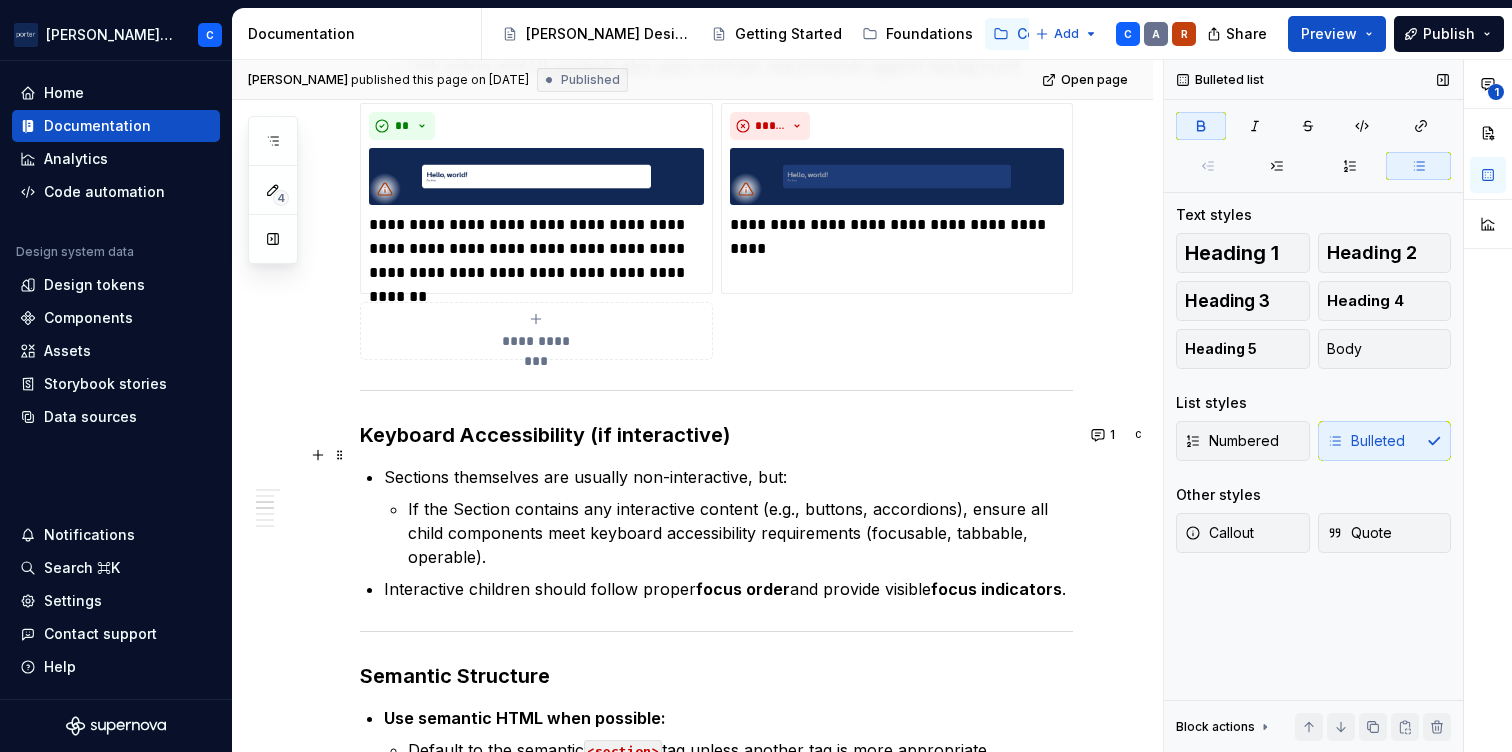 click on "focus order" at bounding box center [743, 589] 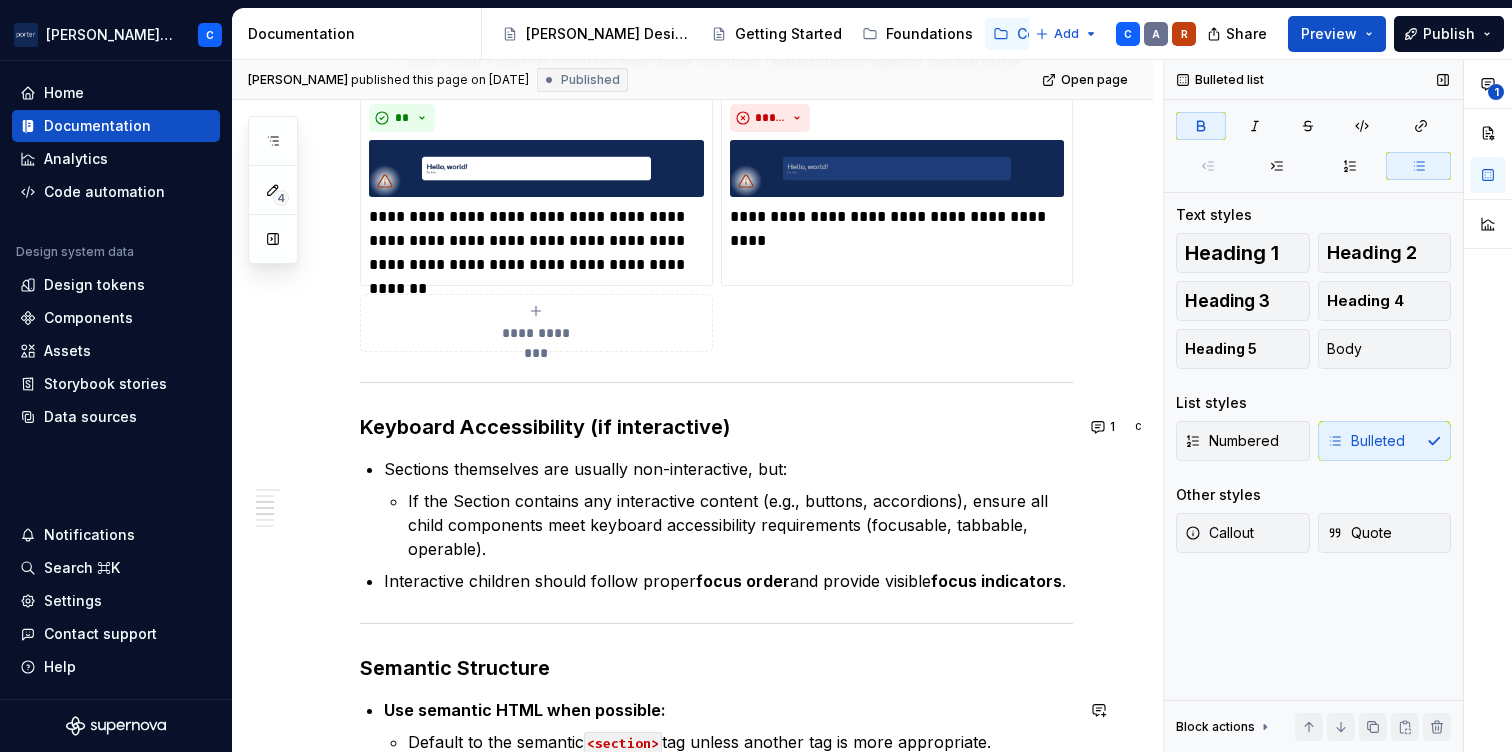 scroll, scrollTop: 755, scrollLeft: 0, axis: vertical 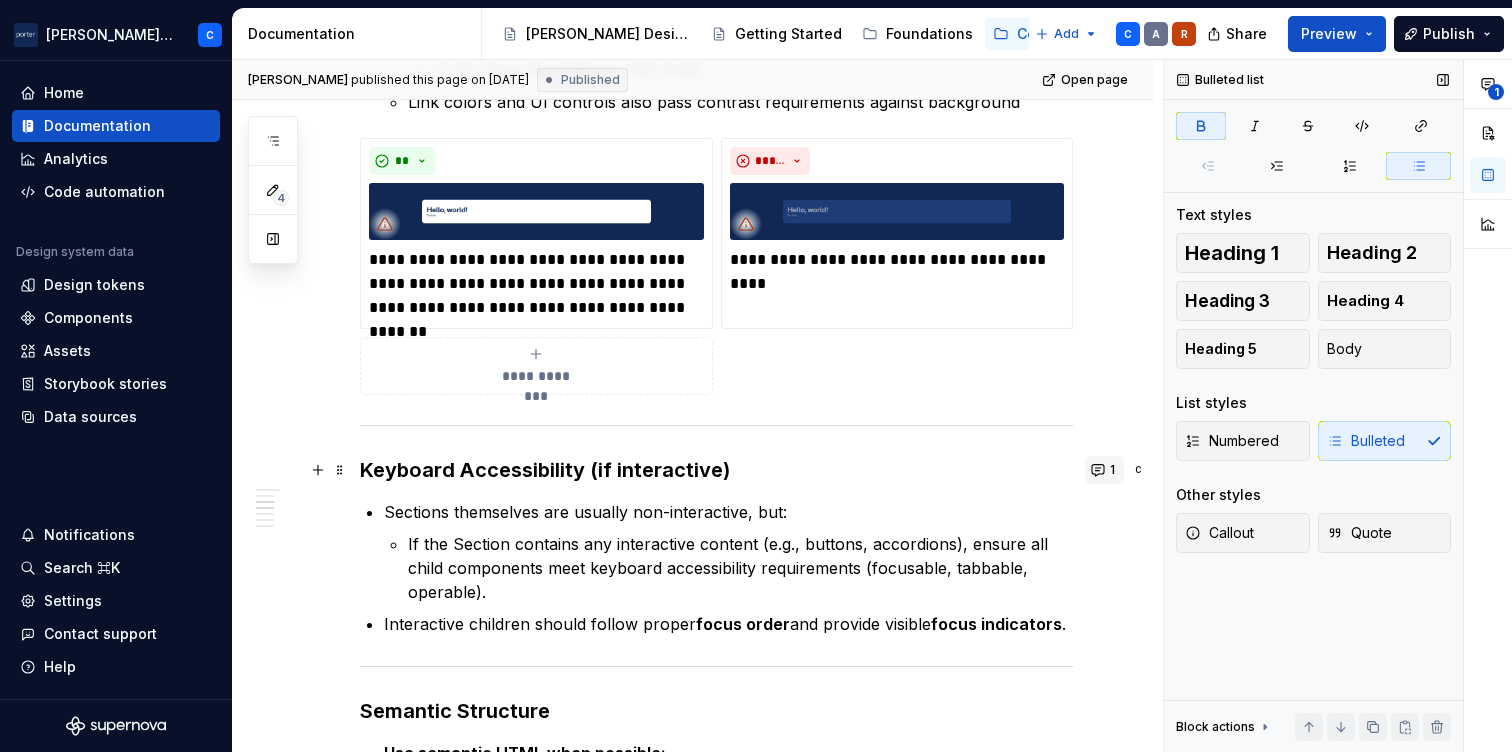 click on "1" at bounding box center (1104, 470) 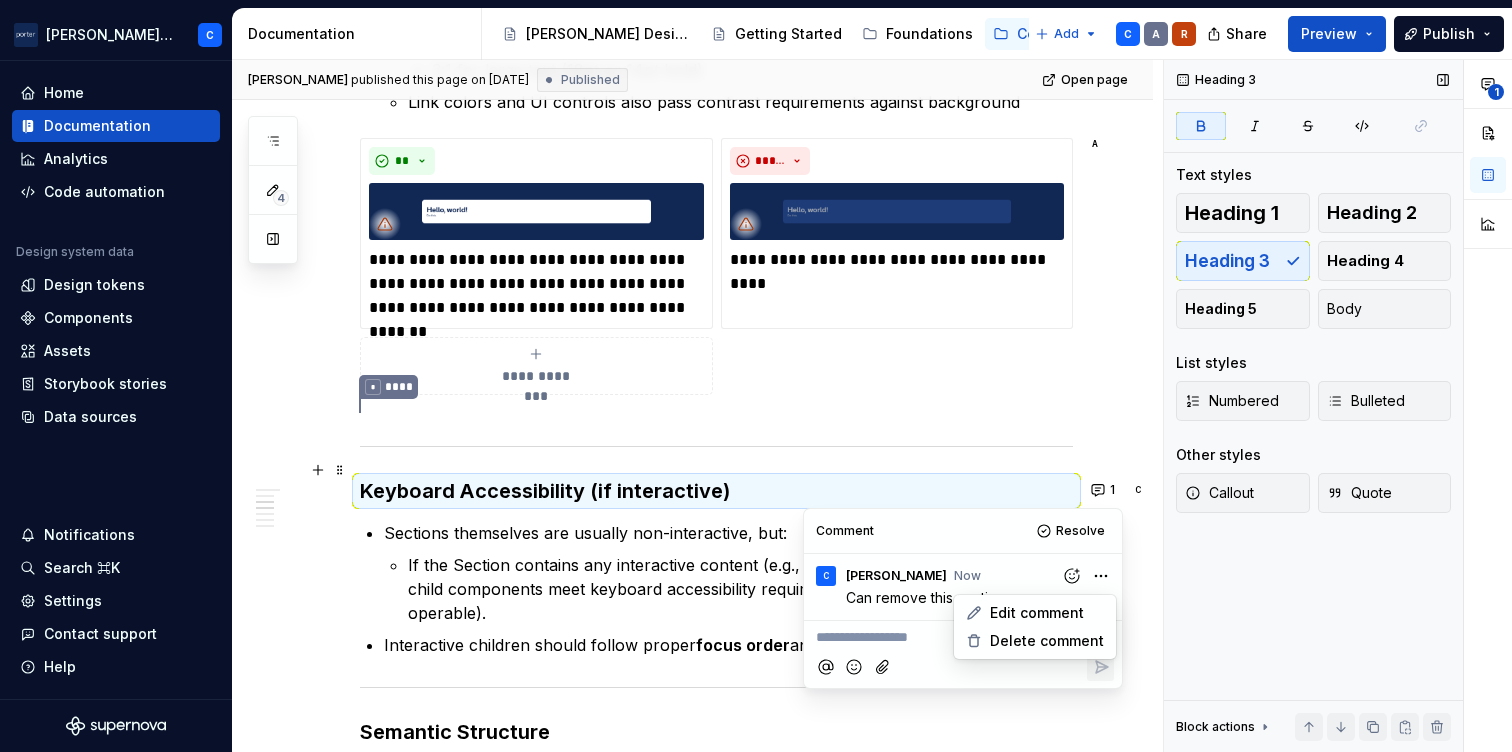 click on "[PERSON_NAME] Airlines C Home Documentation Analytics Code automation Design system data Design tokens Components Assets Storybook stories Data sources Notifications Search ⌘K Settings Contact support Help Documentation
Accessibility guide for tree Page tree.
Navigate the tree with the arrow keys. Common tree hotkeys apply. Further keybindings are available:
enter to execute primary action on focused item
f2 to start renaming the focused item
escape to abort renaming an item
control+d to start dragging selected items
[PERSON_NAME] Design Getting Started Foundations Components Accessibility Add C A R Share Preview Publish 4 Pages Add
Accessibility guide for tree Page tree.
Navigate the tree with the arrow keys. Common tree hotkeys apply. Further keybindings are available:
enter to execute primary action on focused item
f2 to start renaming the focused item
escape to abort renaming an item
C" at bounding box center (756, 376) 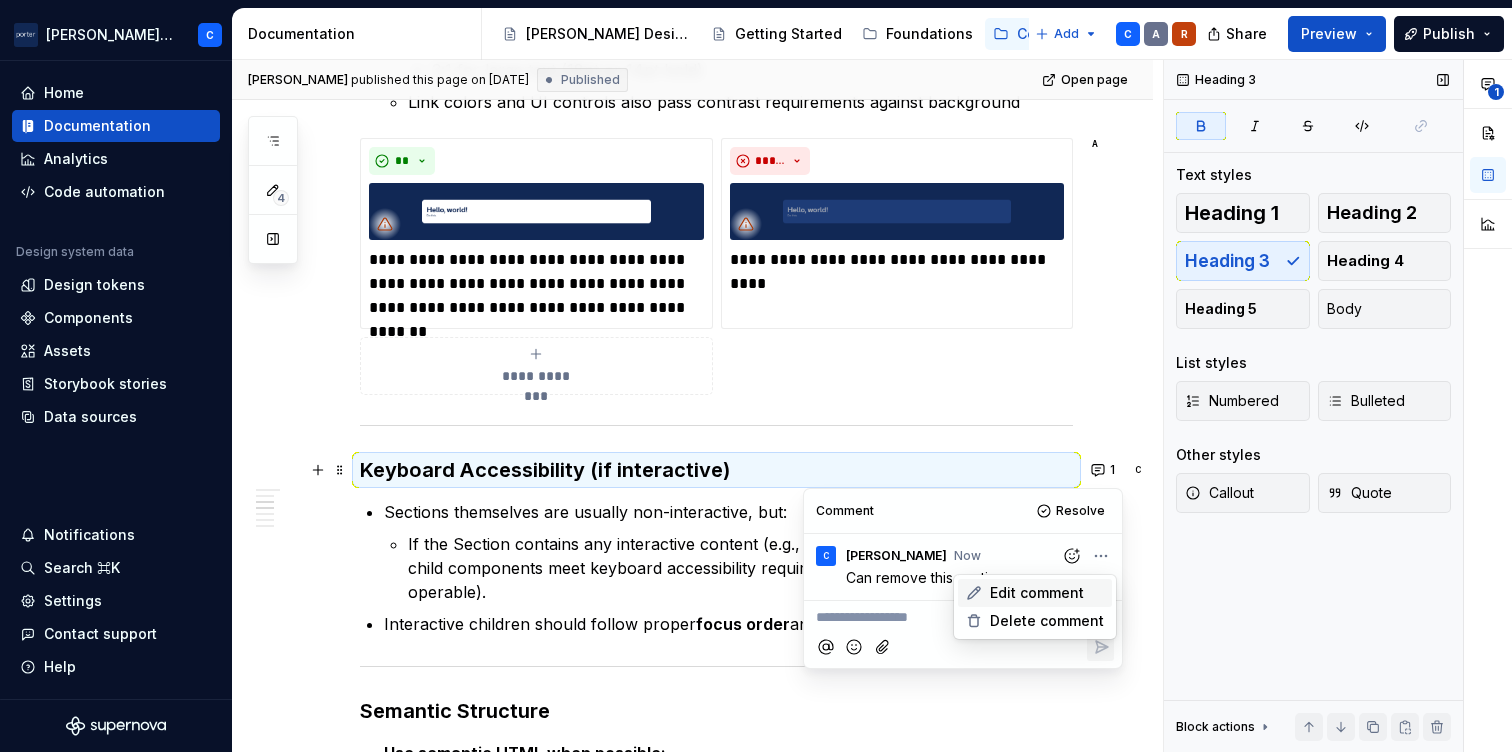 click on "Edit comment" at bounding box center [1037, 593] 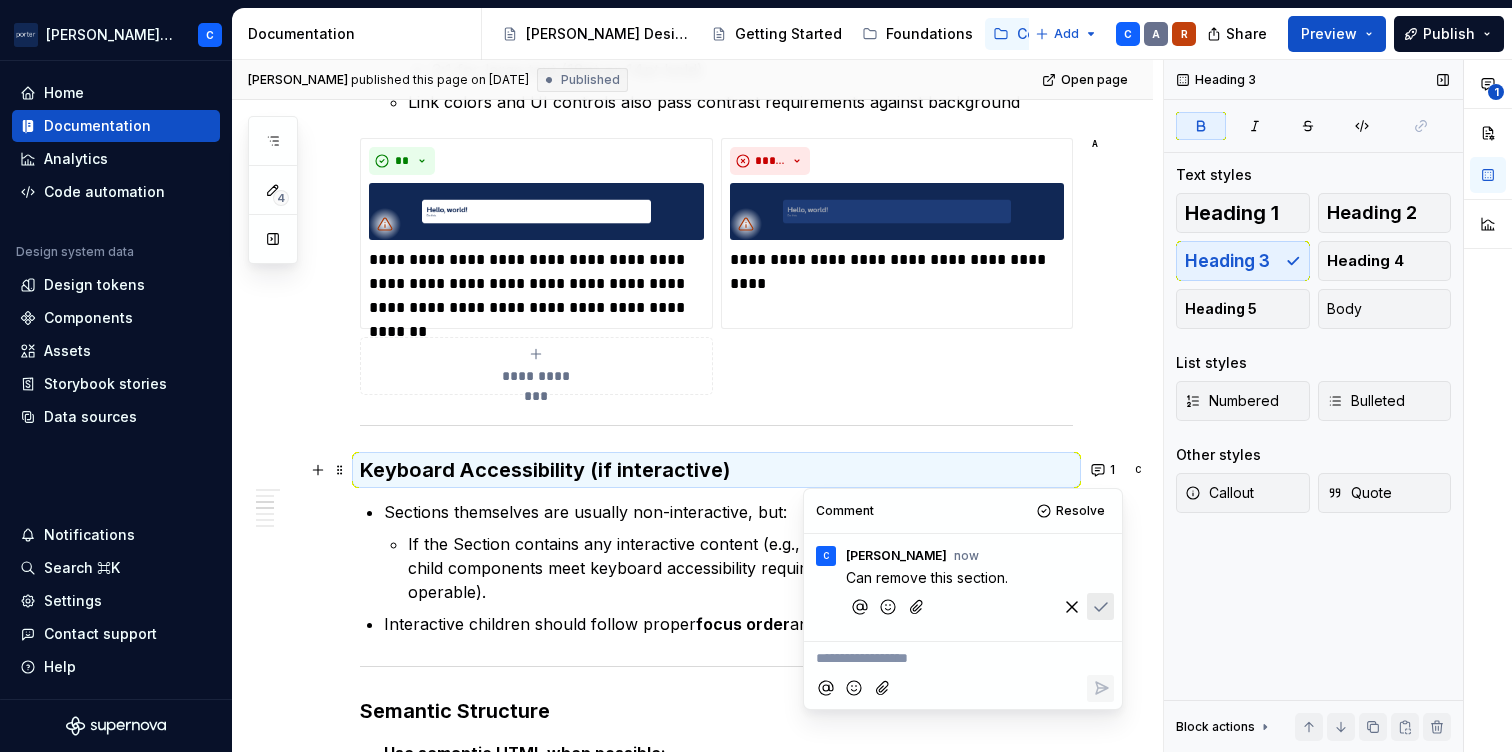 type 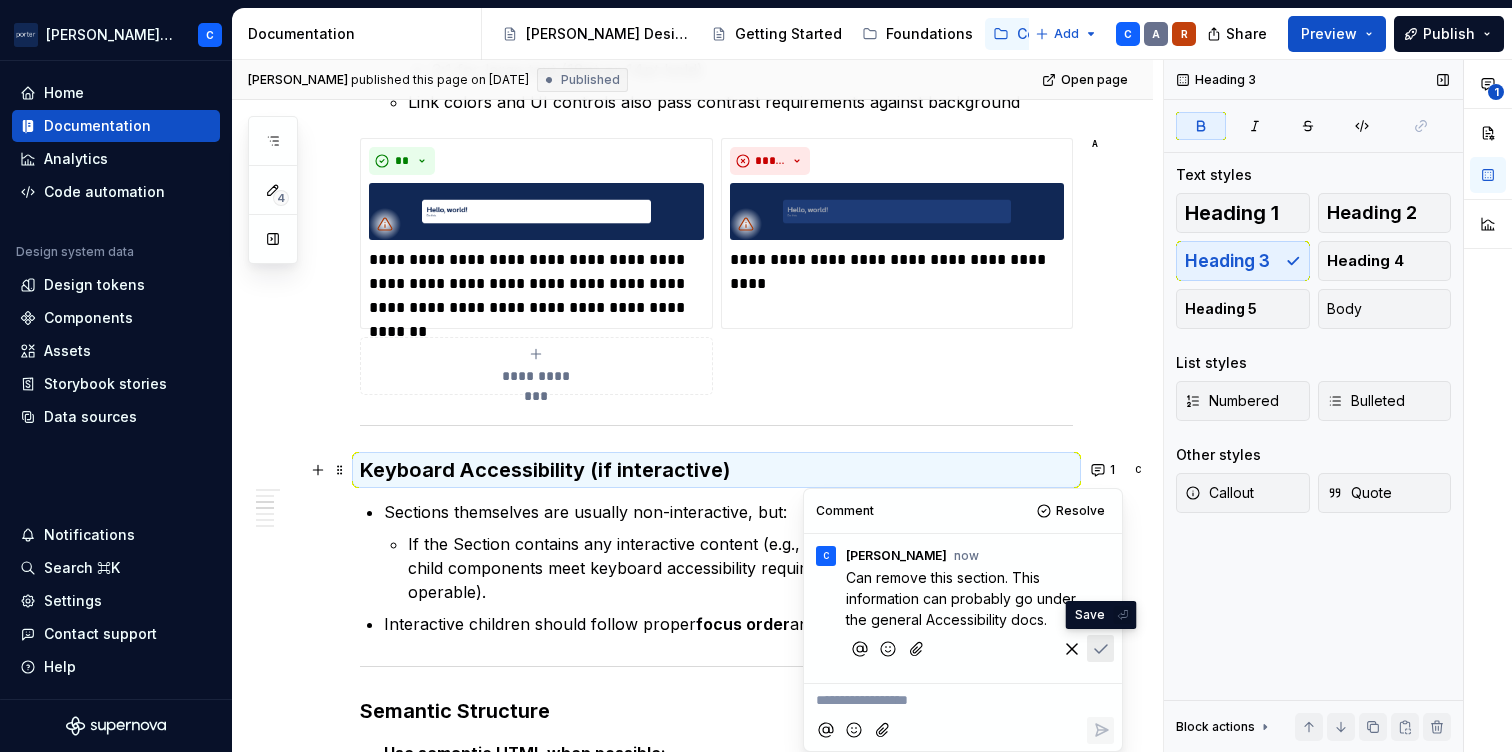 click 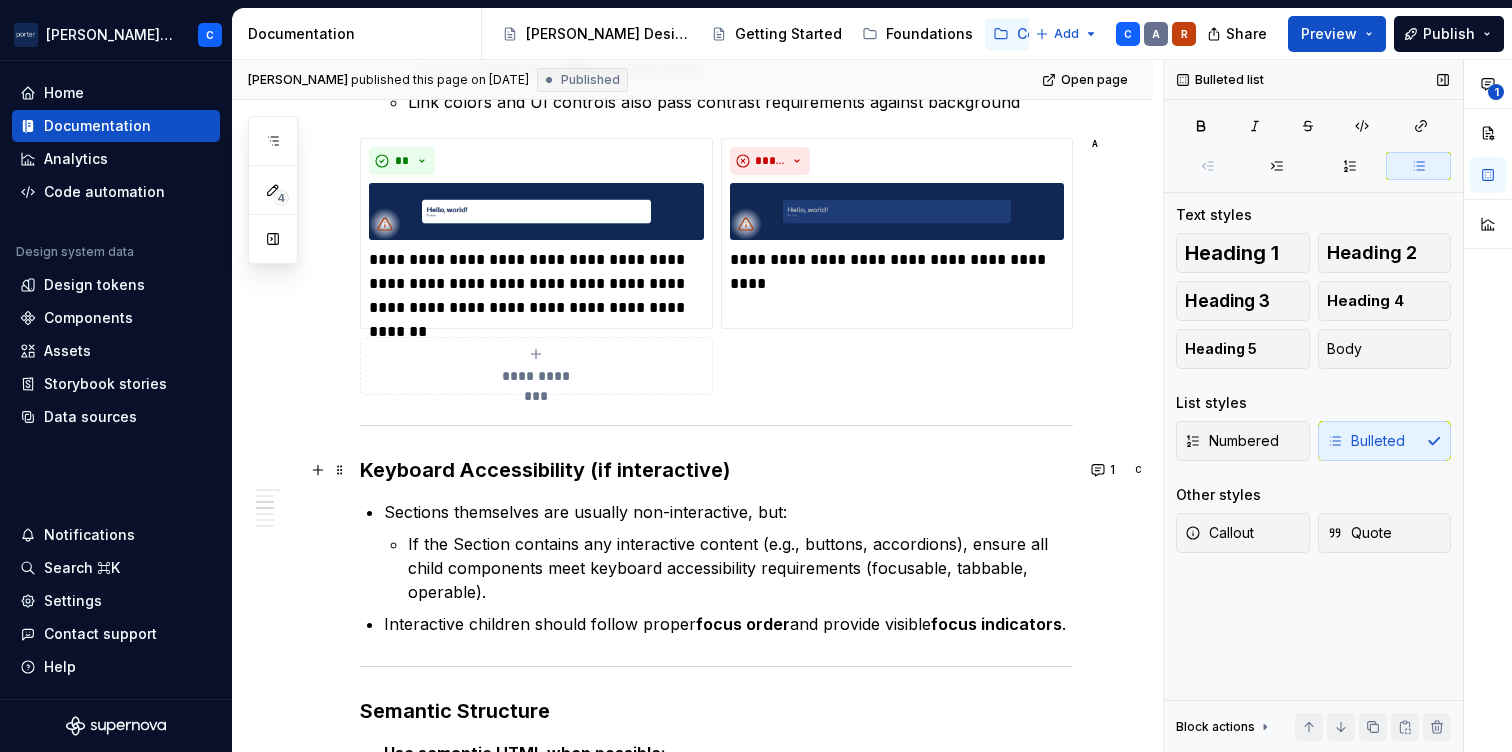 click on "Sections themselves are usually non-interactive, but: If the Section contains any interactive content (e.g., buttons, accordions), ensure all child components meet keyboard accessibility requirements (focusable, tabbable, operable). Interactive children should follow proper  focus order  and provide visible  focus indicators ." at bounding box center (728, 568) 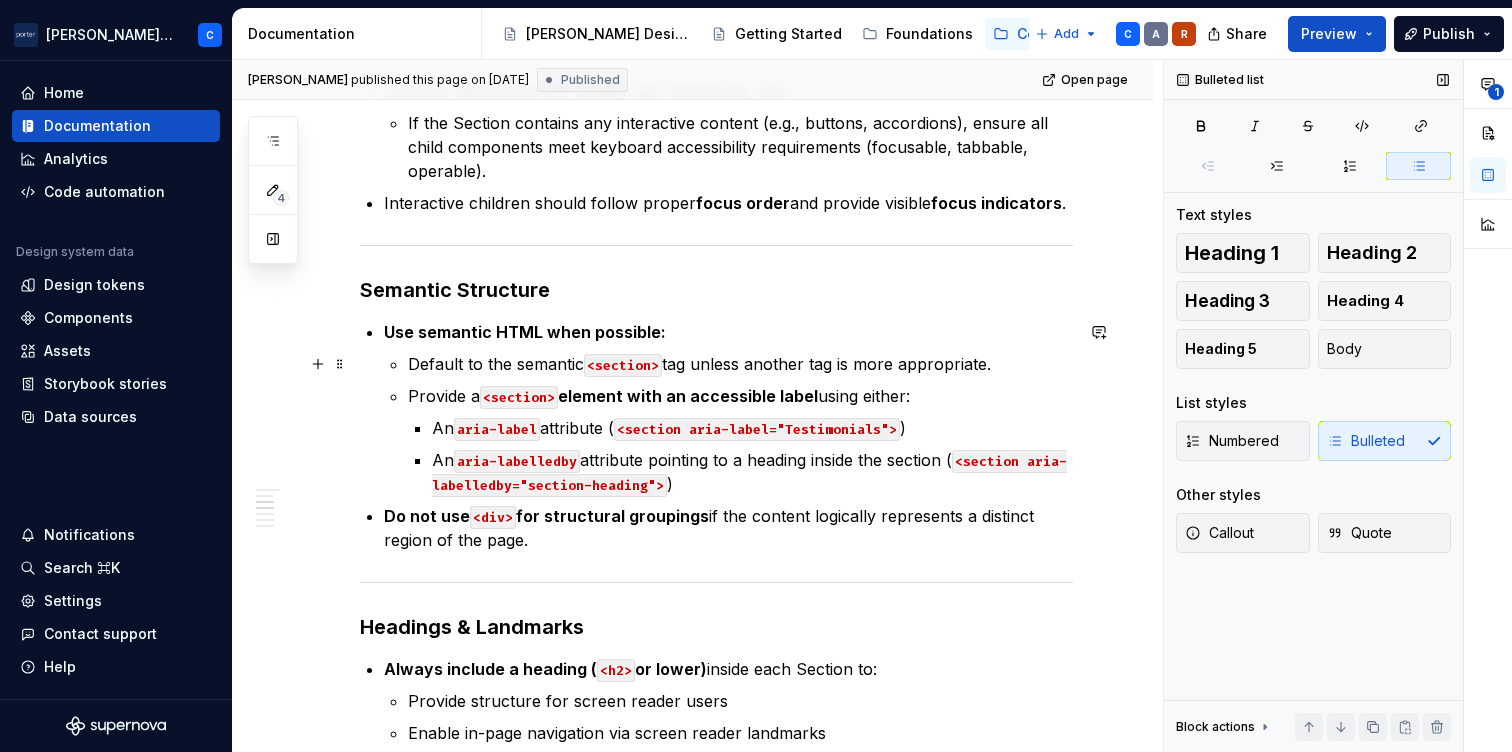 scroll, scrollTop: 1252, scrollLeft: 0, axis: vertical 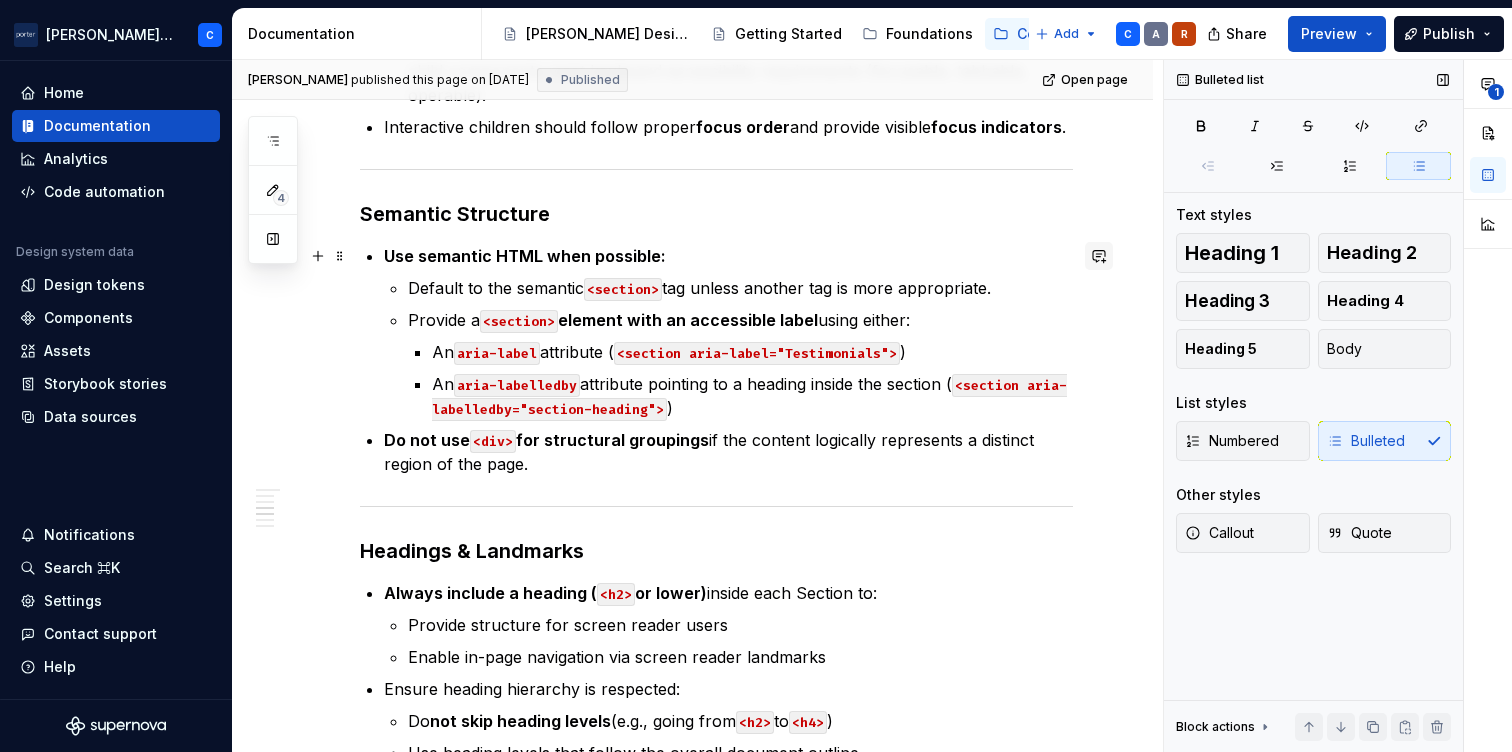 click at bounding box center (1099, 256) 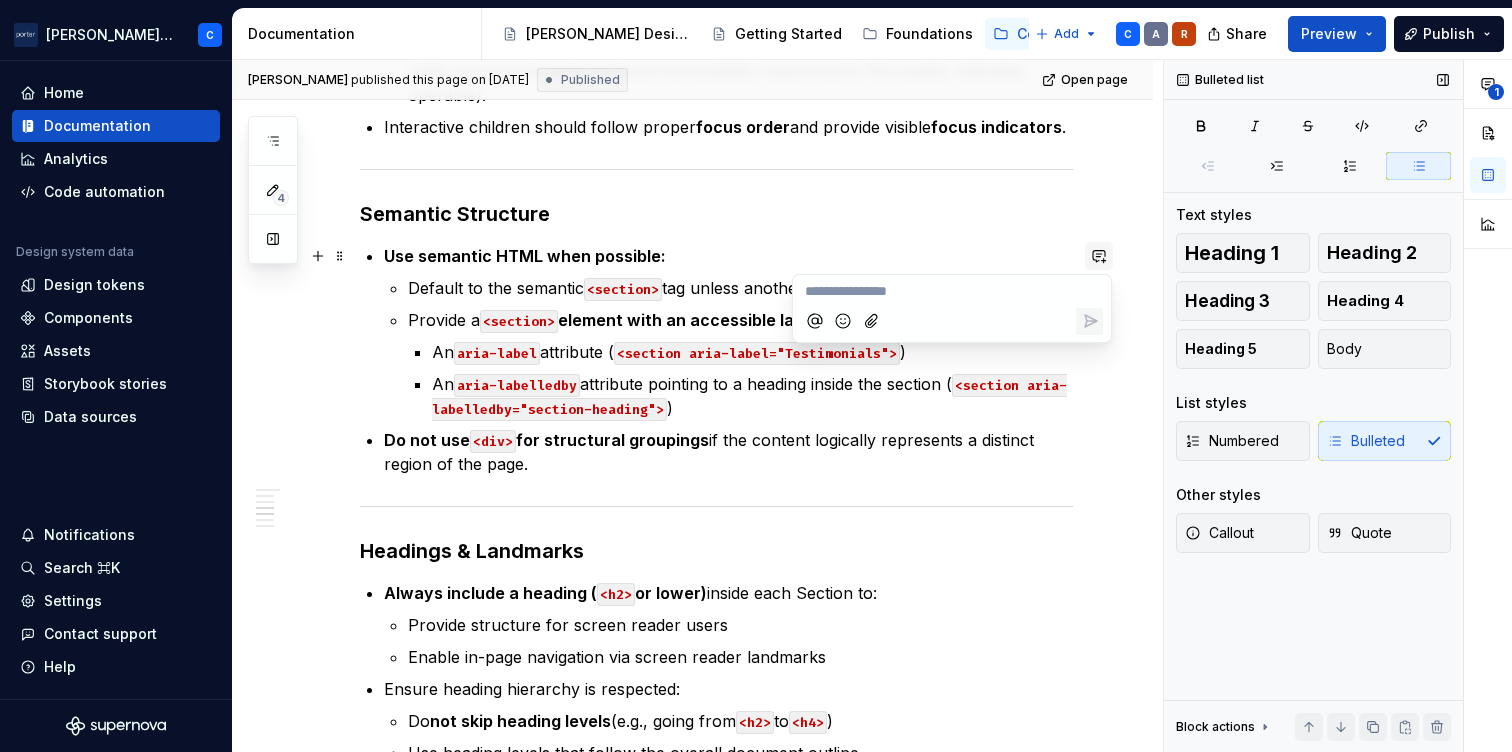 type 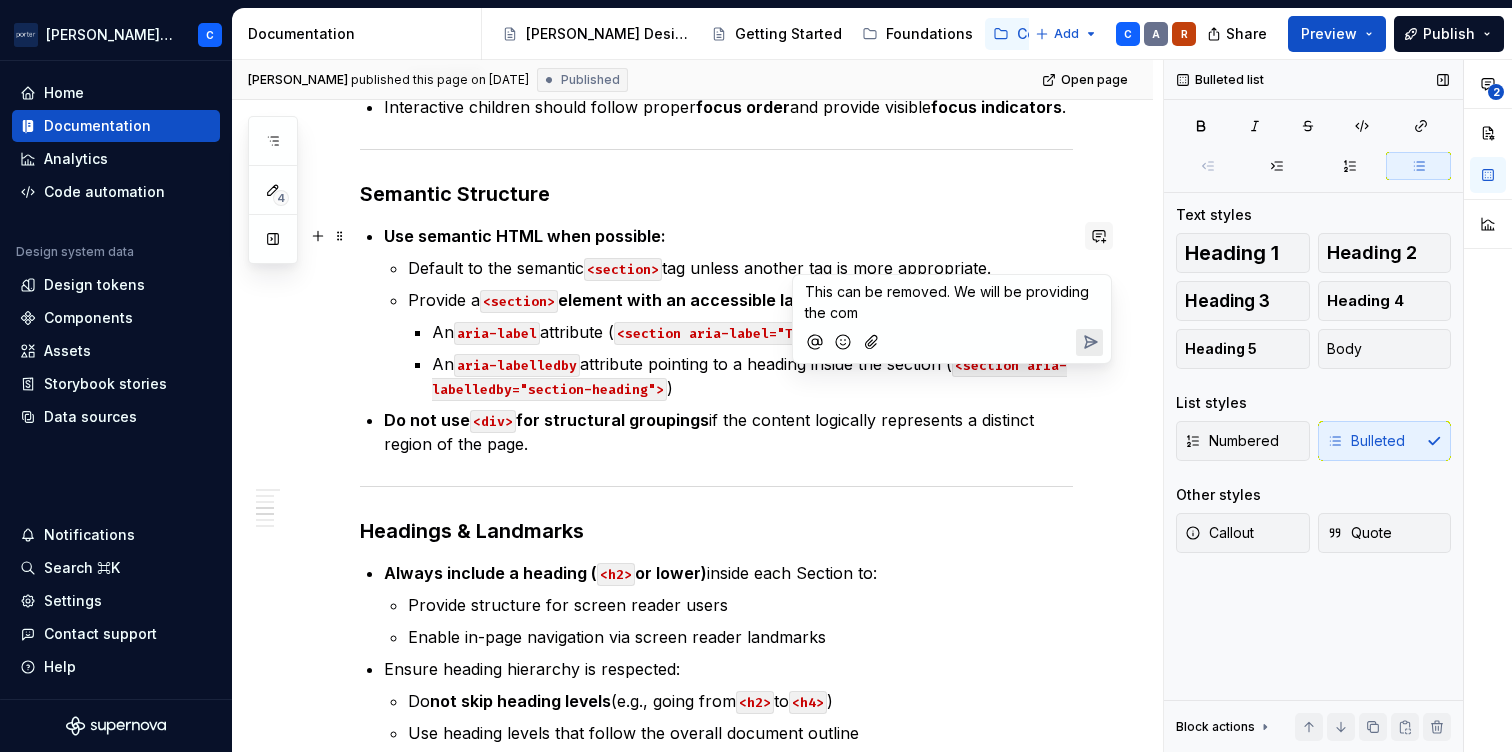 scroll, scrollTop: 1252, scrollLeft: 0, axis: vertical 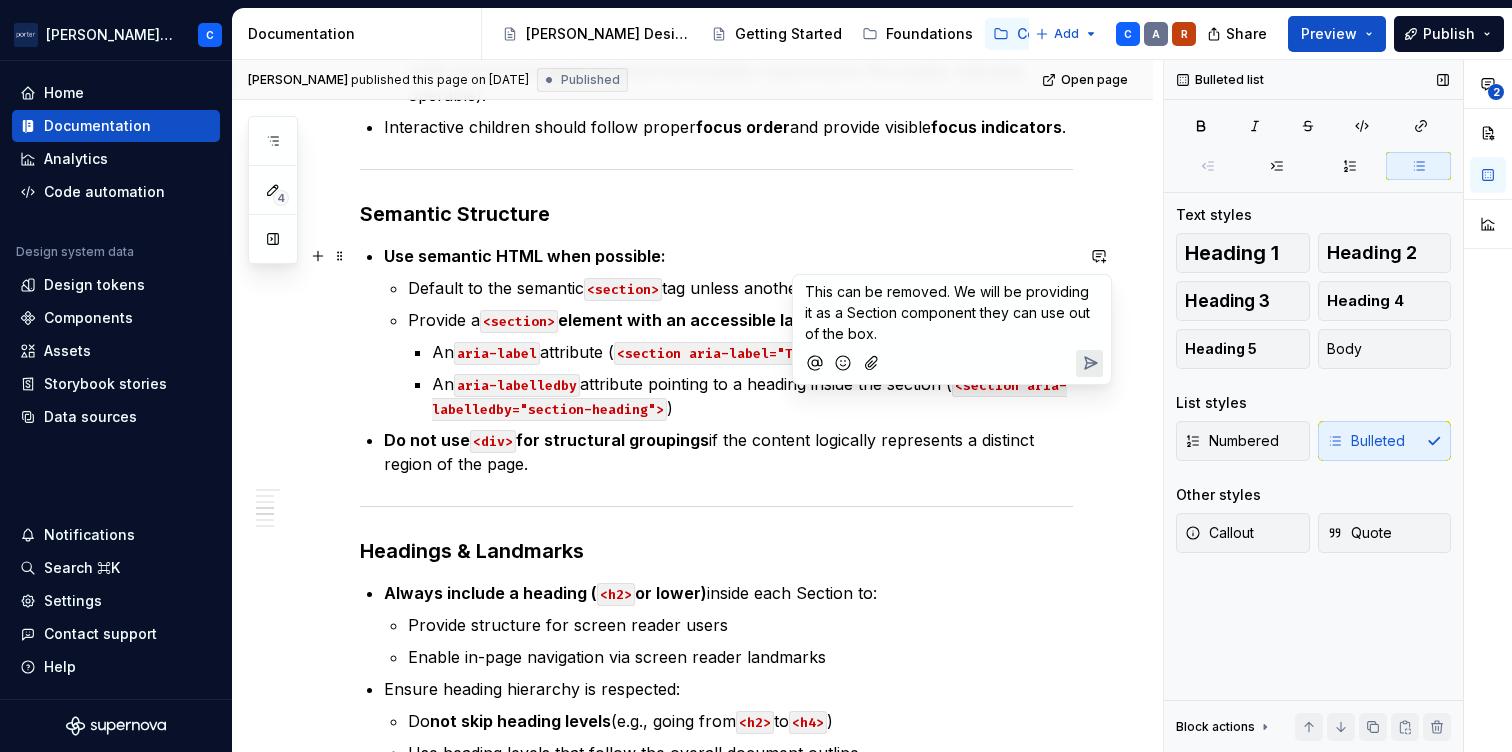 click 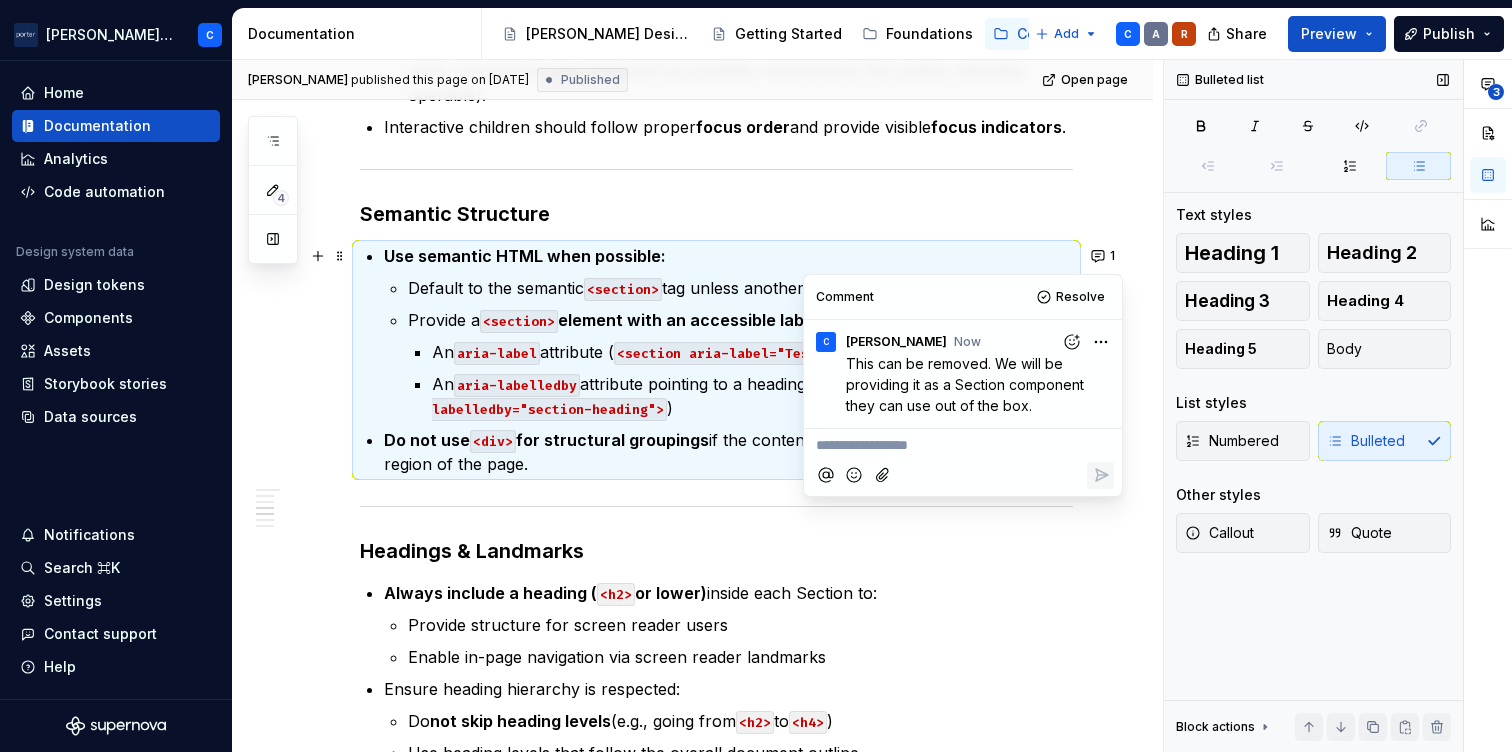 type on "*" 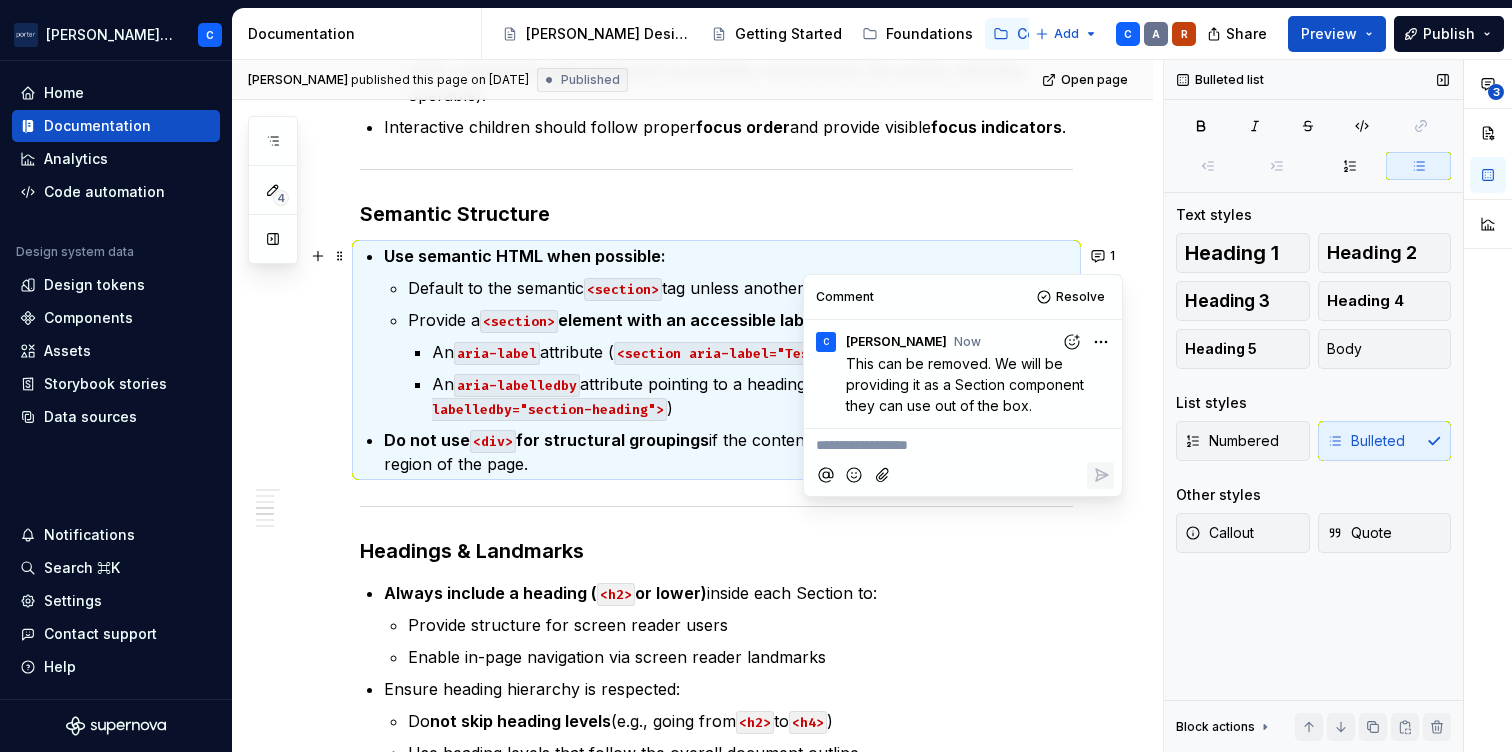 click on "Semantic Structure" at bounding box center (716, 214) 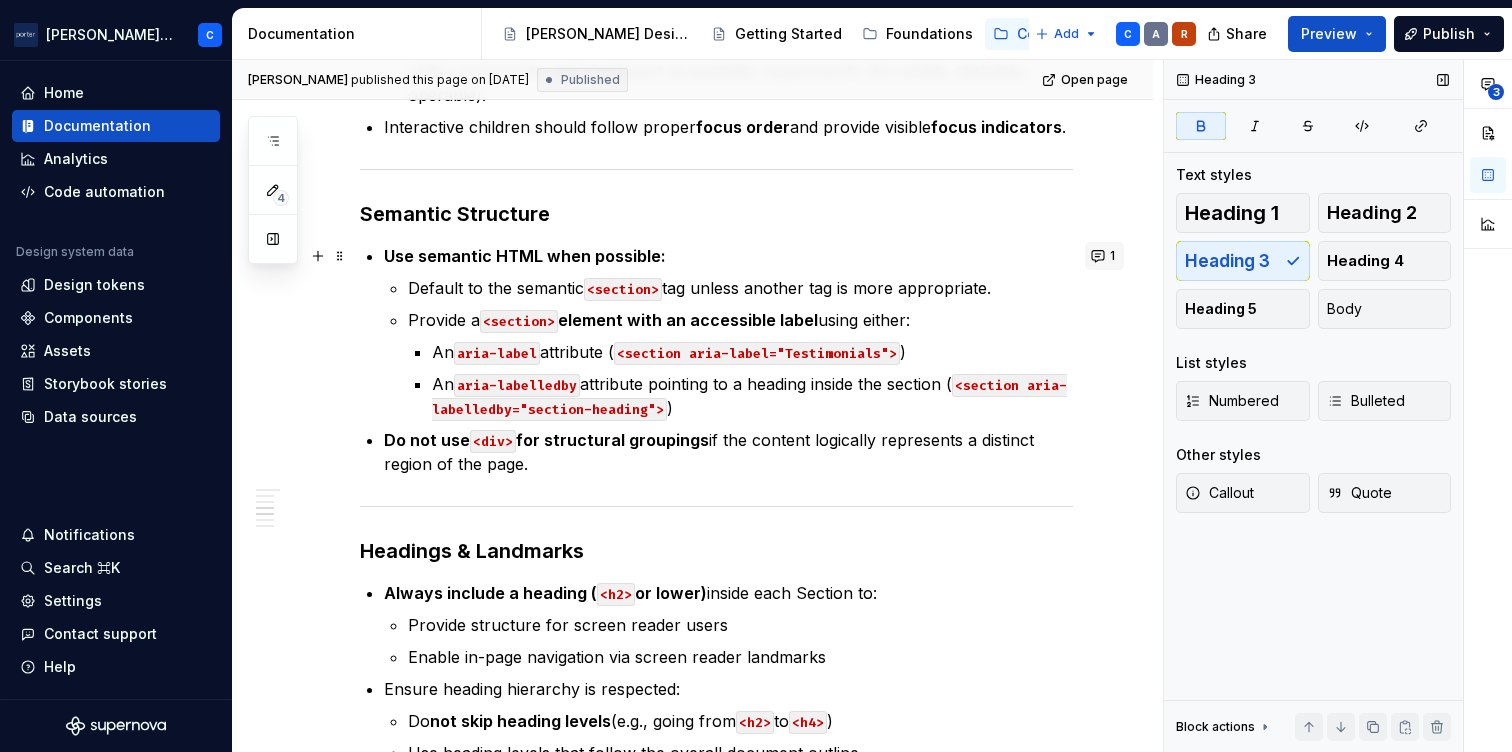click on "1" at bounding box center [1104, 256] 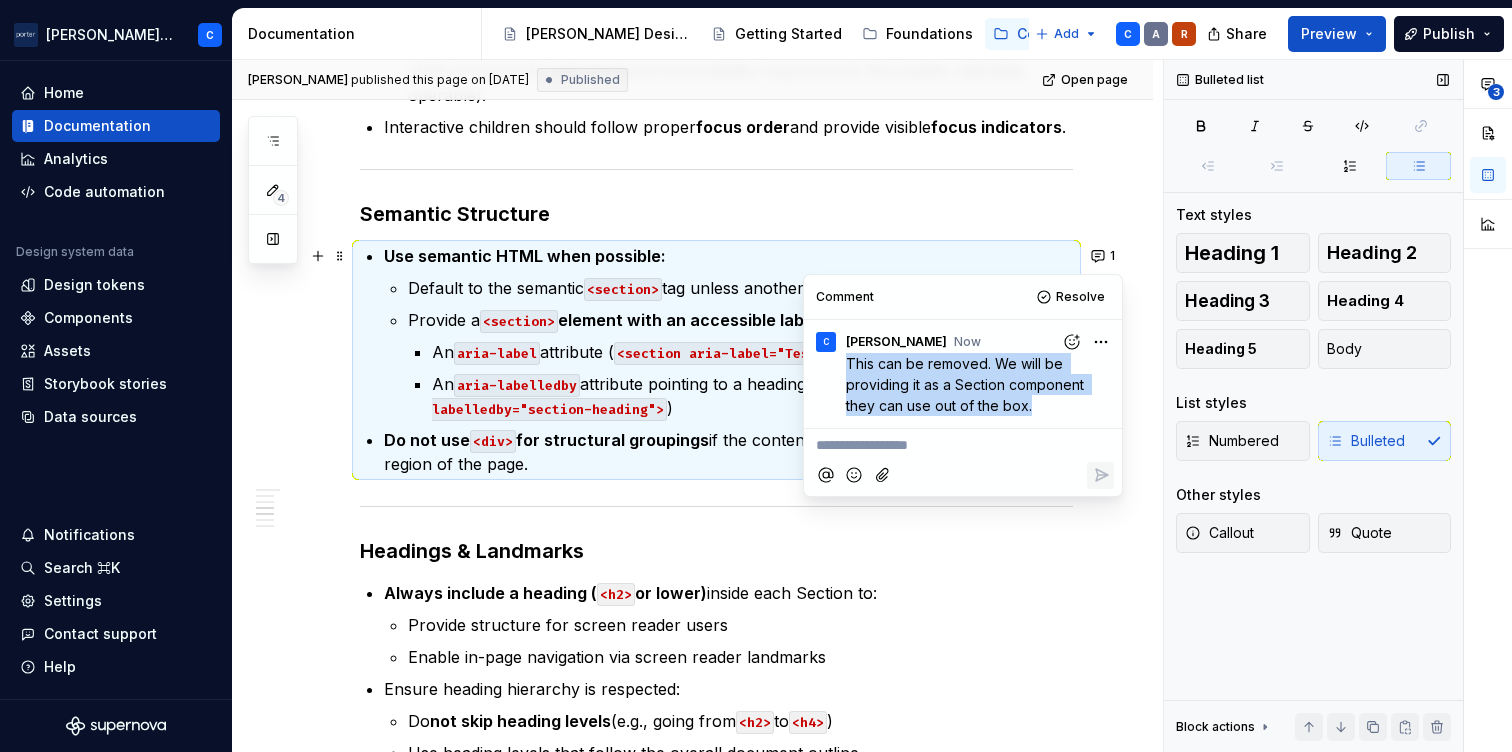 drag, startPoint x: 1043, startPoint y: 405, endPoint x: 822, endPoint y: 366, distance: 224.4148 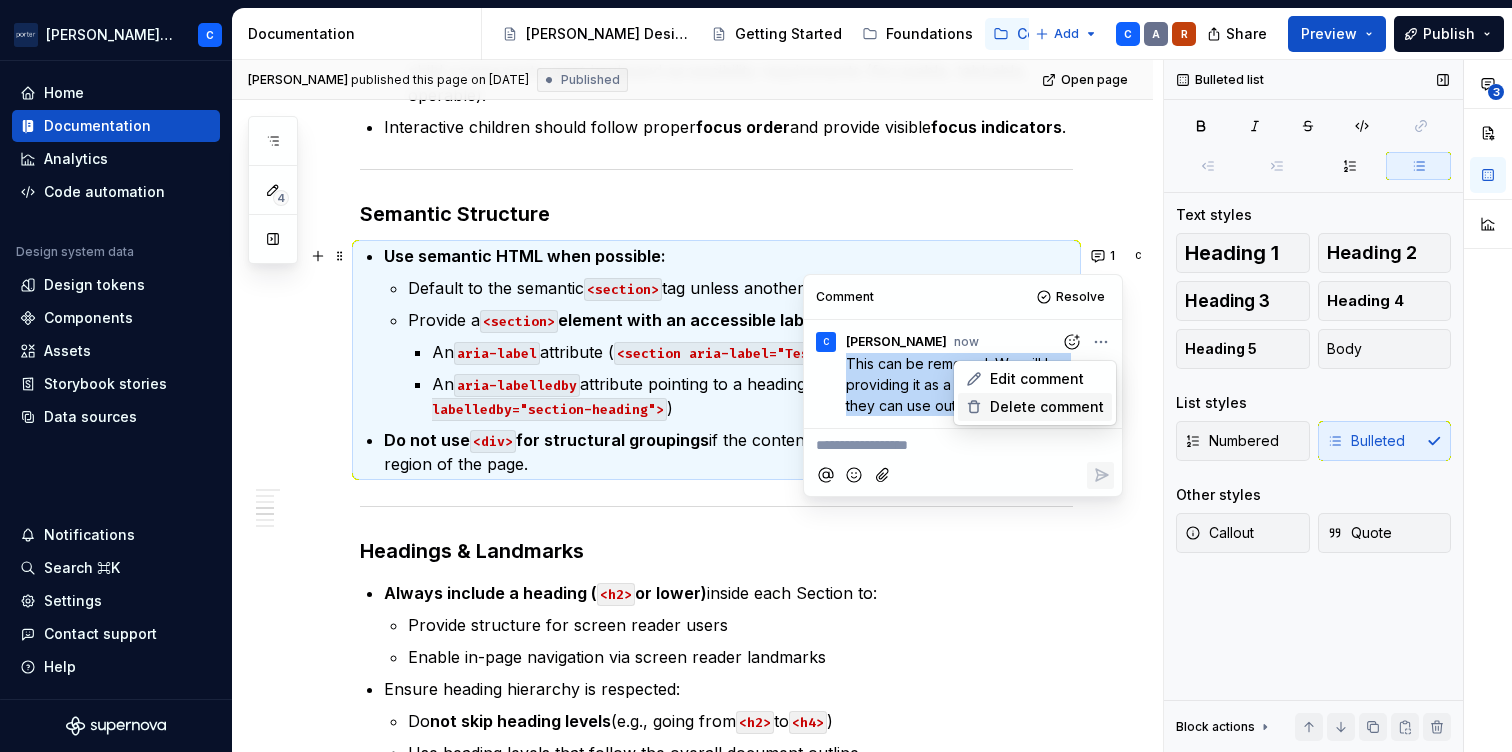 click on "Delete comment" at bounding box center [1047, 407] 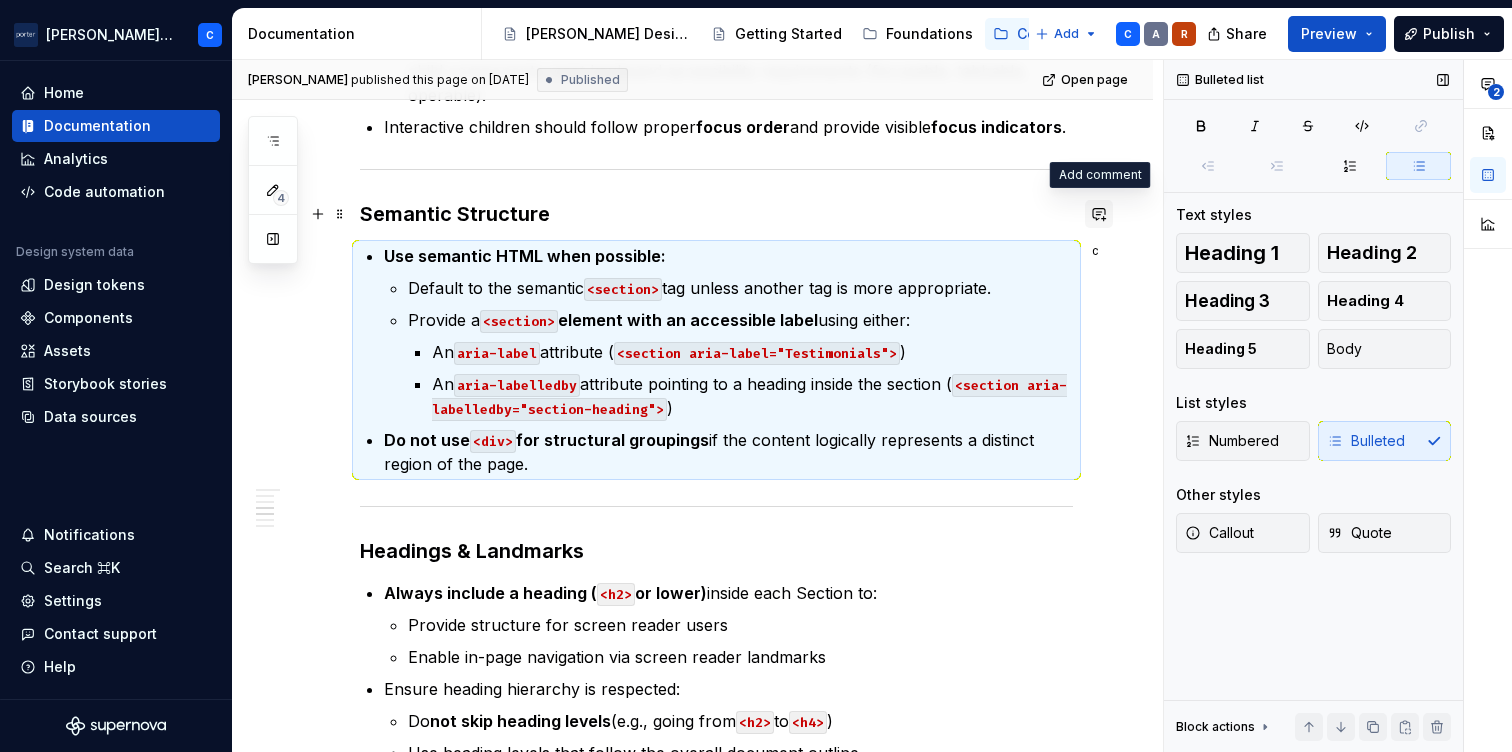 click at bounding box center [1099, 214] 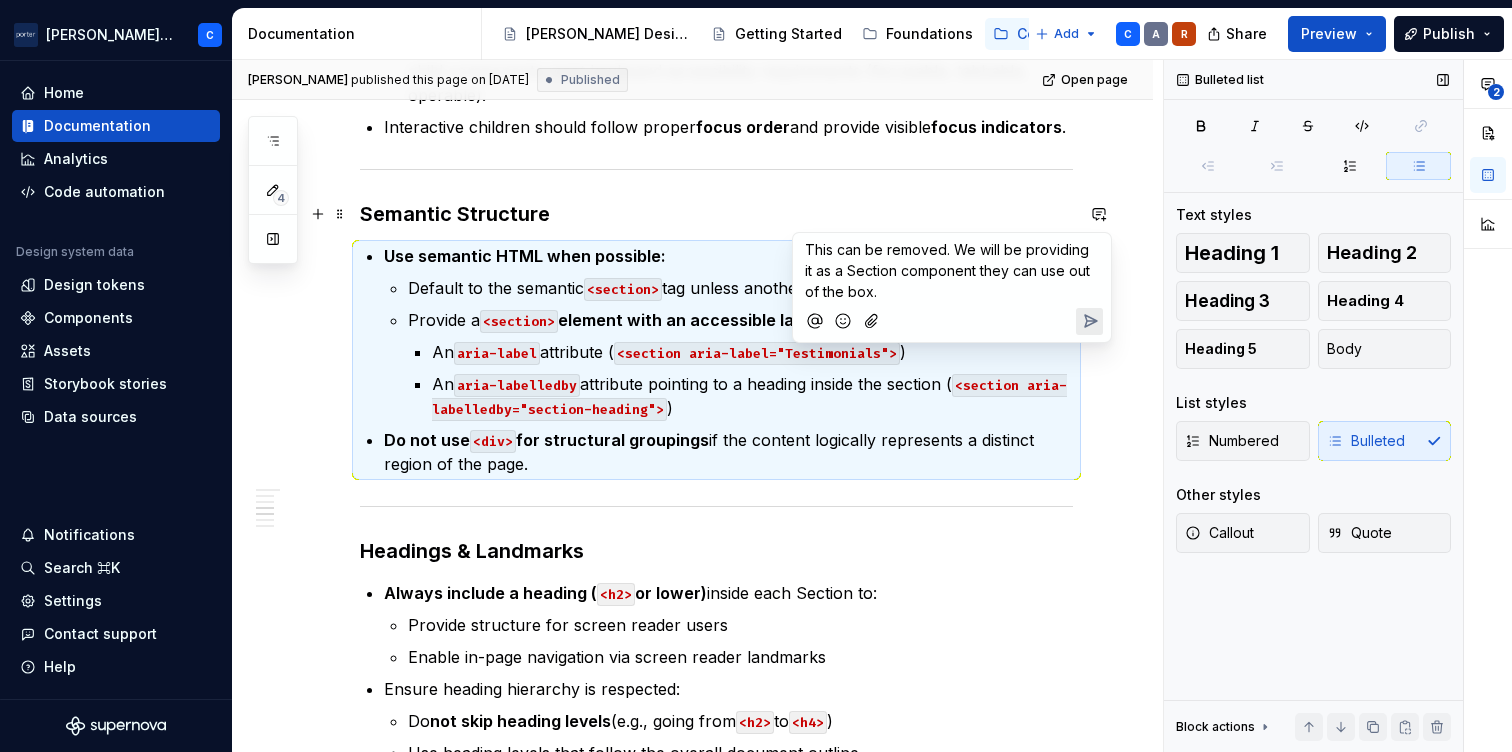 click 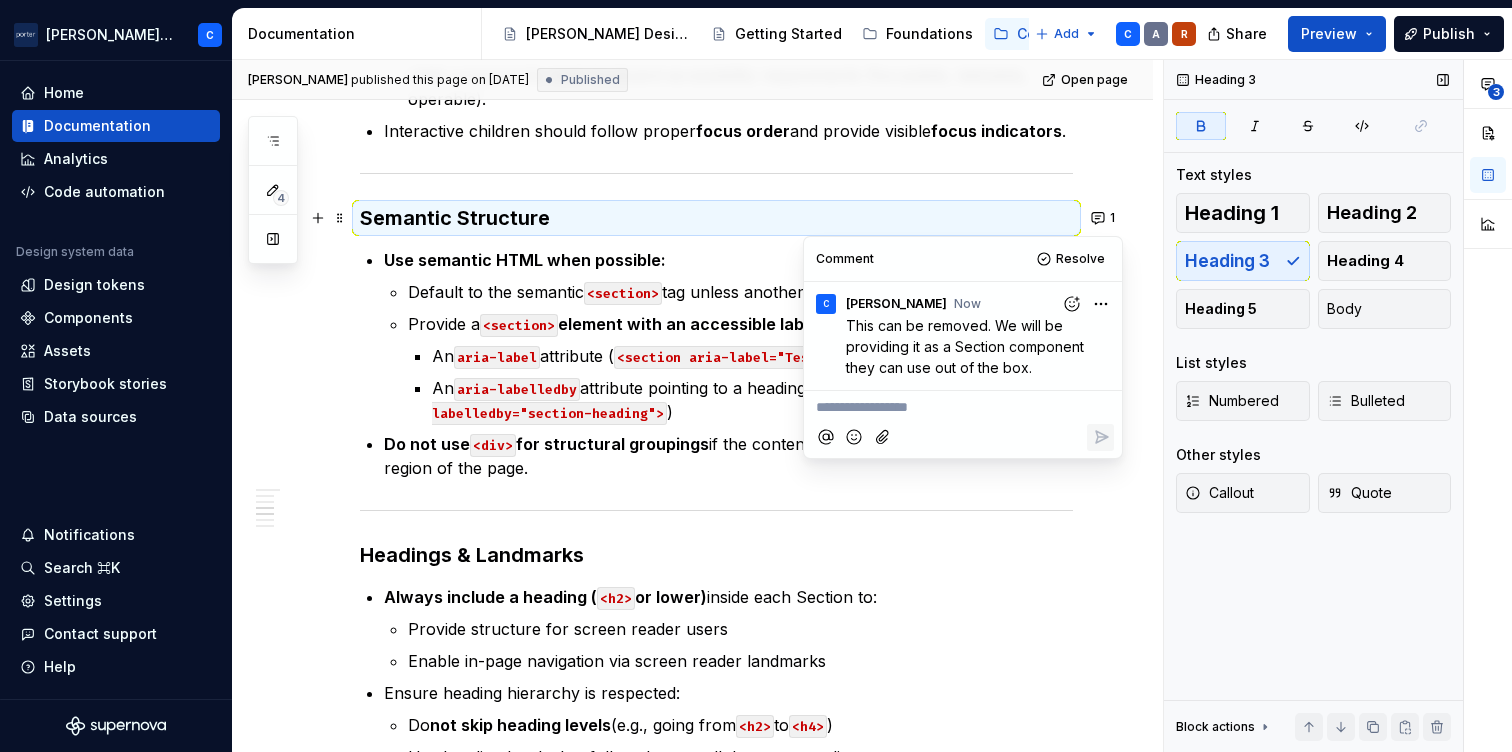 click on "**********" at bounding box center [692, 370] 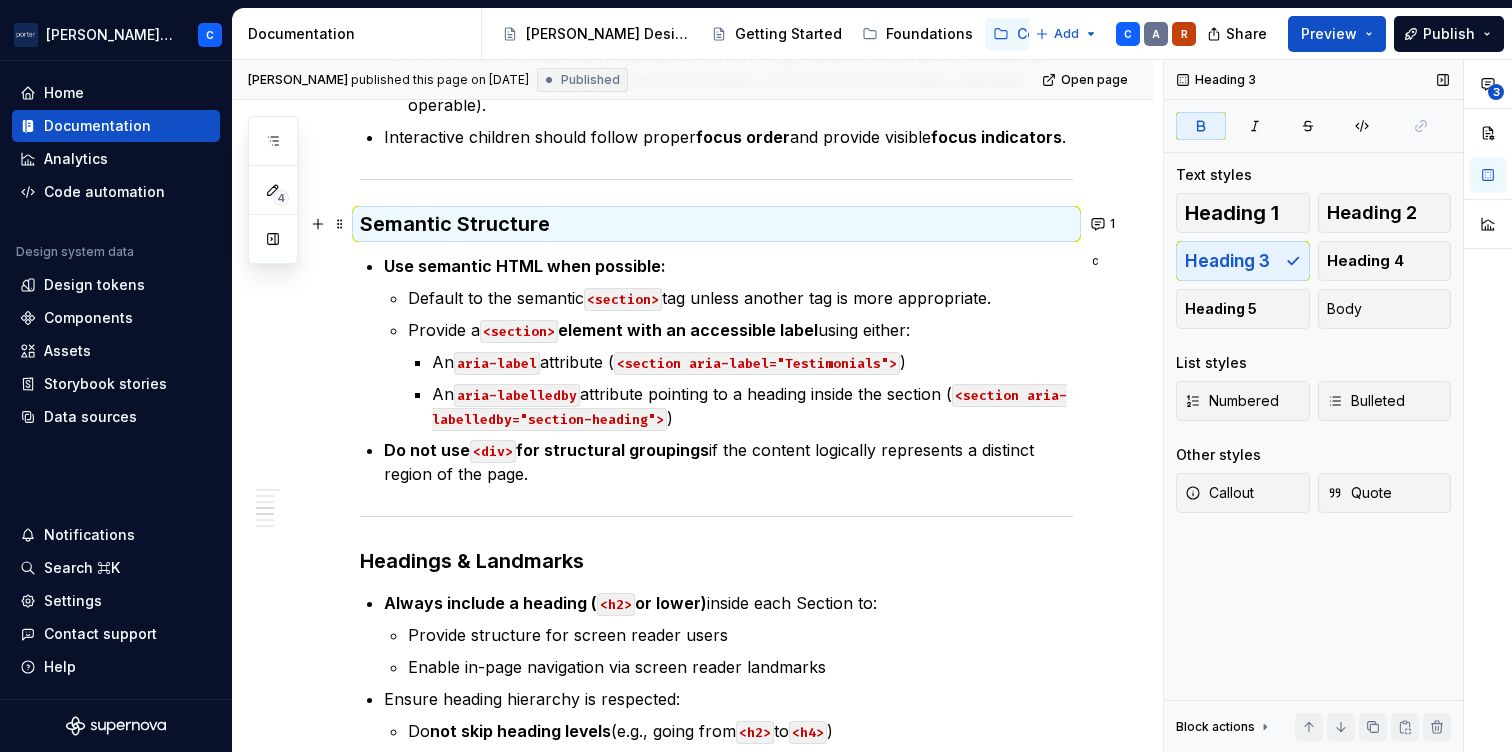scroll, scrollTop: 1240, scrollLeft: 0, axis: vertical 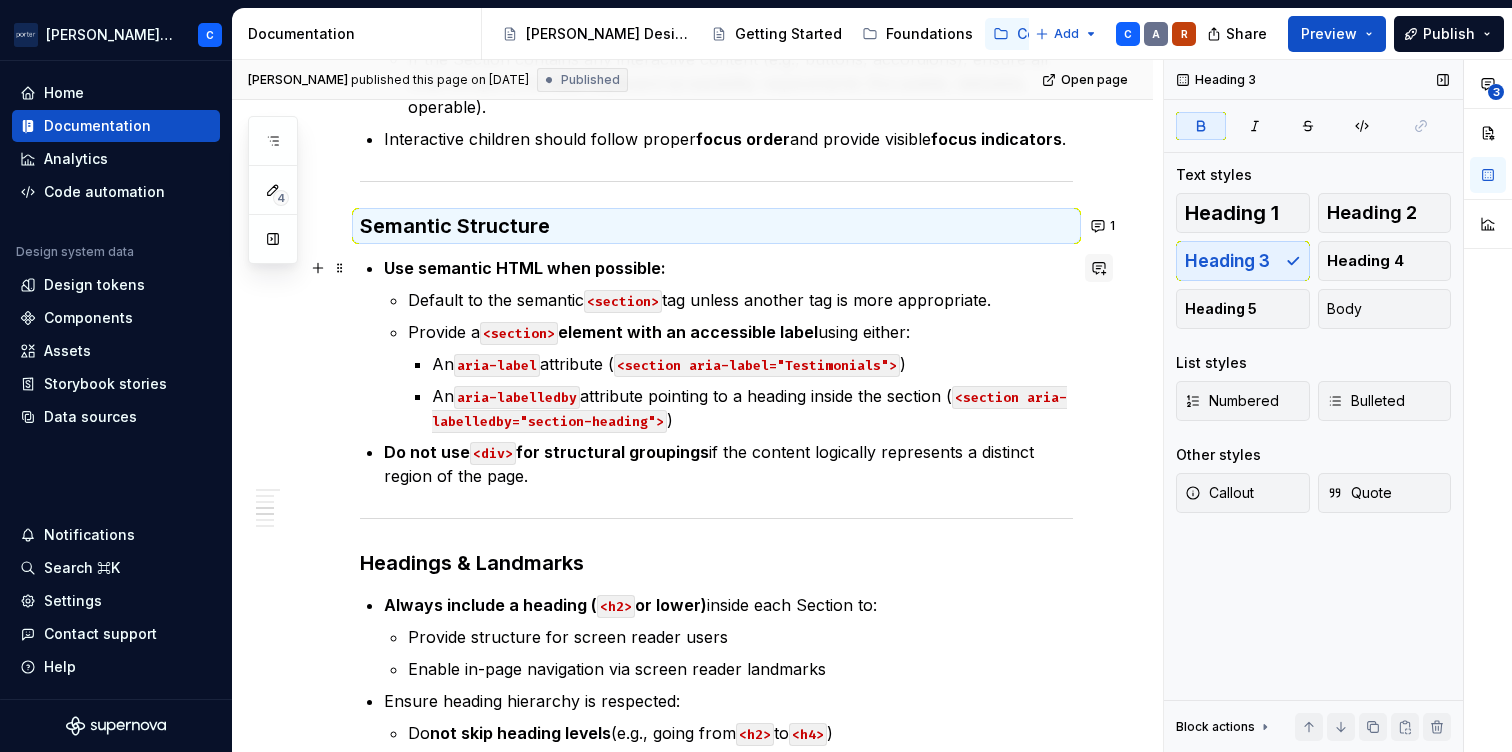 click at bounding box center [1099, 268] 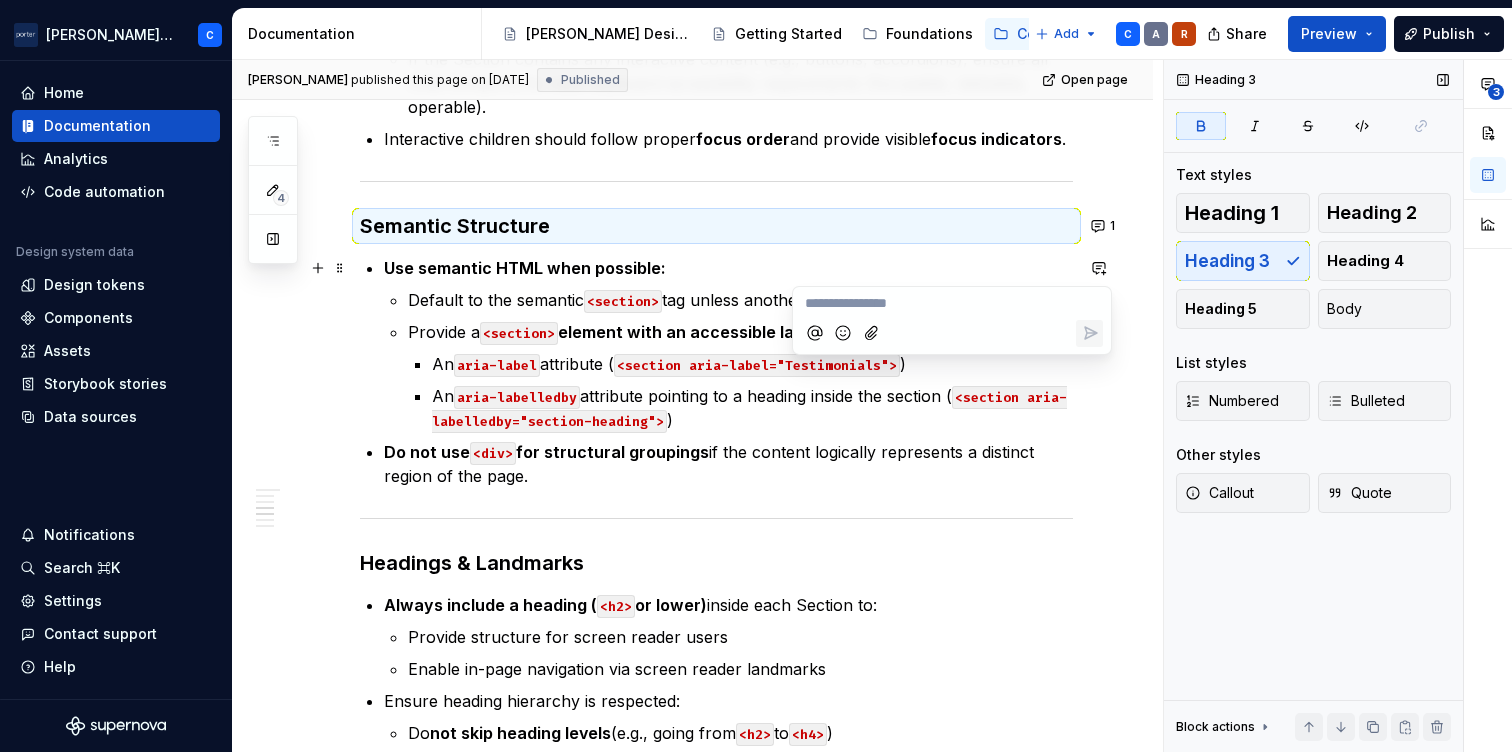 click on "**********" at bounding box center (692, 378) 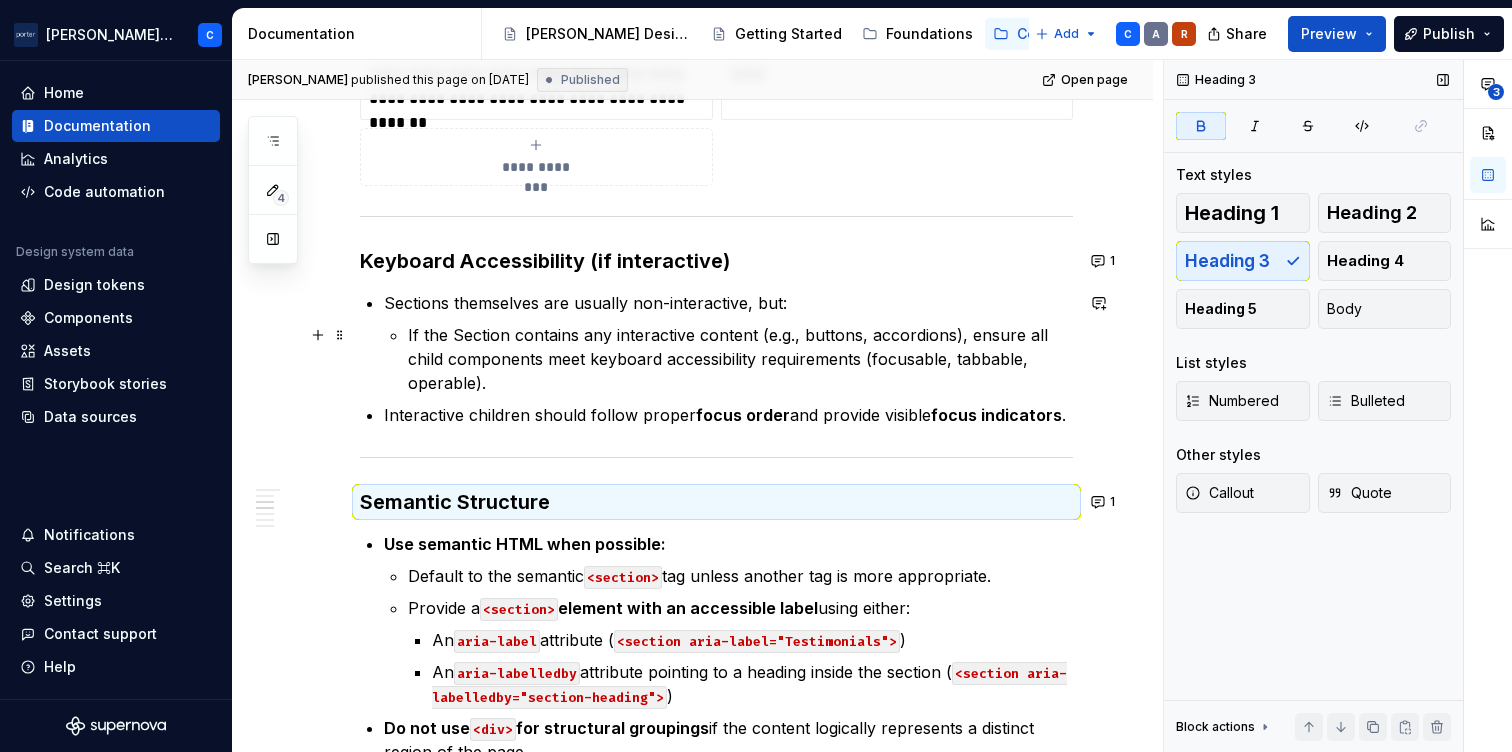 scroll, scrollTop: 963, scrollLeft: 0, axis: vertical 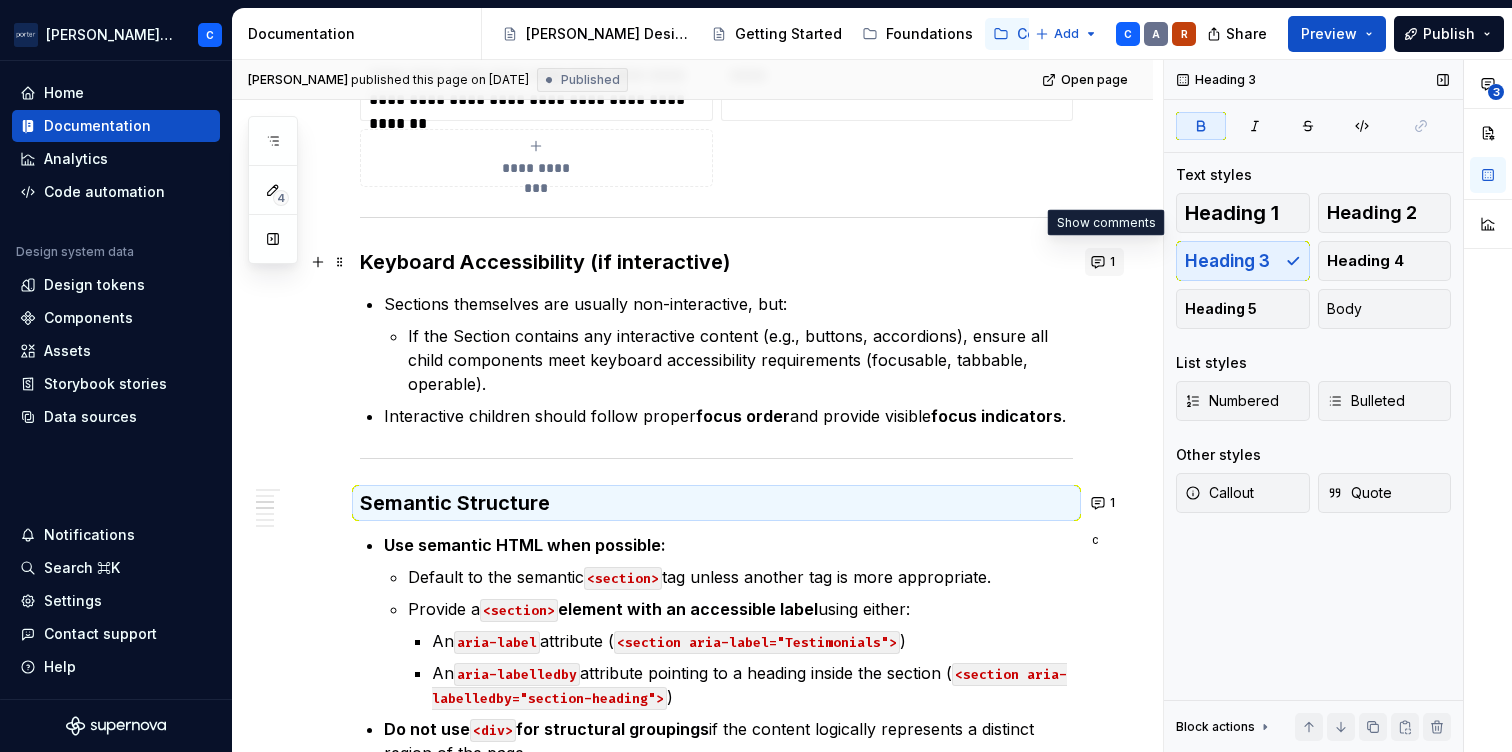 click on "1" at bounding box center [1104, 262] 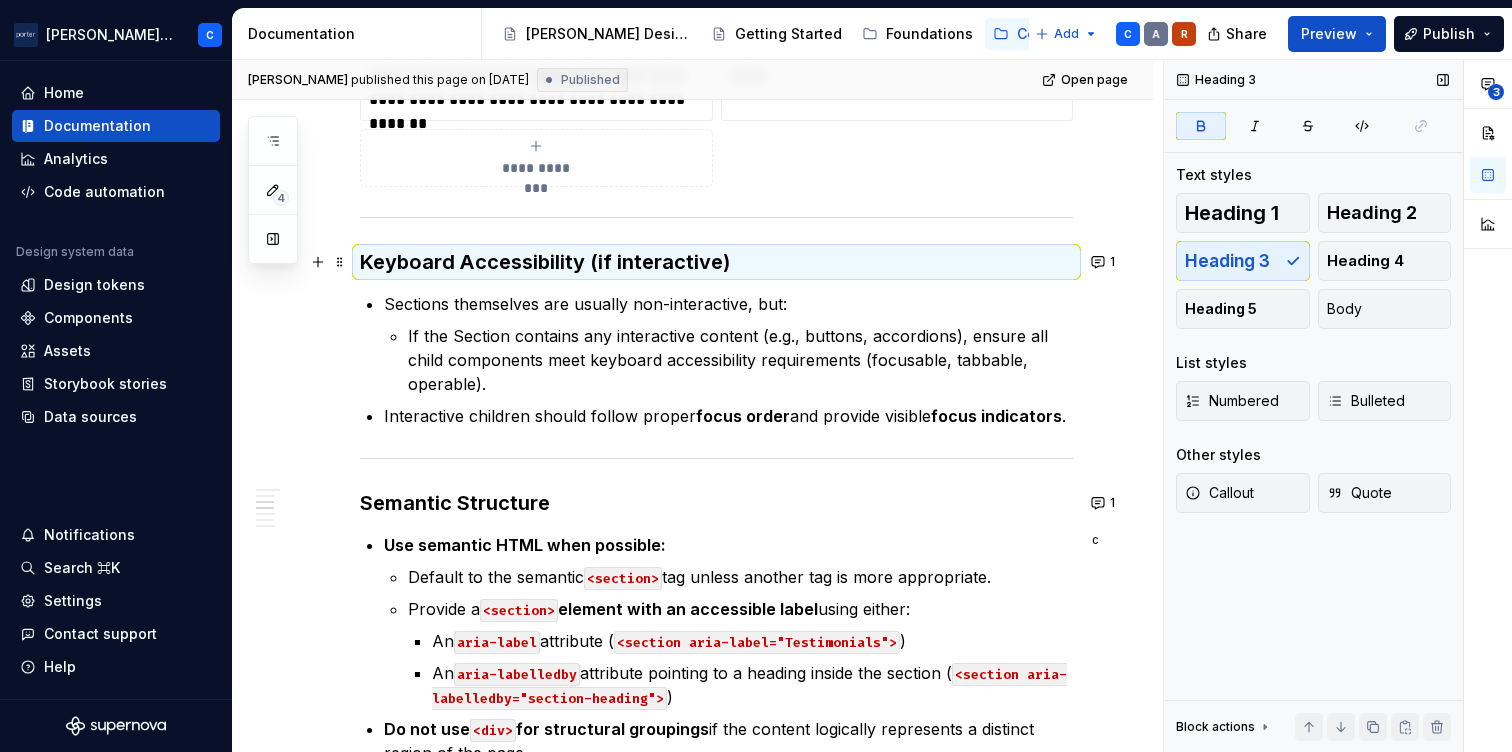 click on "**********" at bounding box center (692, 655) 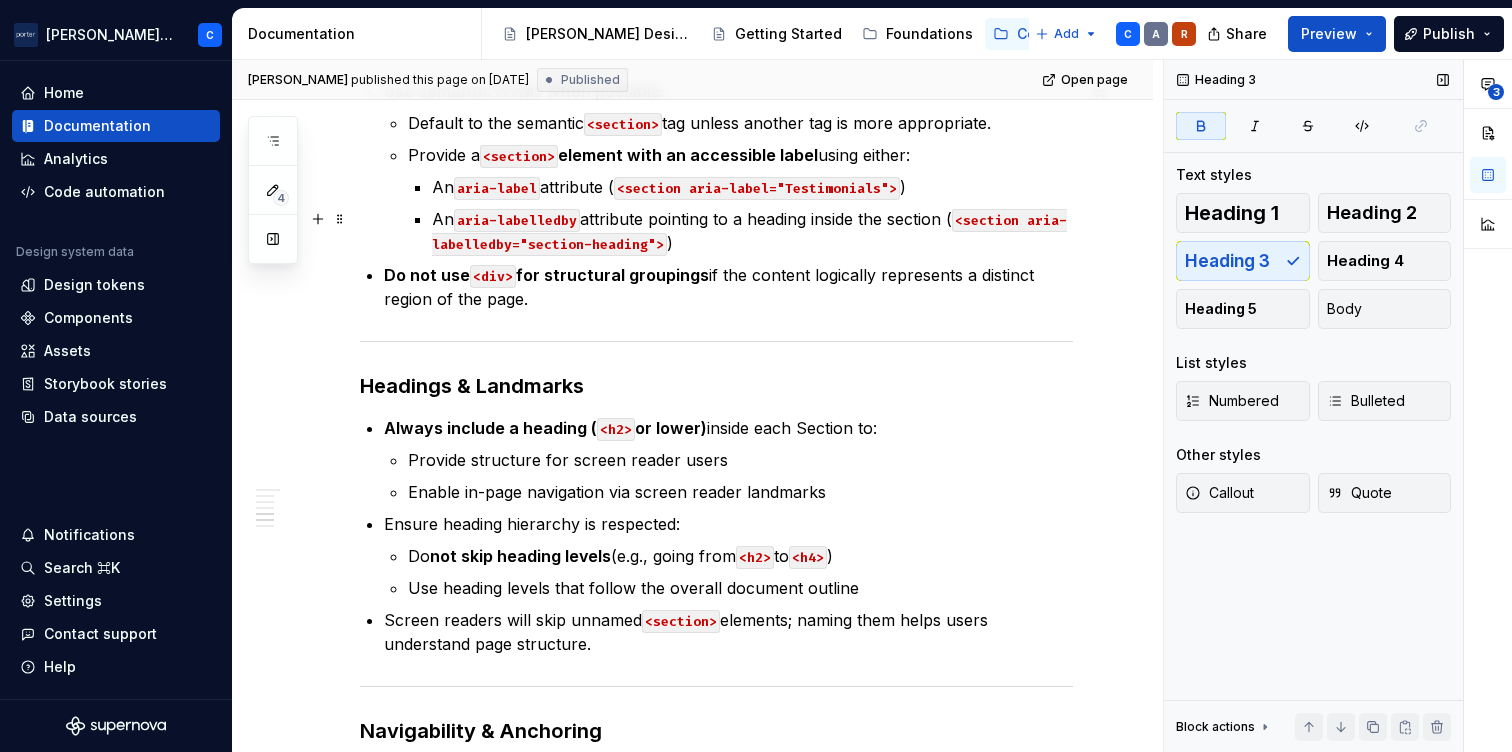 scroll, scrollTop: 1526, scrollLeft: 0, axis: vertical 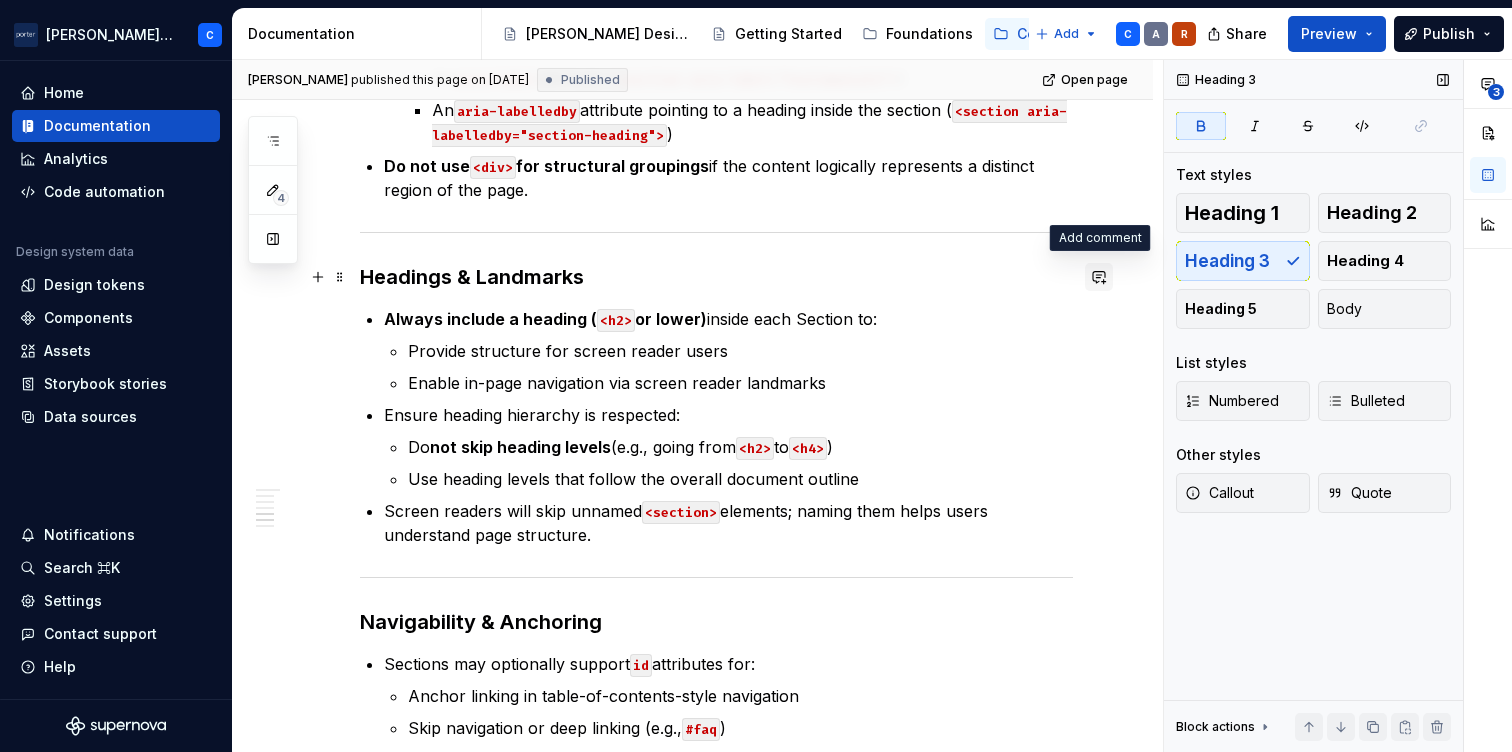 click at bounding box center (1099, 277) 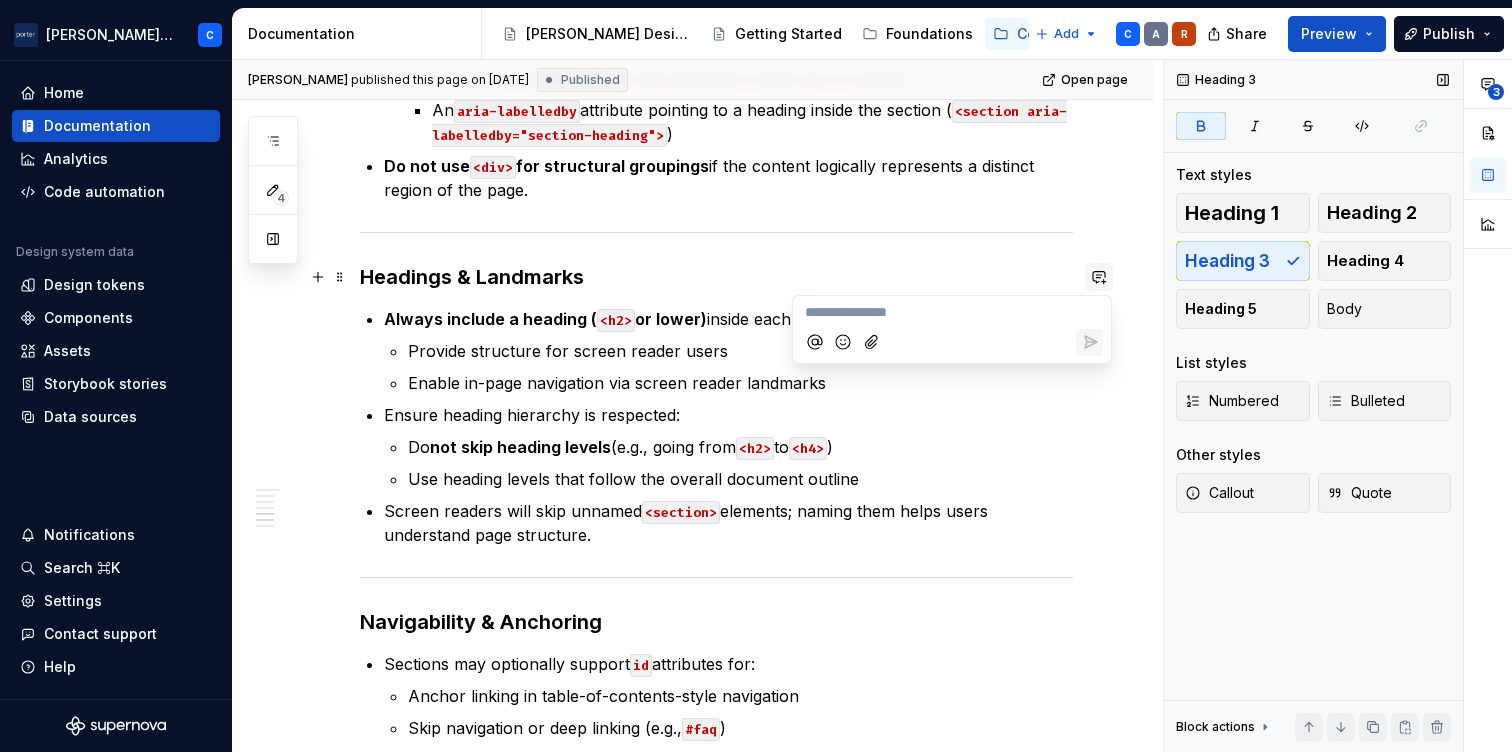 type 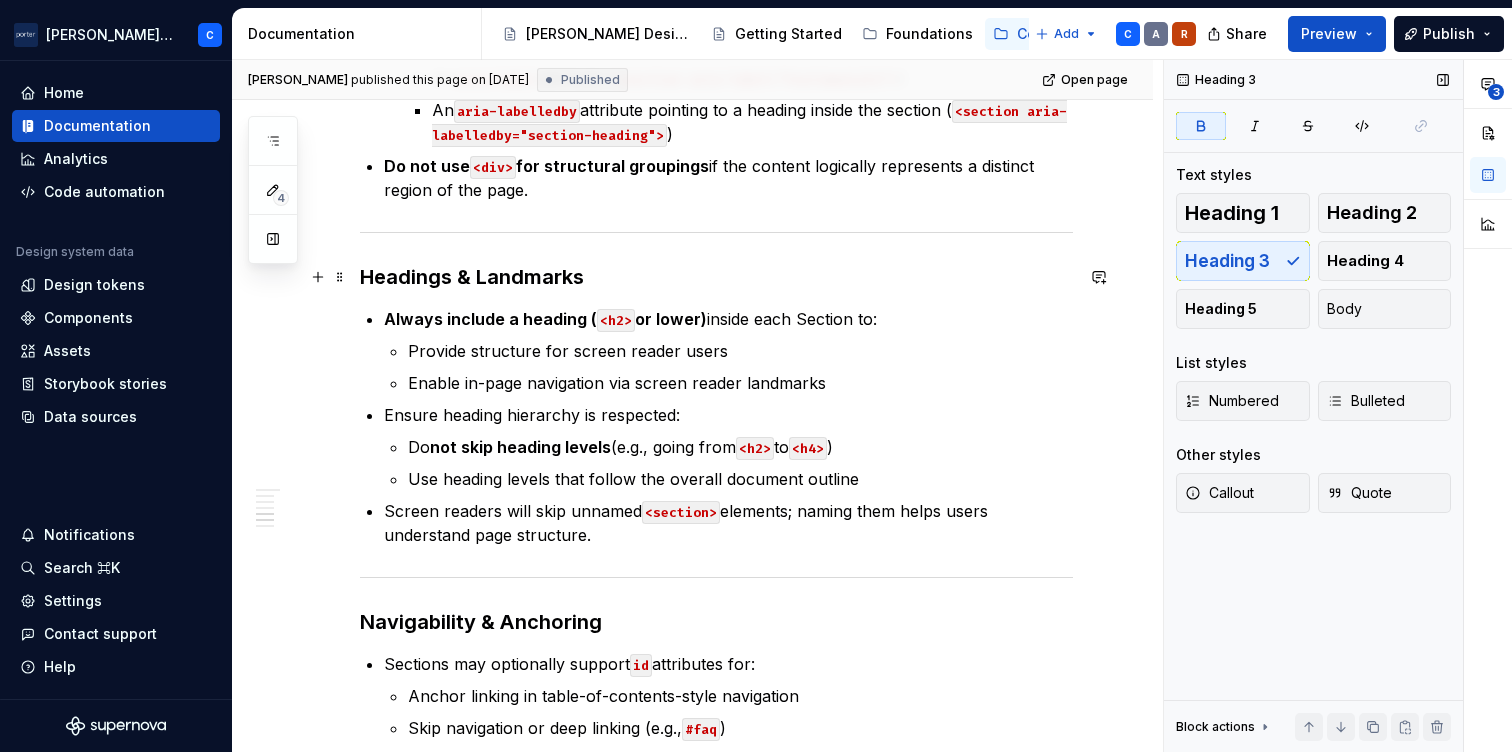 click on "A" at bounding box center [1156, 34] 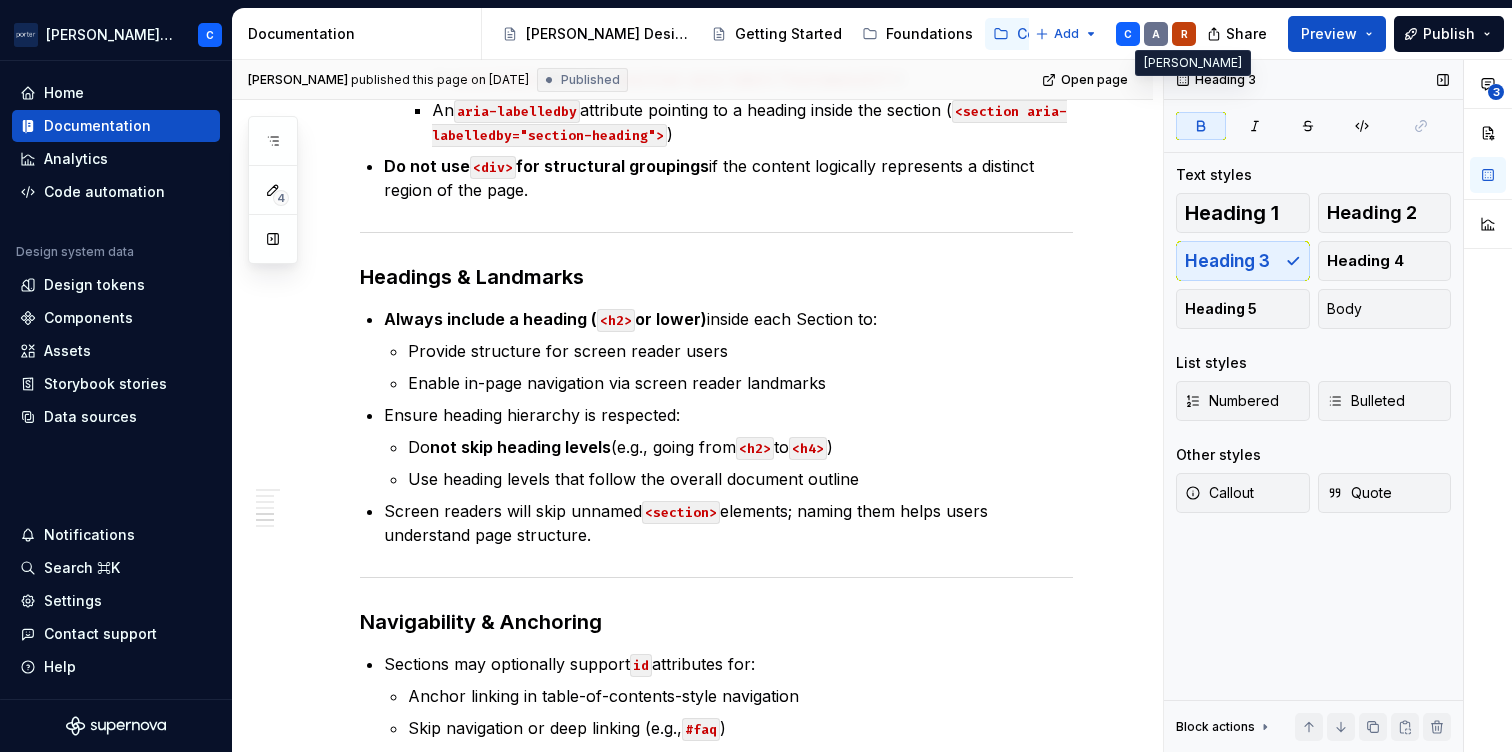 click on "A" at bounding box center [1156, 34] 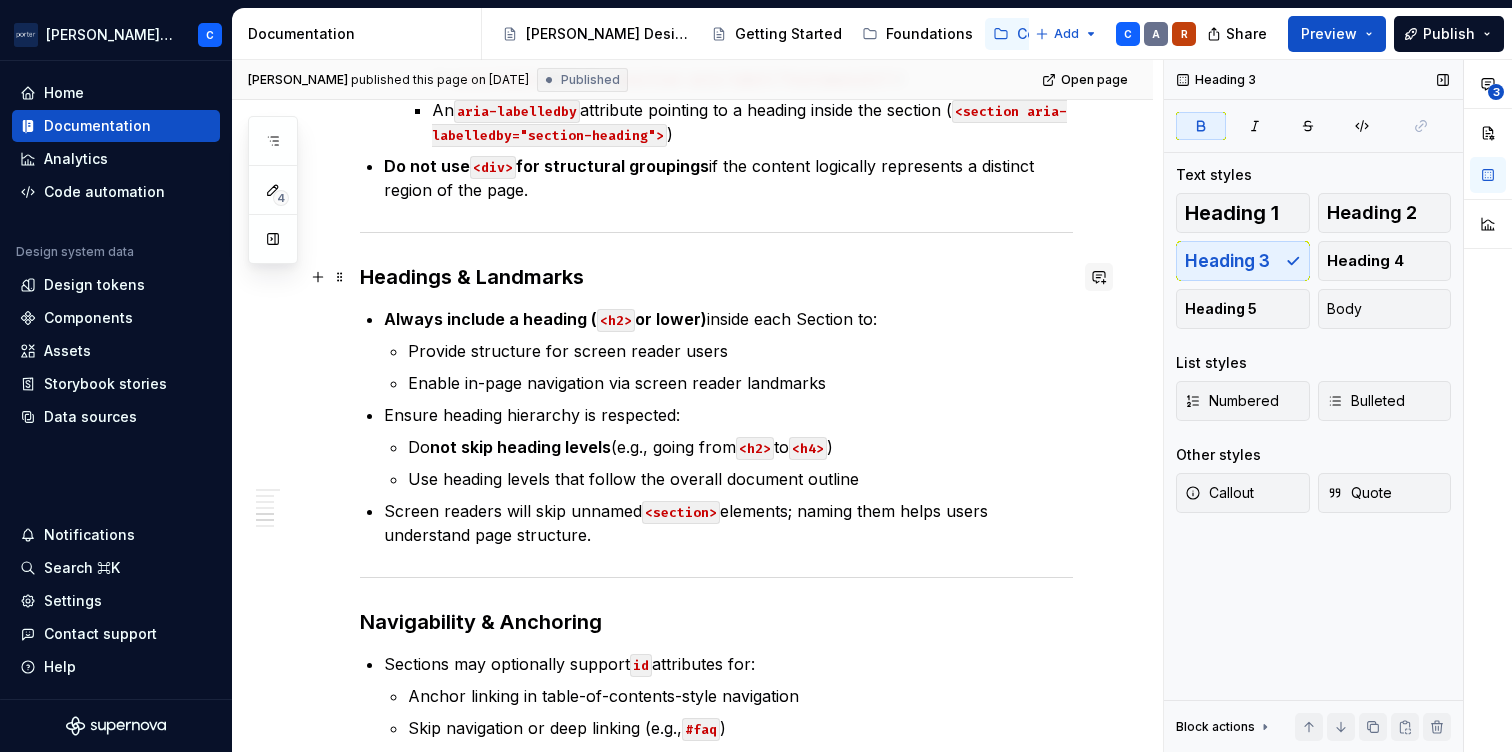 click at bounding box center [1099, 277] 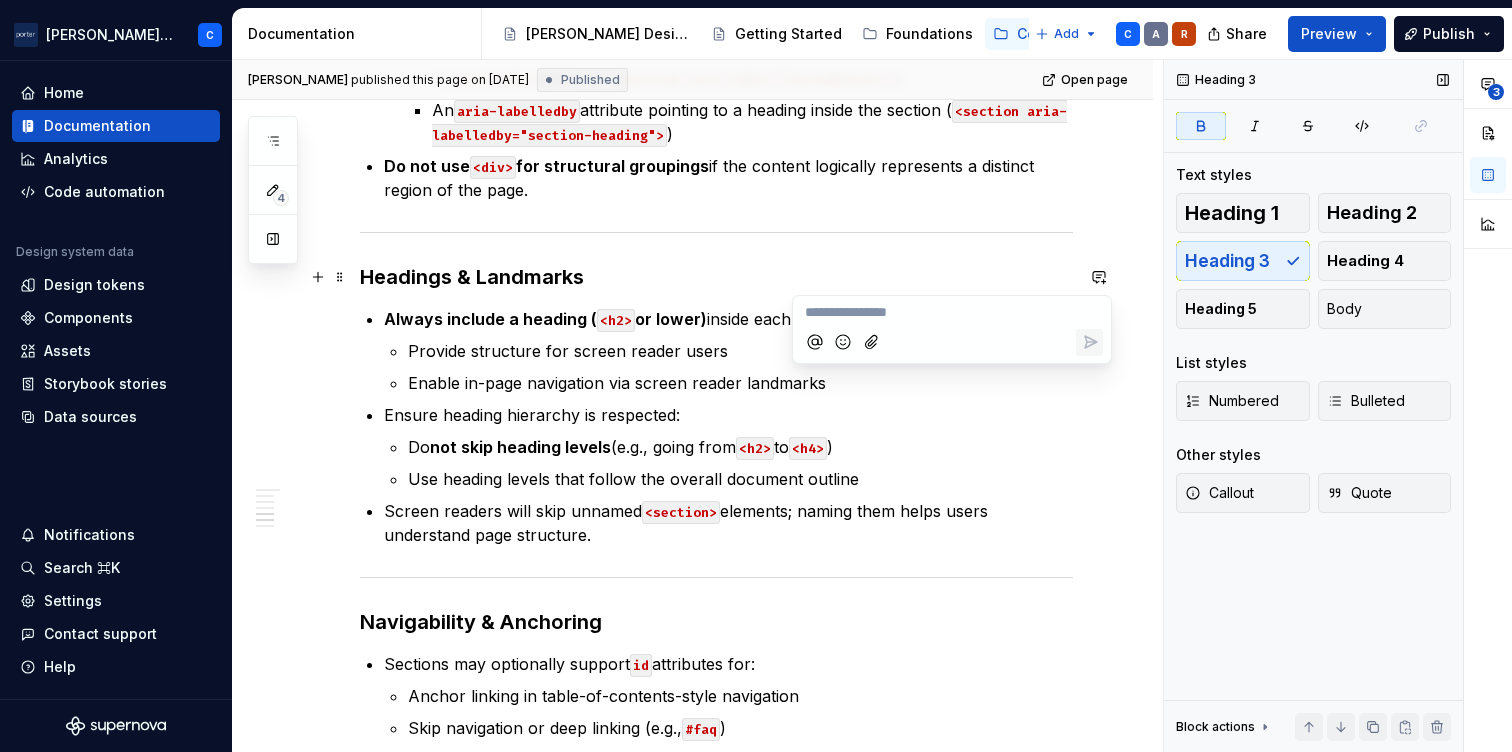 type 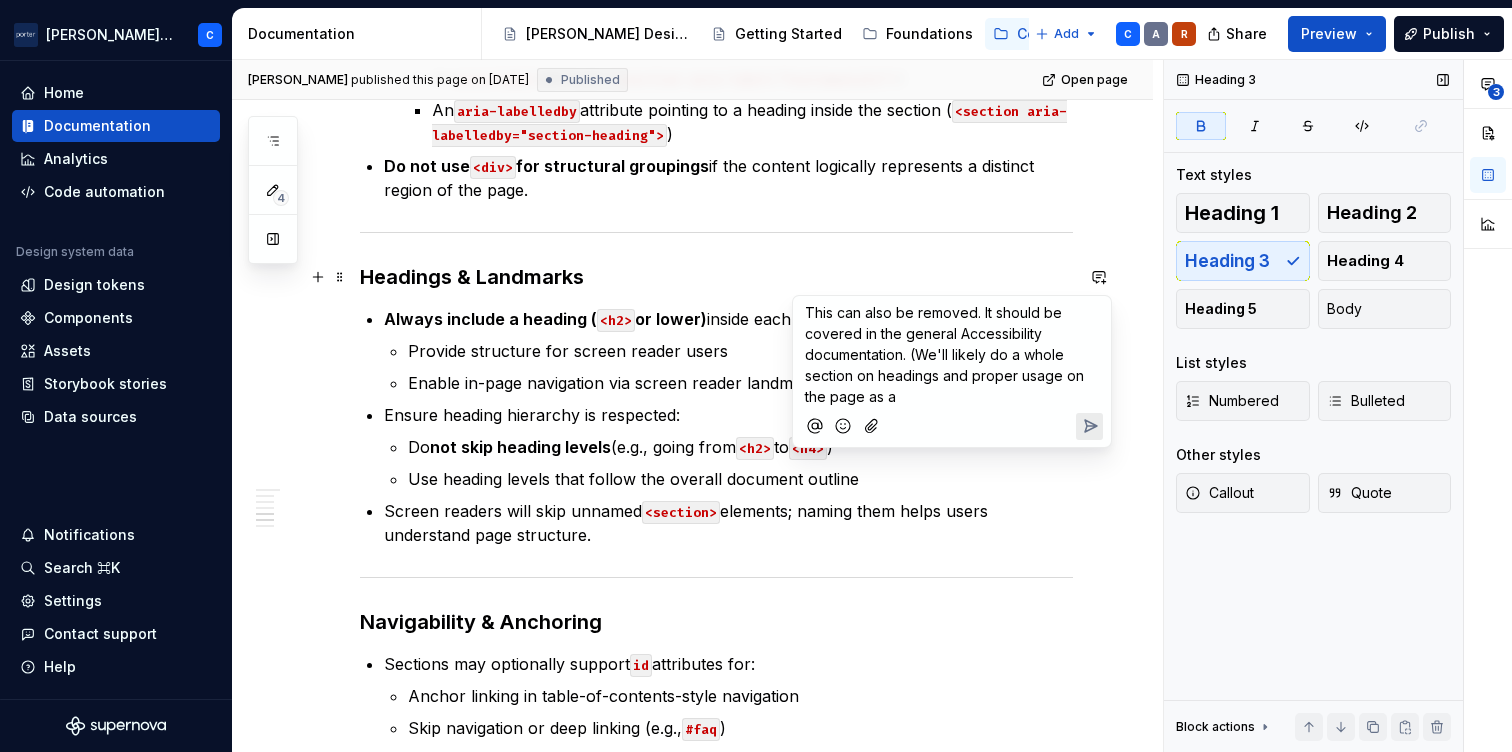drag, startPoint x: 912, startPoint y: 399, endPoint x: 891, endPoint y: 397, distance: 21.095022 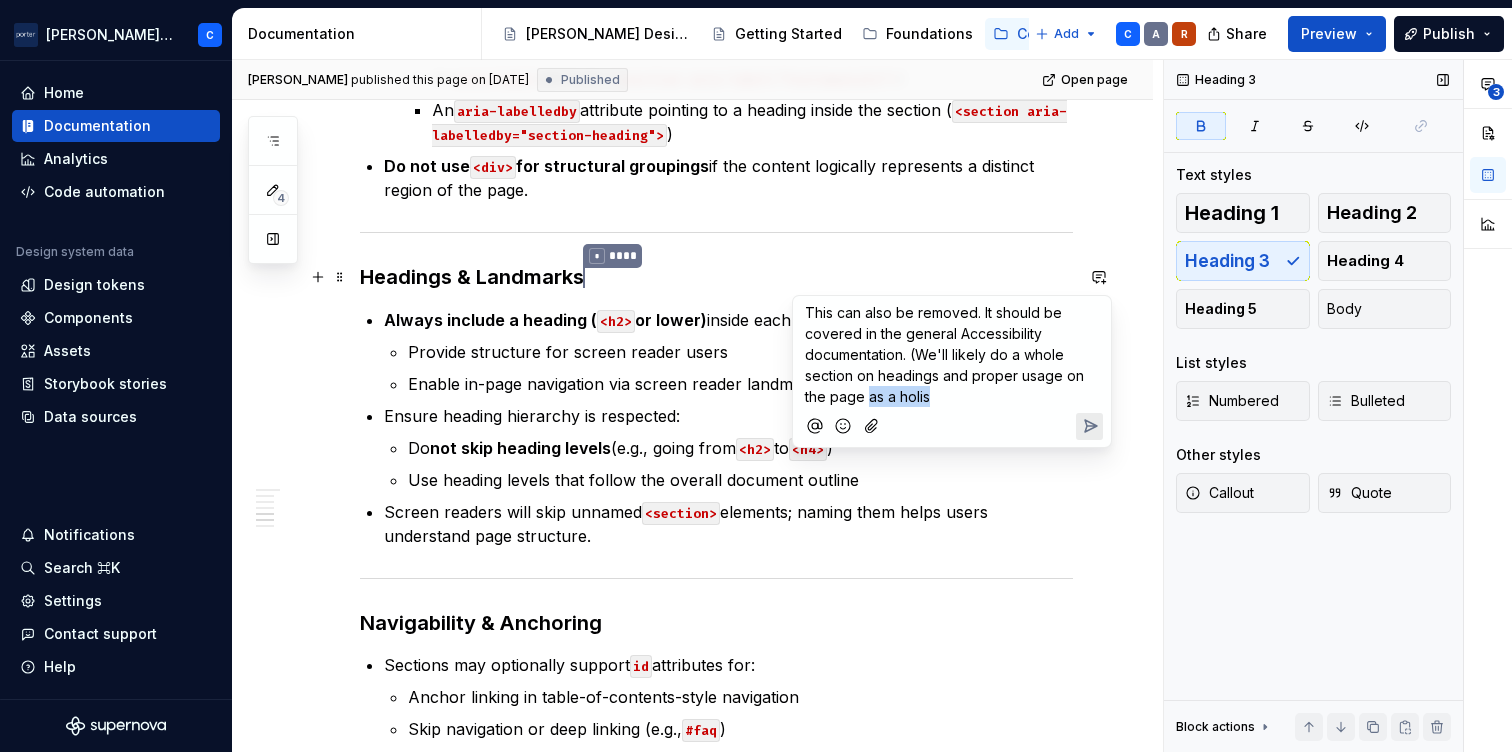 drag, startPoint x: 954, startPoint y: 396, endPoint x: 866, endPoint y: 398, distance: 88.02273 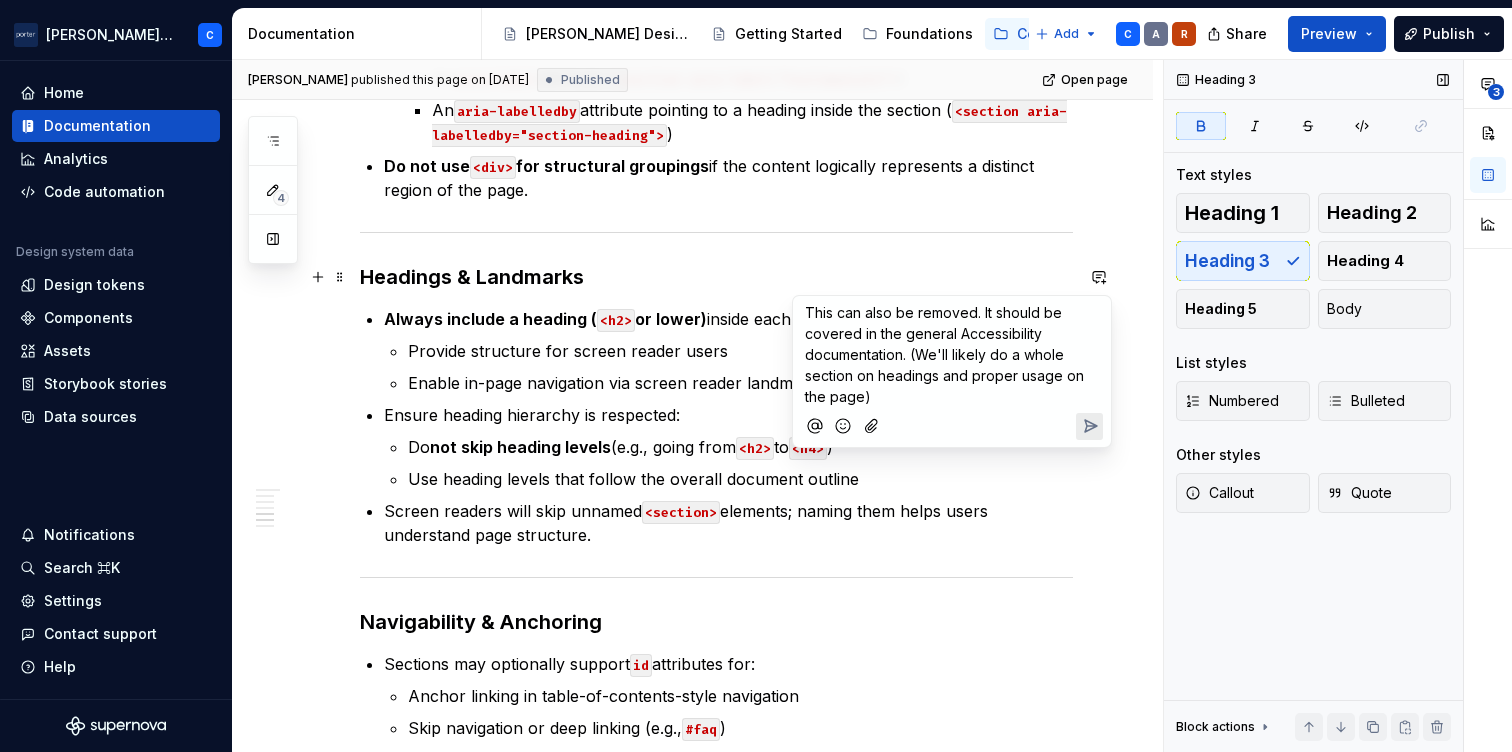 click on "This can also be removed. It should be covered in the general Accessibility documentation. (We'll likely do a whole section on headings and proper usage on the page)" at bounding box center (946, 354) 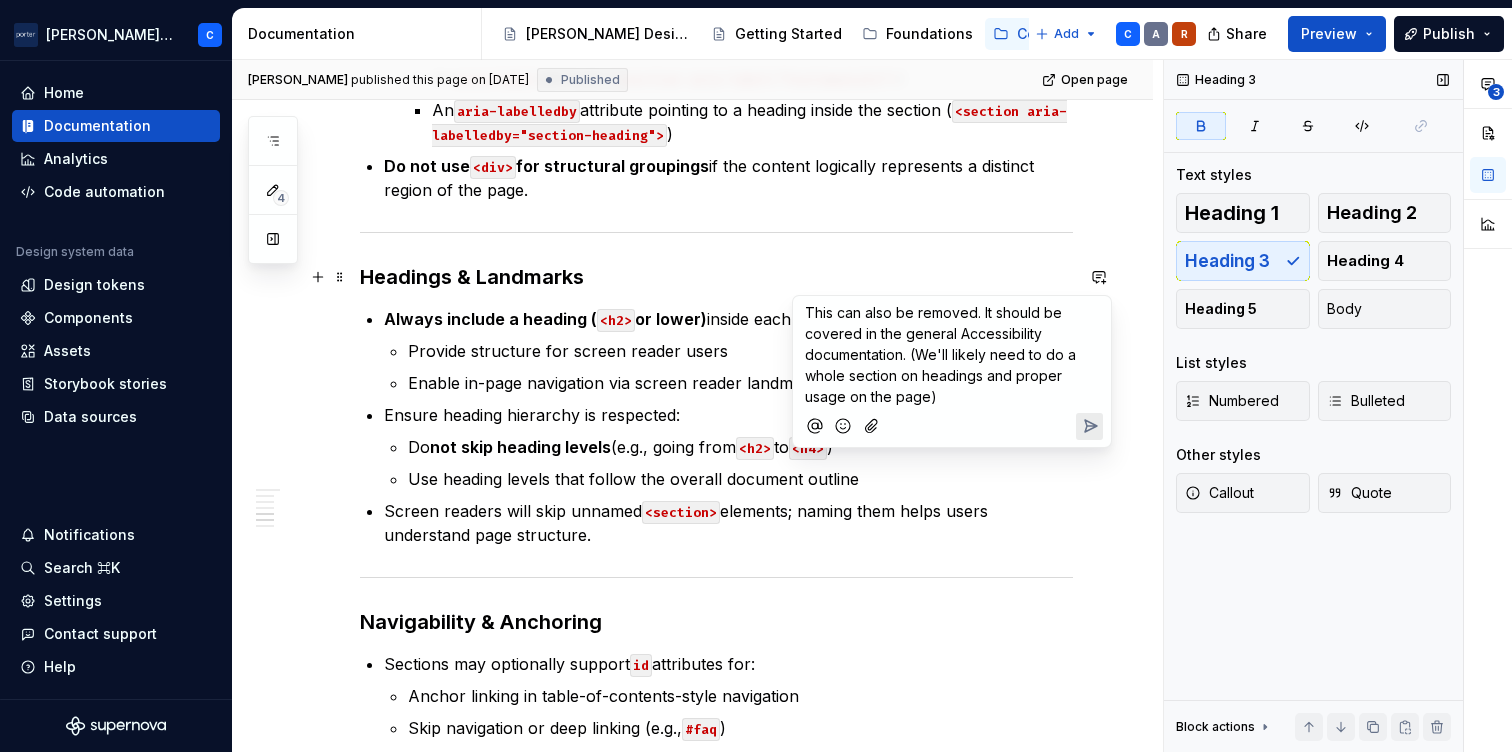 click on "This can also be removed. It should be covered in the general Accessibility documentation. (We'll likely need to do a whole section on headings and proper usage on the page)" at bounding box center (952, 354) 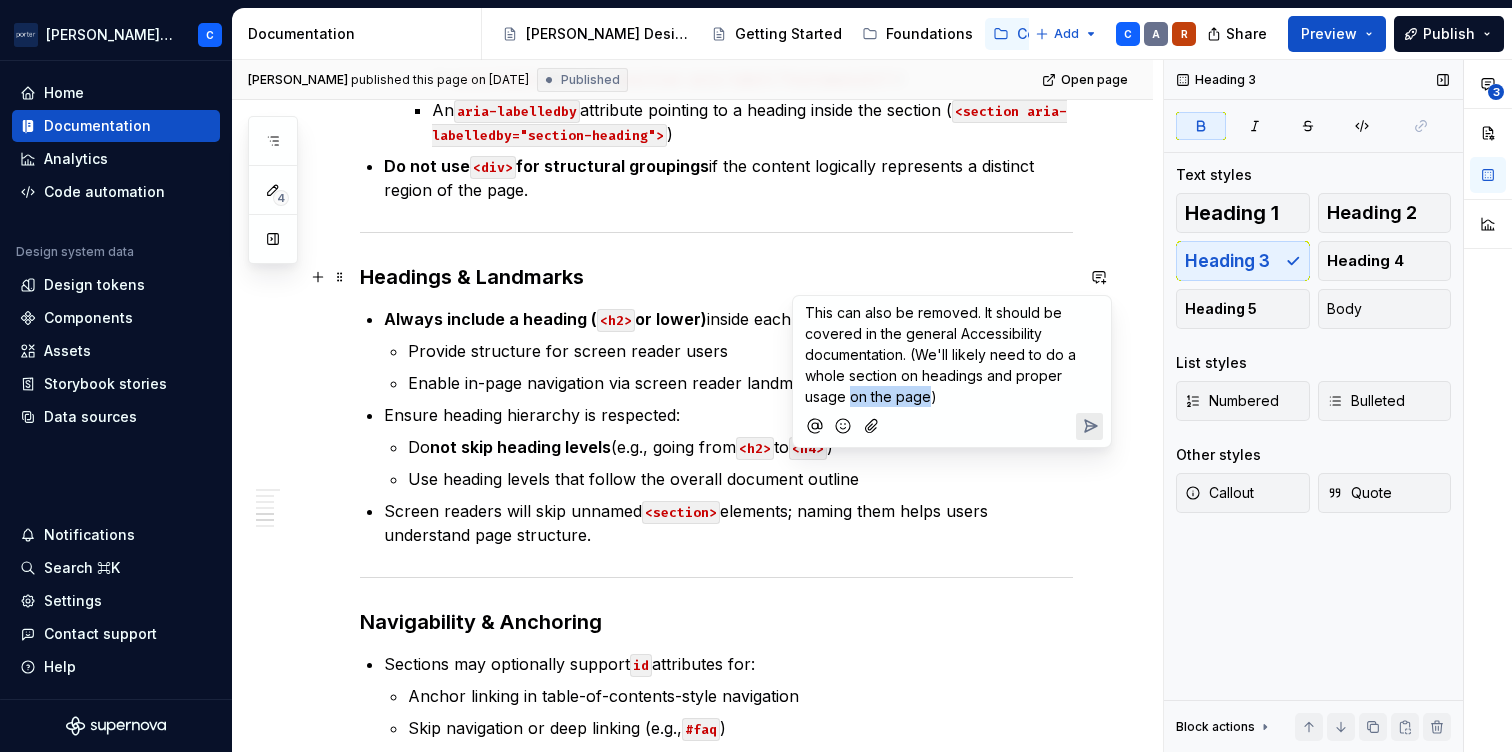 drag, startPoint x: 929, startPoint y: 399, endPoint x: 851, endPoint y: 396, distance: 78.05767 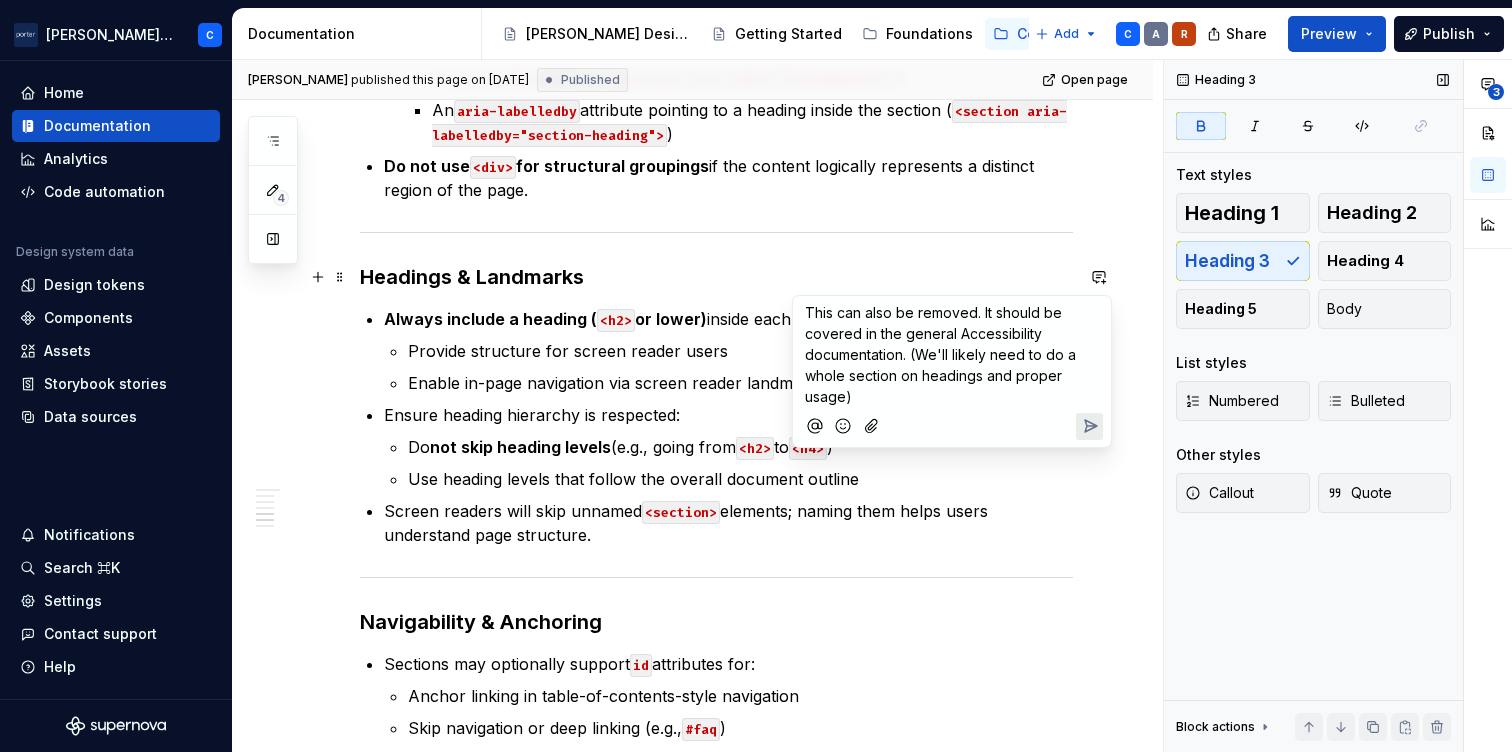 click on "This can also be removed. It should be covered in the general Accessibility documentation. (We'll likely need to do a whole section on headings and proper usage)" at bounding box center [952, 354] 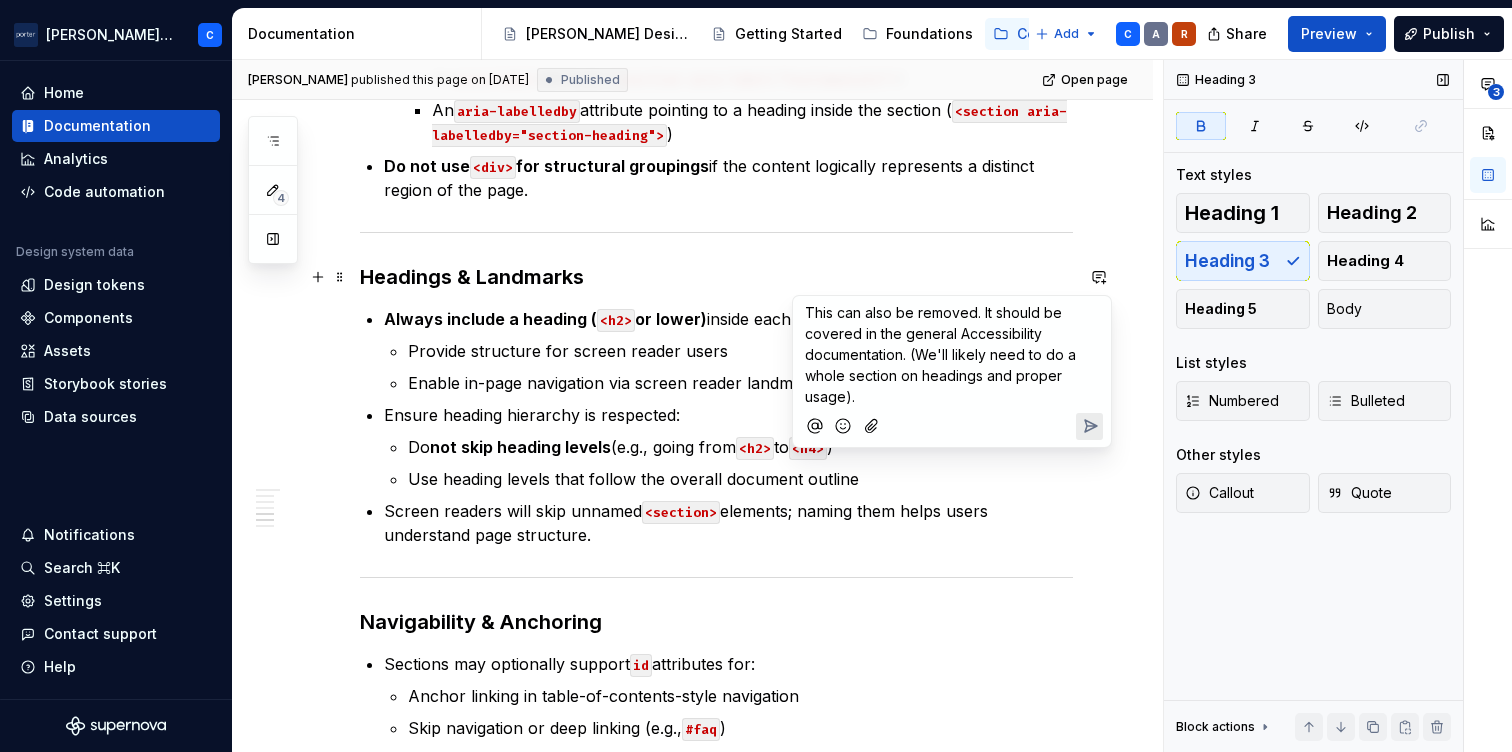 click on "This can also be removed. It should be covered in the general Accessibility documentation. (We'll likely need to do a whole section on headings and proper usage)." at bounding box center (942, 354) 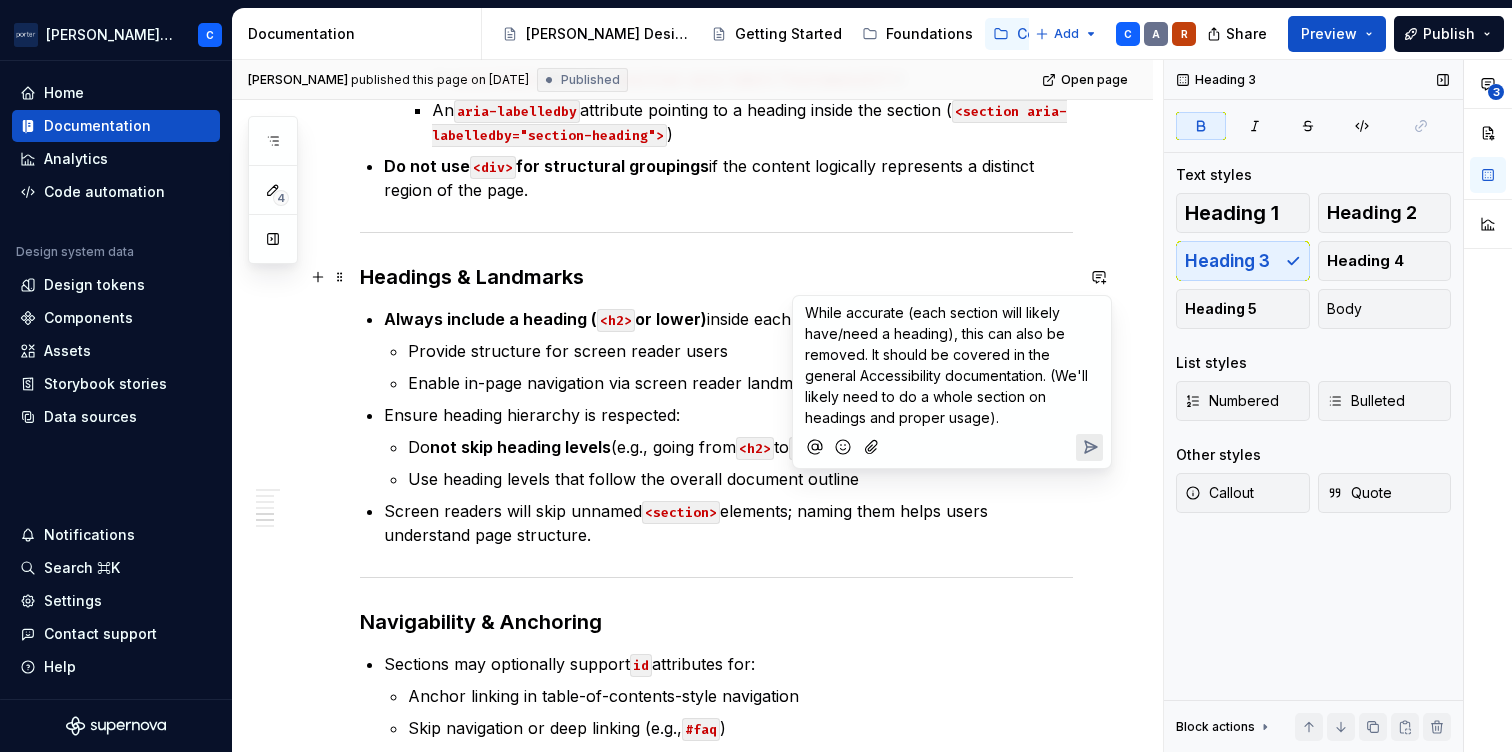 click on "While accurate (each section will likely have/need a heading), this can also be removed. It should be covered in the general Accessibility documentation. (We'll likely need to do a whole section on headings and proper usage)." at bounding box center [952, 365] 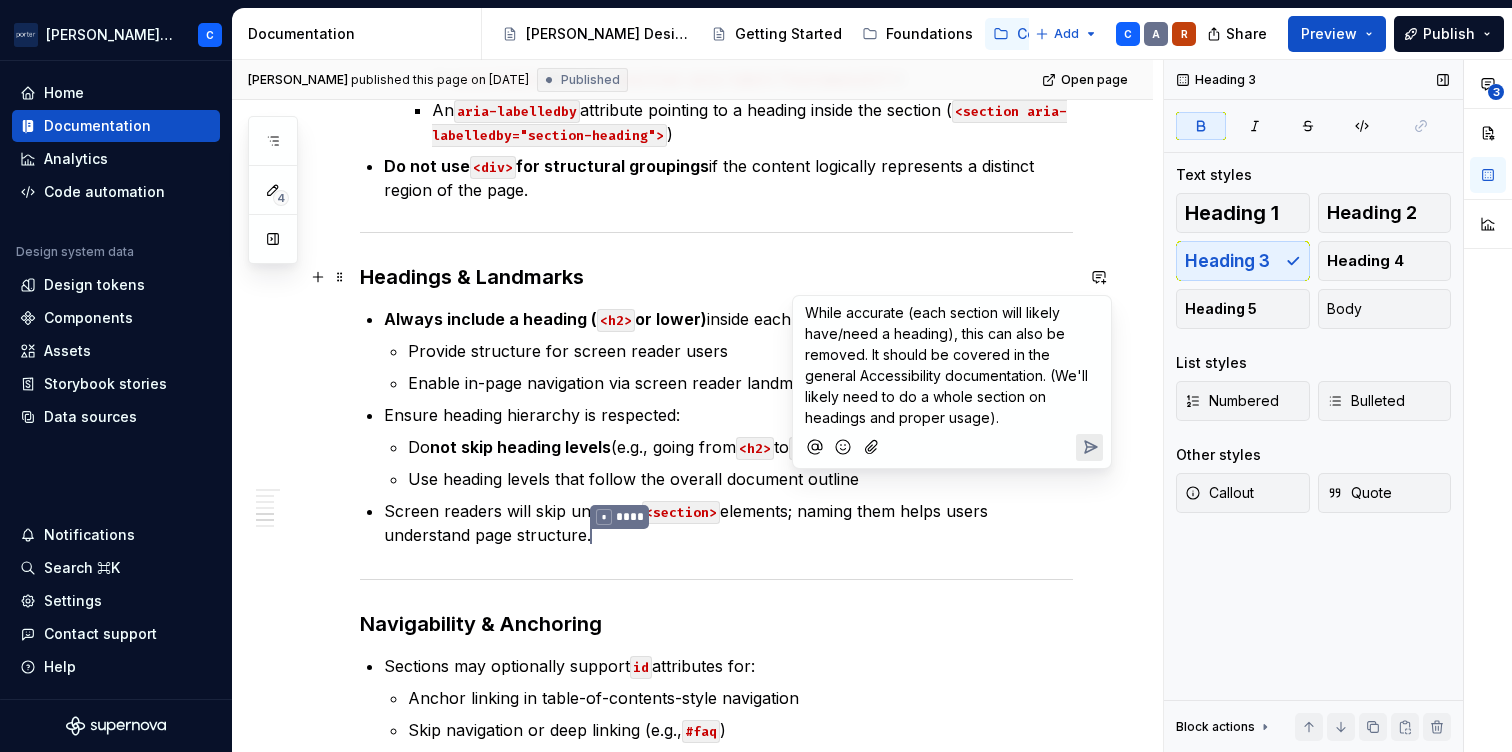 click 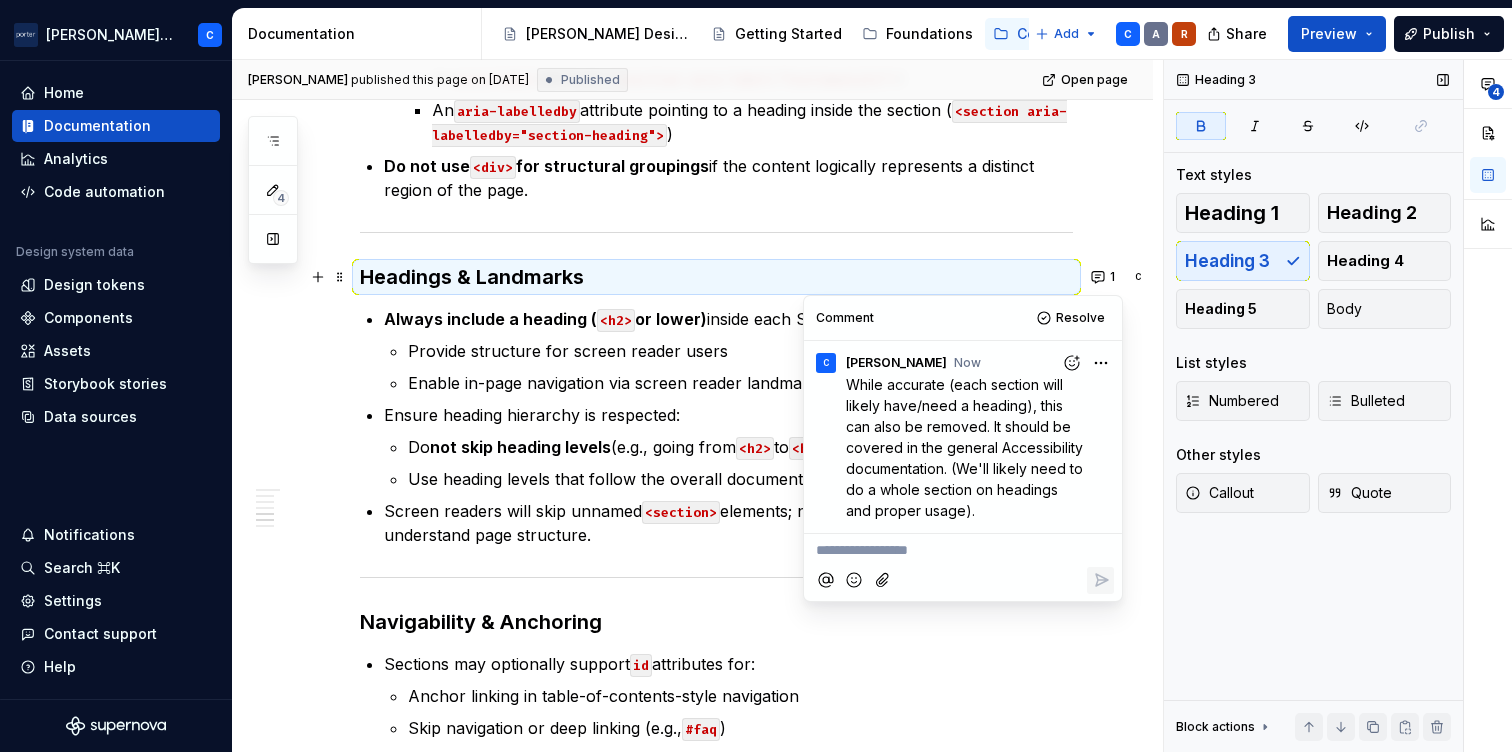 click on "While accurate (each section will likely have/need a heading), this can also be removed. It should be covered in the general Accessibility documentation. (We'll likely need to do a whole section on headings and proper usage)." at bounding box center [968, 447] 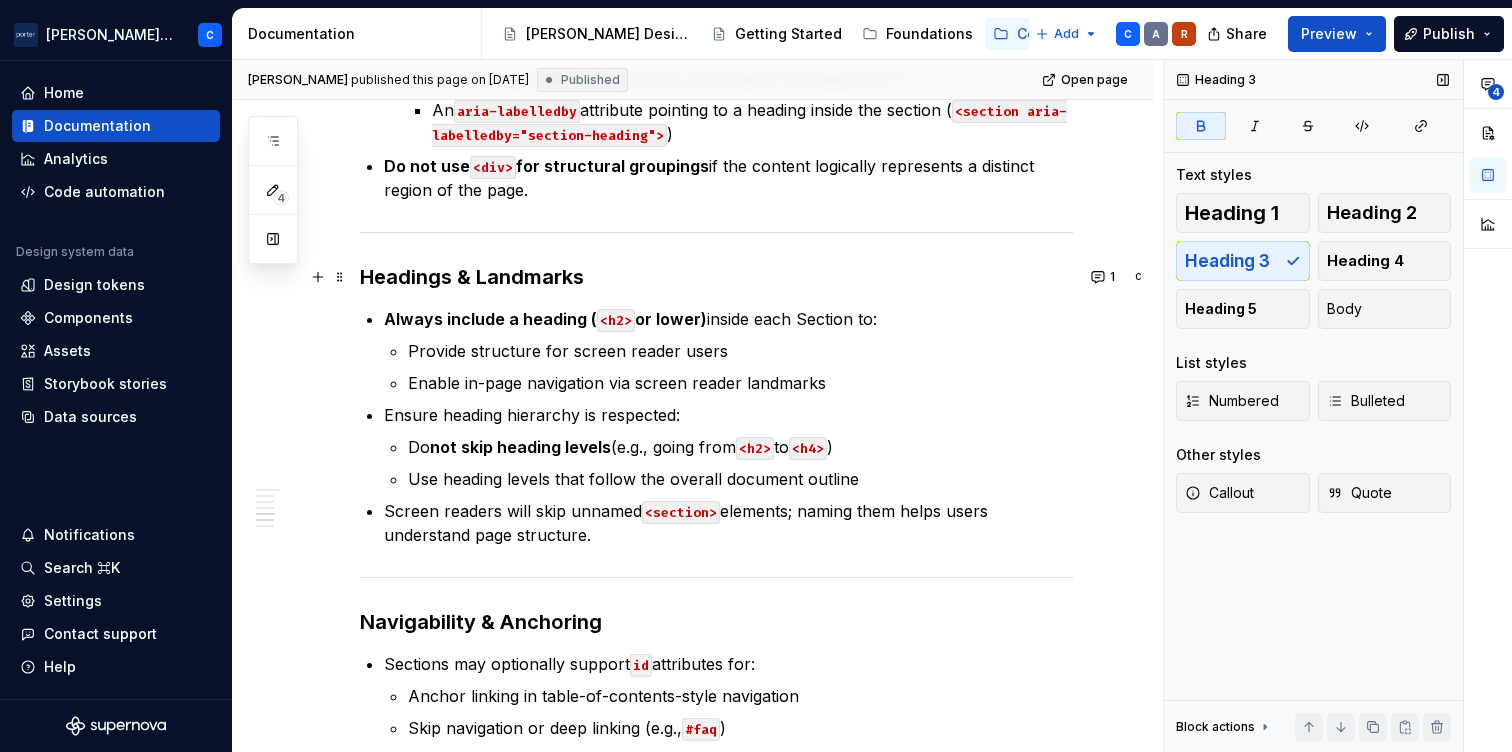 click on "[PERSON_NAME] Airlines C Home Documentation Analytics Code automation Design system data Design tokens Components Assets Storybook stories Data sources Notifications Search ⌘K Settings Contact support Help Documentation
Accessibility guide for tree Page tree.
Navigate the tree with the arrow keys. Common tree hotkeys apply. Further keybindings are available:
enter to execute primary action on focused item
f2 to start renaming the focused item
escape to abort renaming an item
control+d to start dragging selected items
[PERSON_NAME] Design Getting Started Foundations Components Accessibility Add C A R Share Preview Publish 4 Pages Add
Accessibility guide for tree Page tree.
Navigate the tree with the arrow keys. Common tree hotkeys apply. Further keybindings are available:
enter to execute primary action on focused item
f2 to start renaming the focused item
escape to abort renaming an item
C" at bounding box center (756, 376) 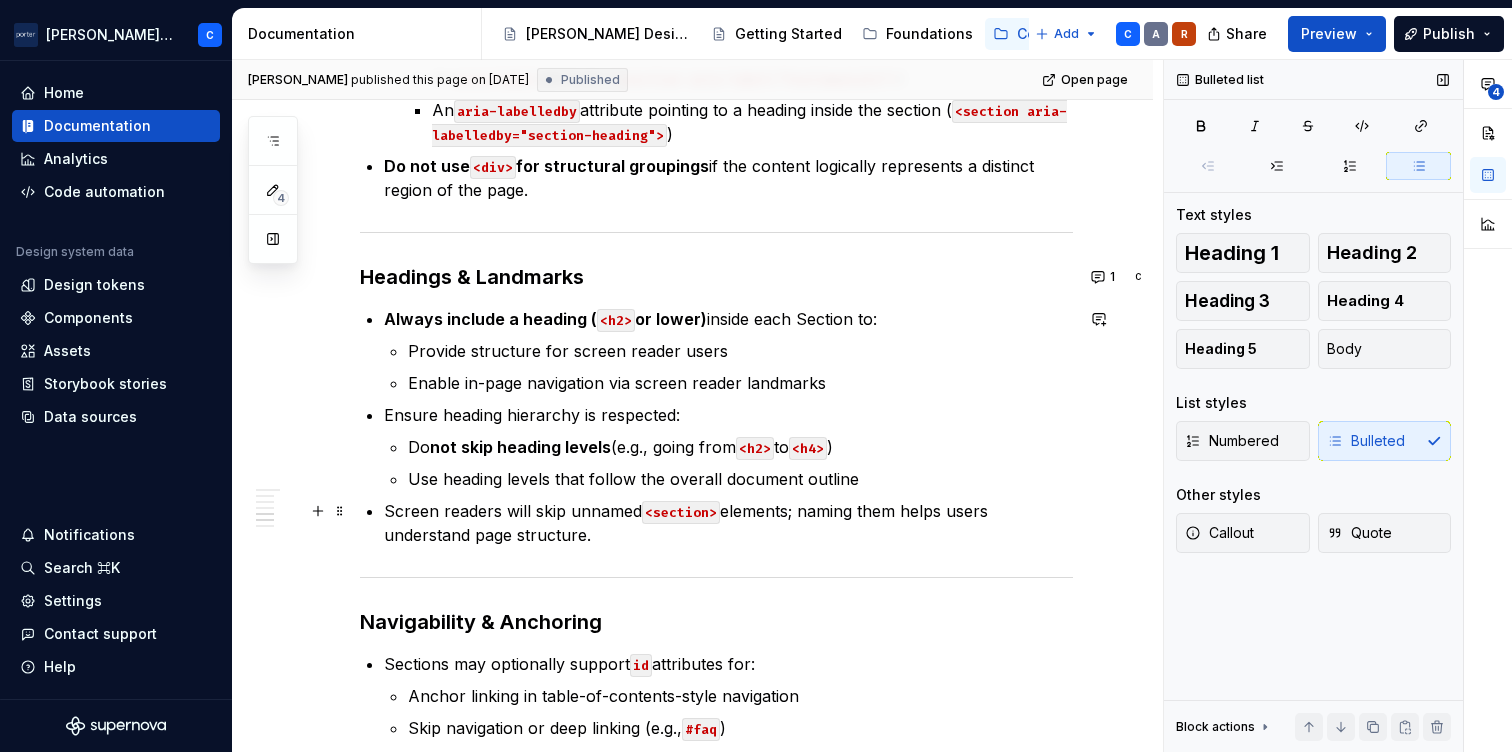 click on "Screen readers will skip unnamed  <section>  elements; naming them helps users understand page structure." at bounding box center [728, 523] 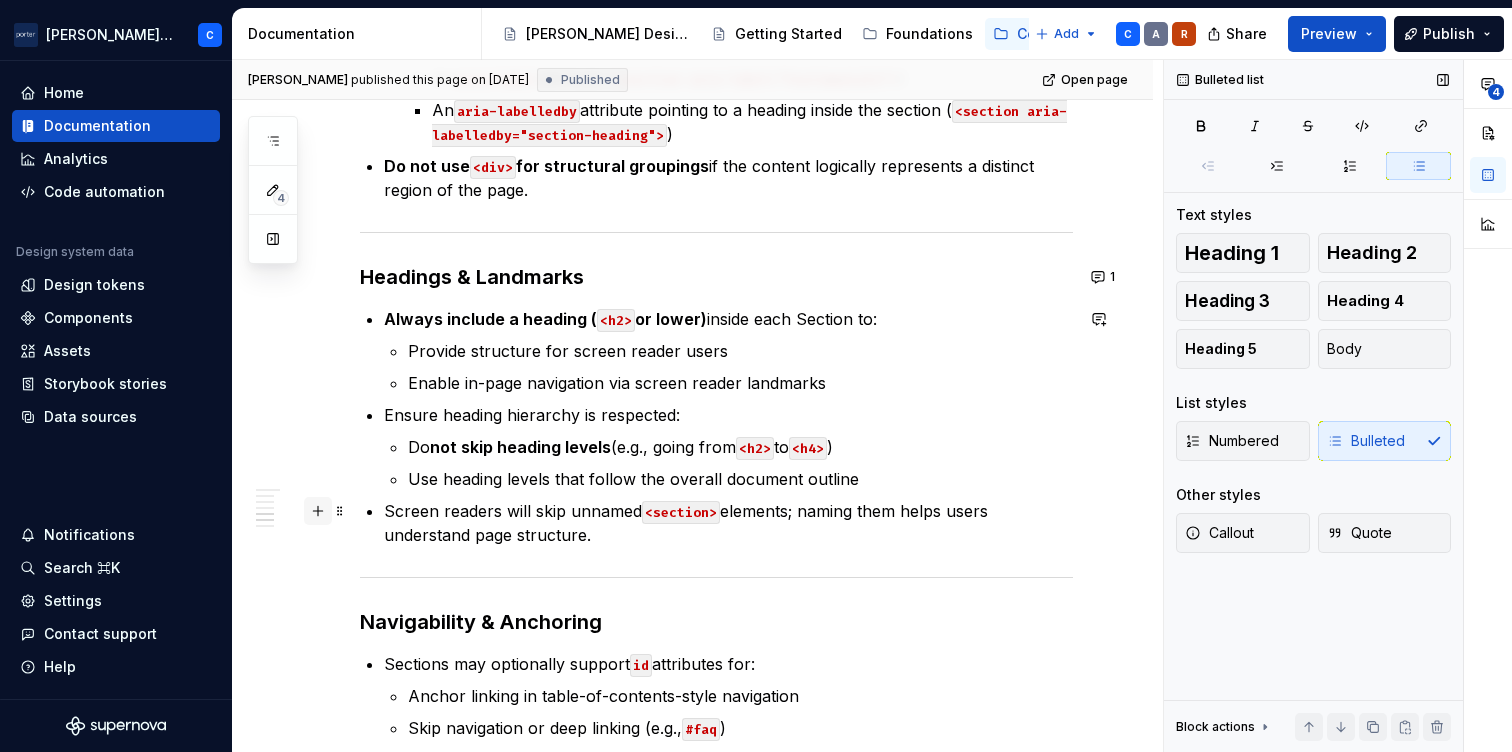 click at bounding box center [318, 511] 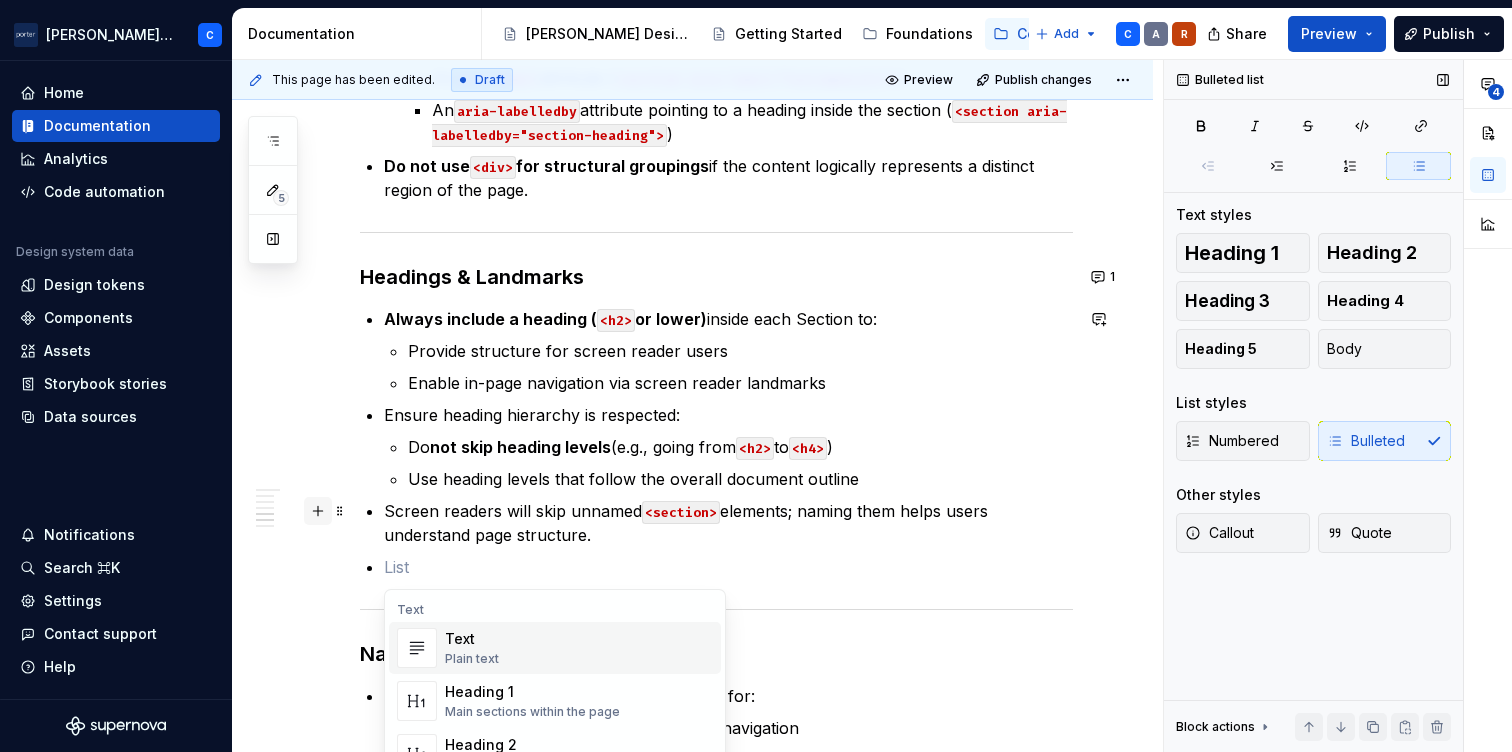 type on "*" 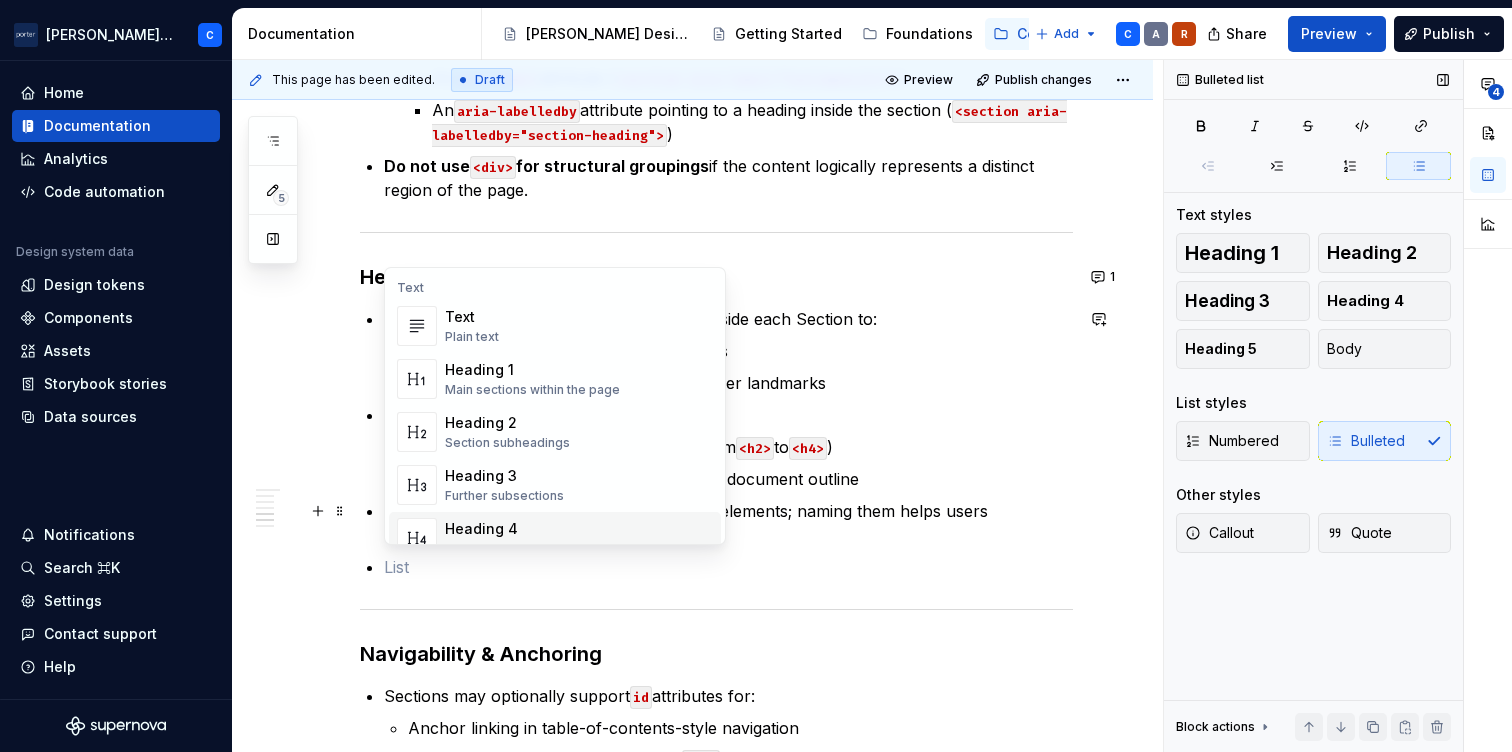 click on "**********" at bounding box center (716, 6) 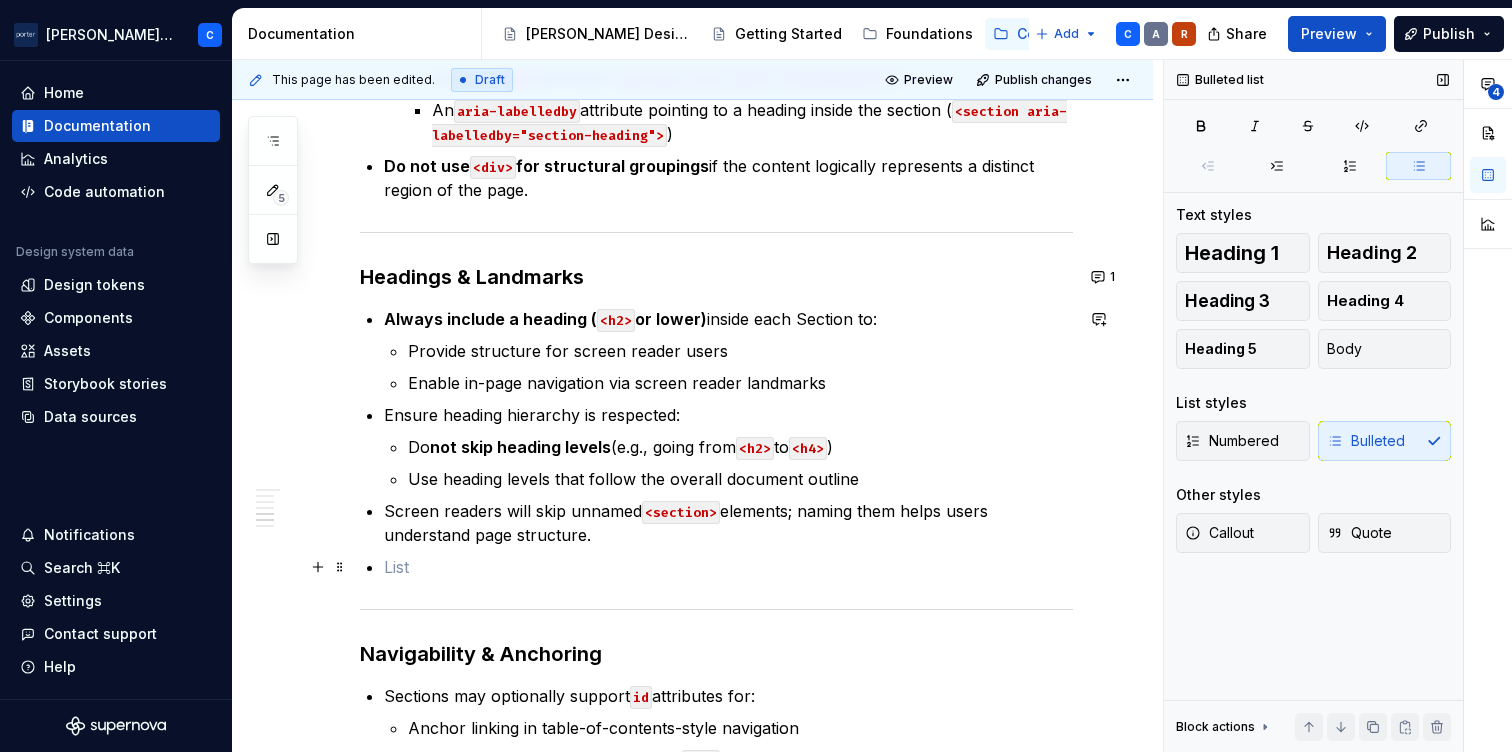 click at bounding box center [728, 567] 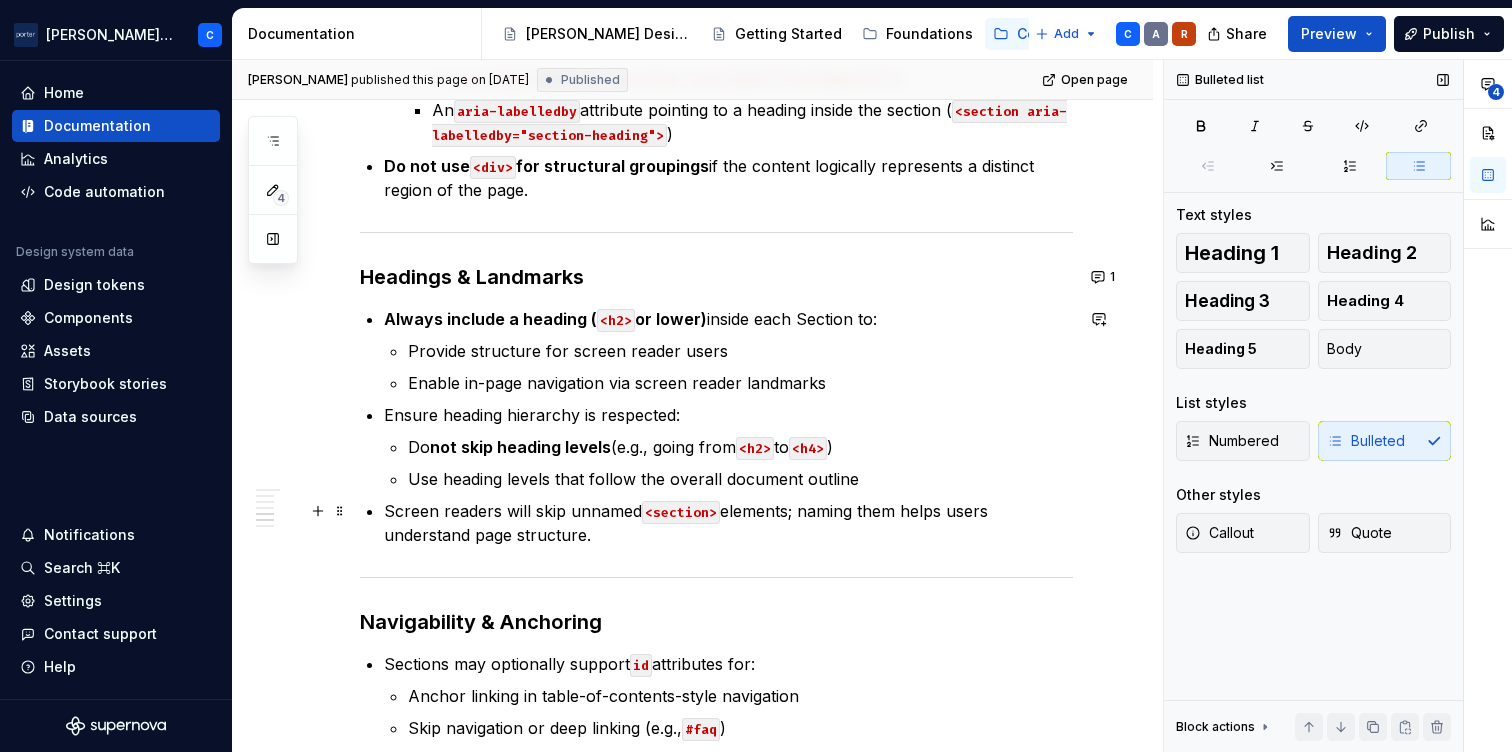 click on "Screen readers will skip unnamed  <section>  elements; naming them helps users understand page structure." at bounding box center [728, 523] 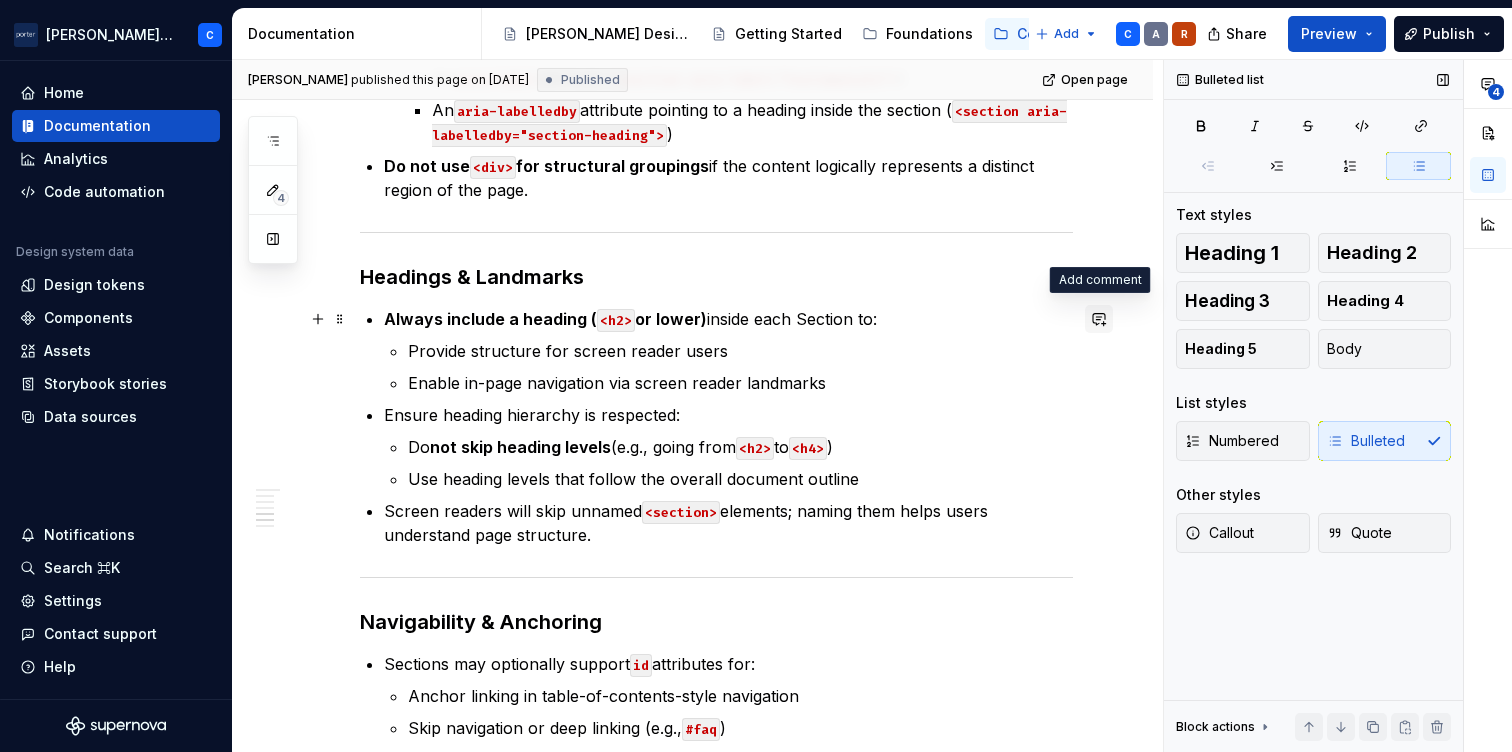 click at bounding box center [1099, 319] 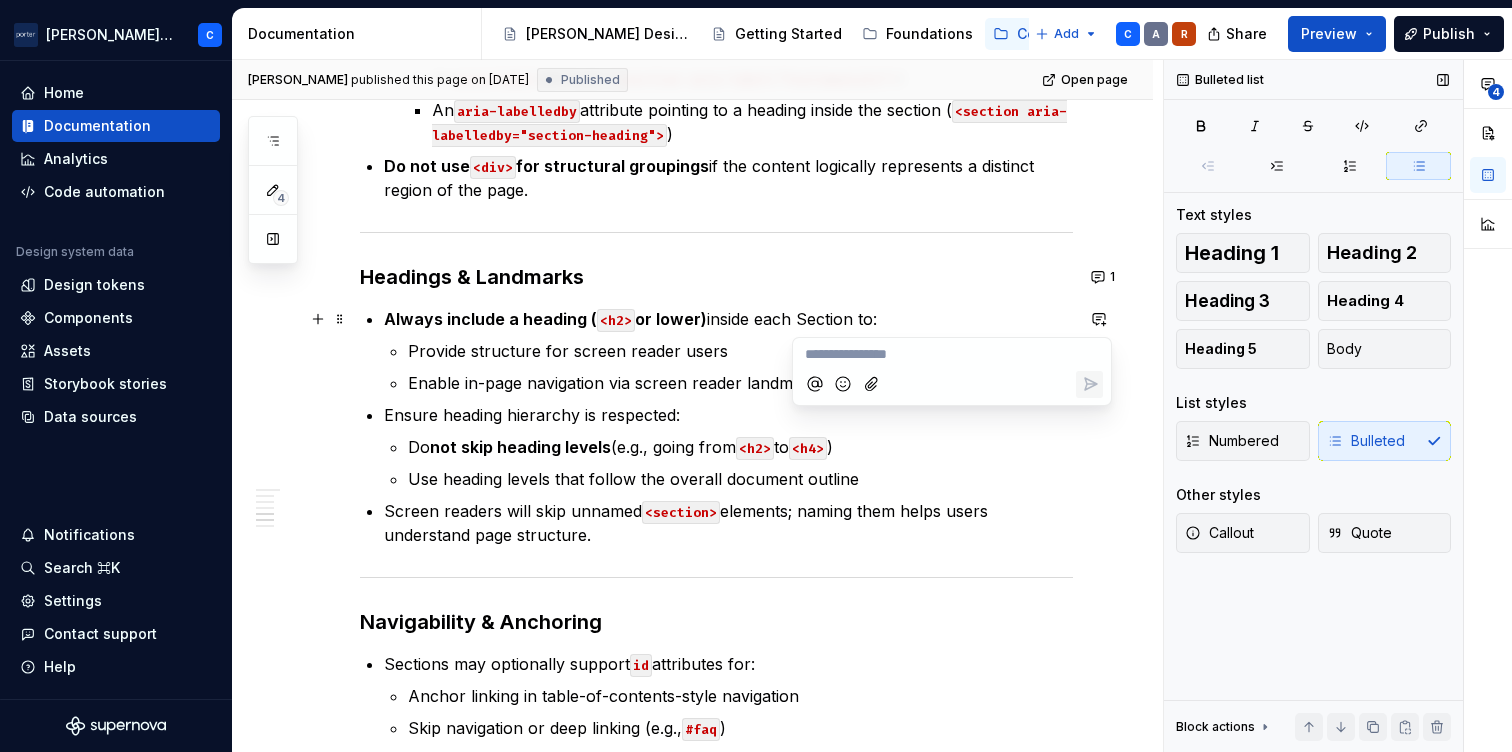 type 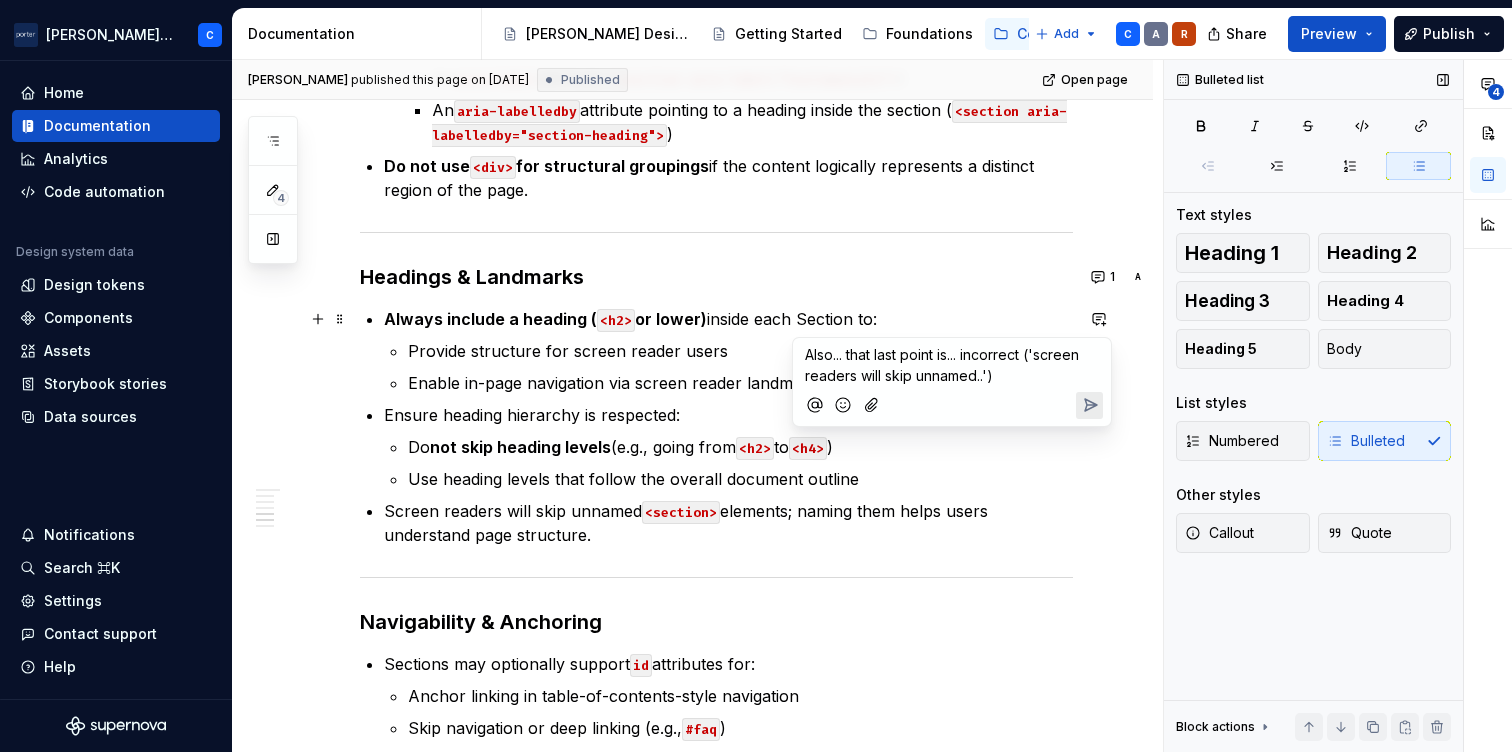 click 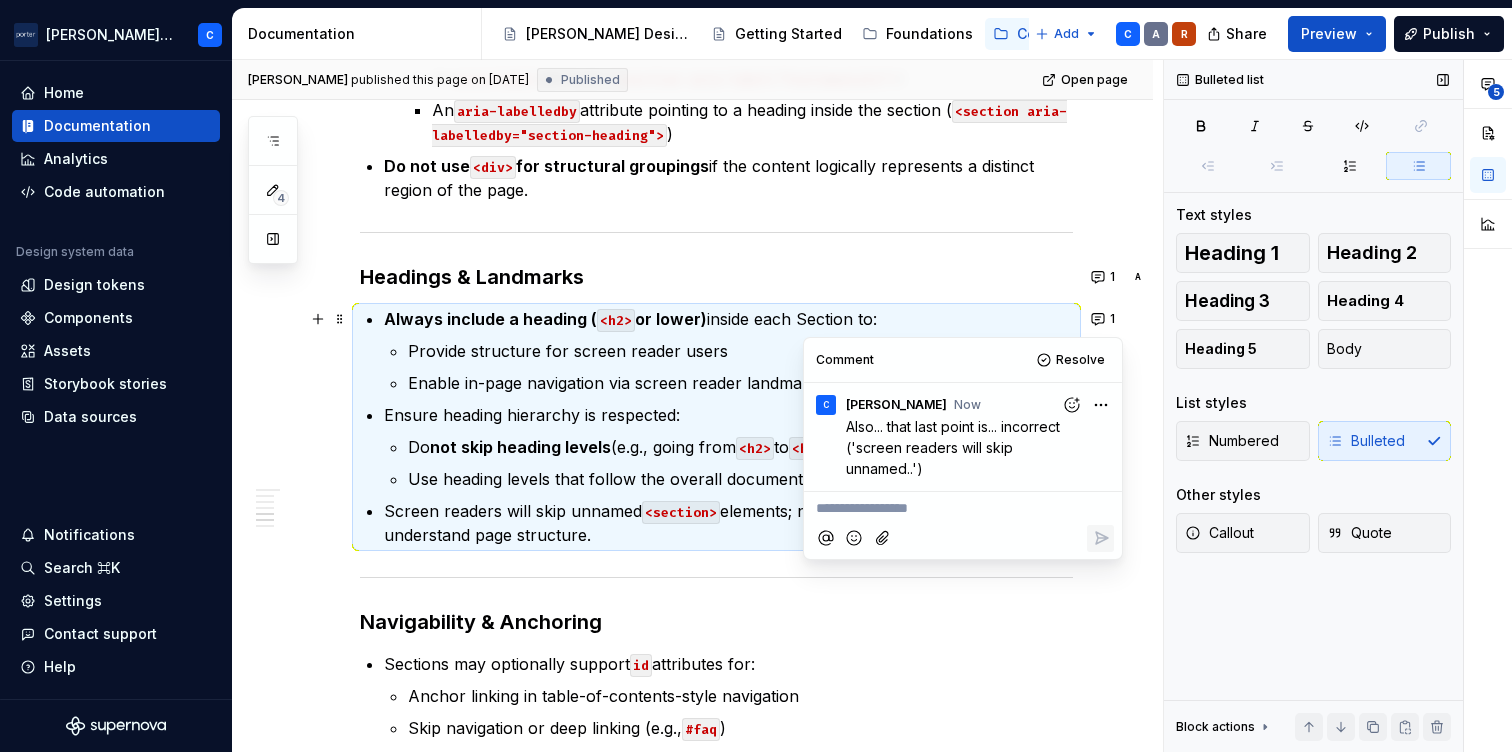 click on "[PERSON_NAME] Airlines C Home Documentation Analytics Code automation Design system data Design tokens Components Assets Storybook stories Data sources Notifications Search ⌘K Settings Contact support Help Documentation
Accessibility guide for tree Page tree.
Navigate the tree with the arrow keys. Common tree hotkeys apply. Further keybindings are available:
enter to execute primary action on focused item
f2 to start renaming the focused item
escape to abort renaming an item
control+d to start dragging selected items
[PERSON_NAME] Design Getting Started Foundations Components Accessibility Add C A R Share Preview Publish 4 Pages Add
Accessibility guide for tree Page tree.
Navigate the tree with the arrow keys. Common tree hotkeys apply. Further keybindings are available:
enter to execute primary action on focused item
f2 to start renaming the focused item
escape to abort renaming an item
C" at bounding box center [756, 376] 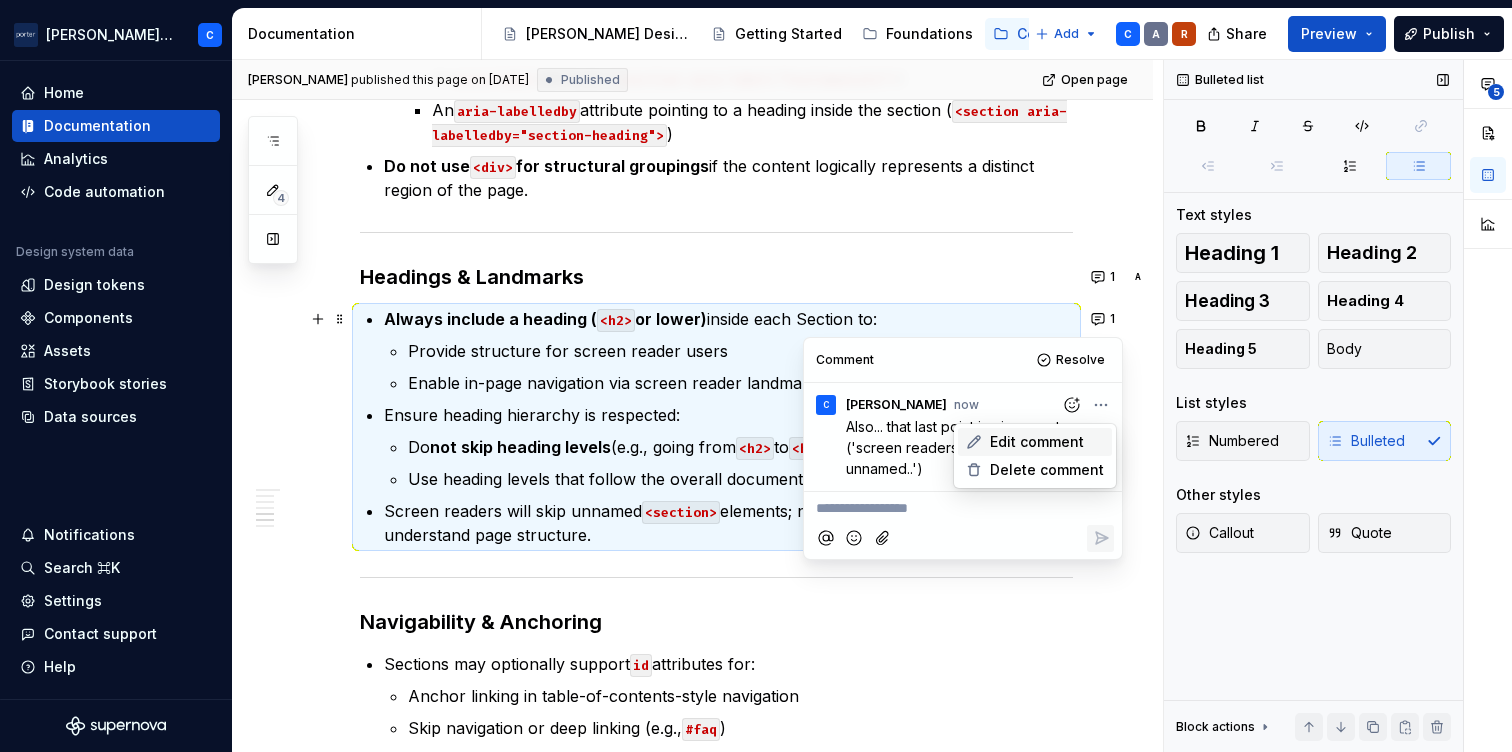 click on "Edit comment" at bounding box center [1037, 442] 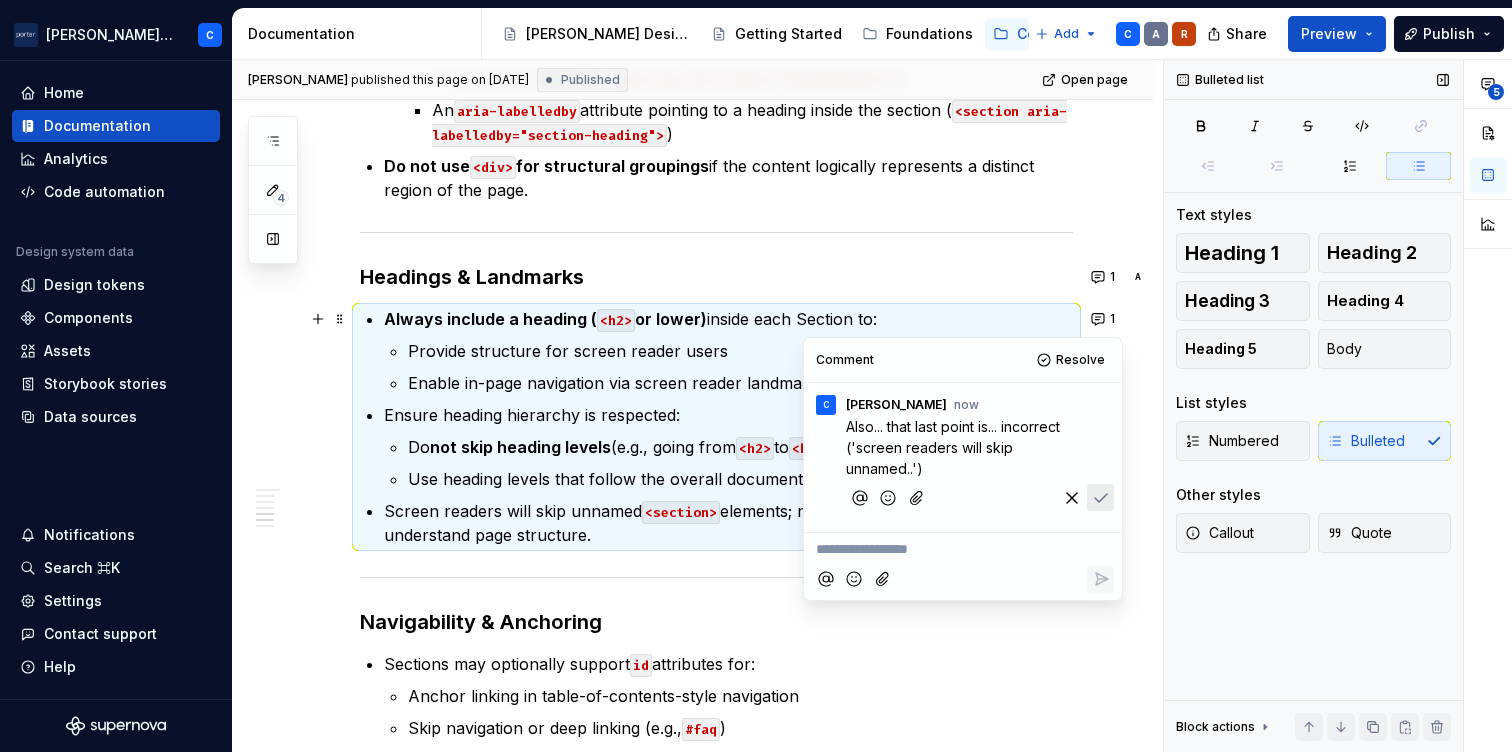 click on "Also... that last point is... incorrect ('screen readers will skip unnamed..')" at bounding box center (968, 447) 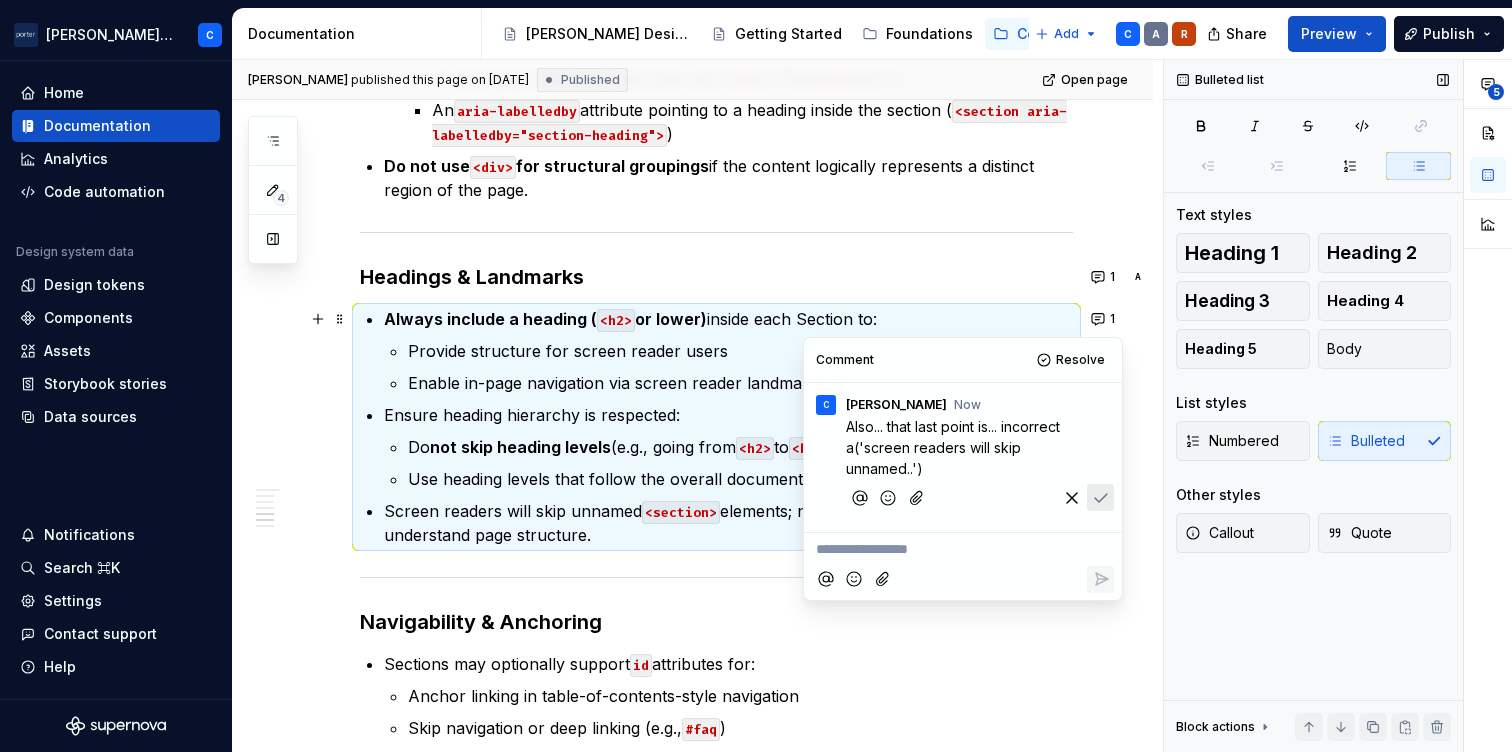 type 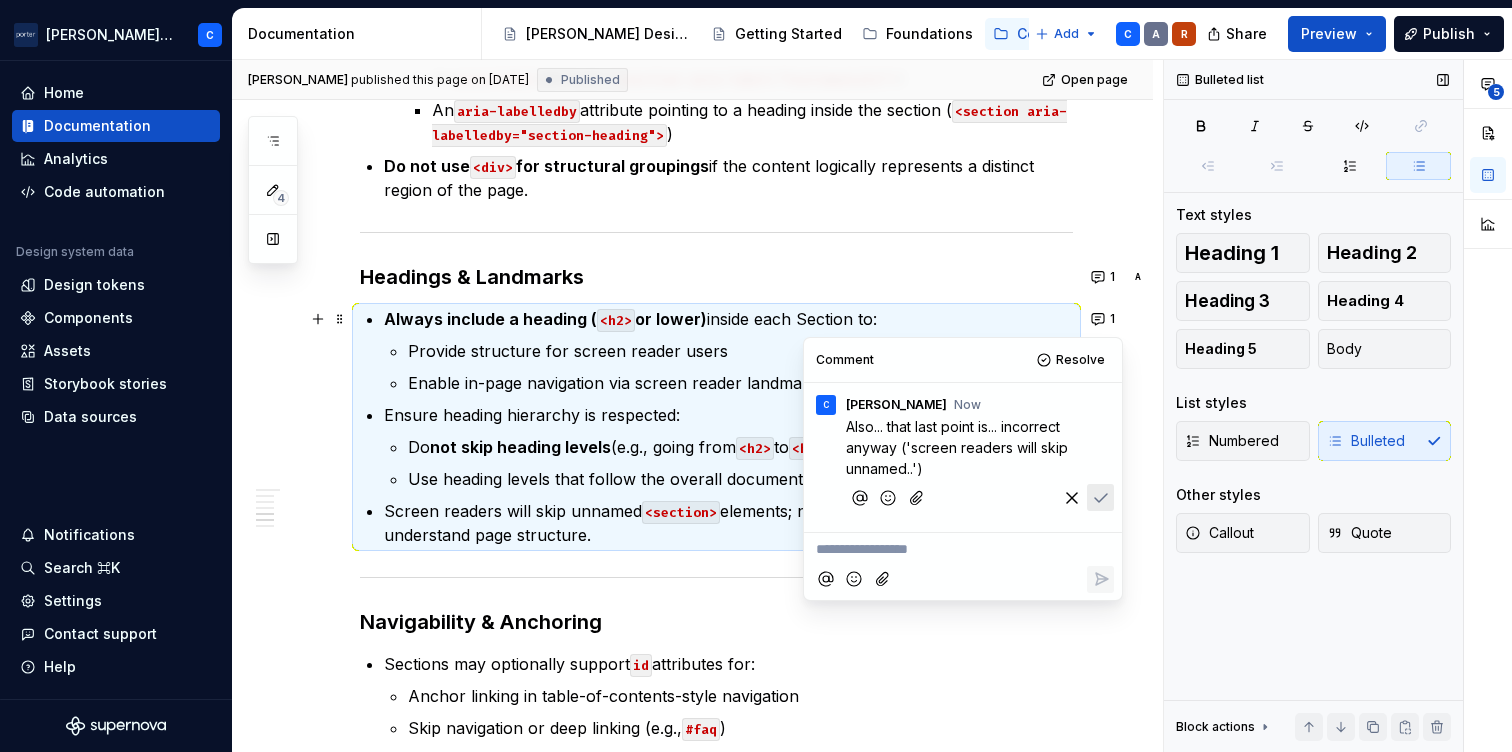 click at bounding box center (1100, 497) 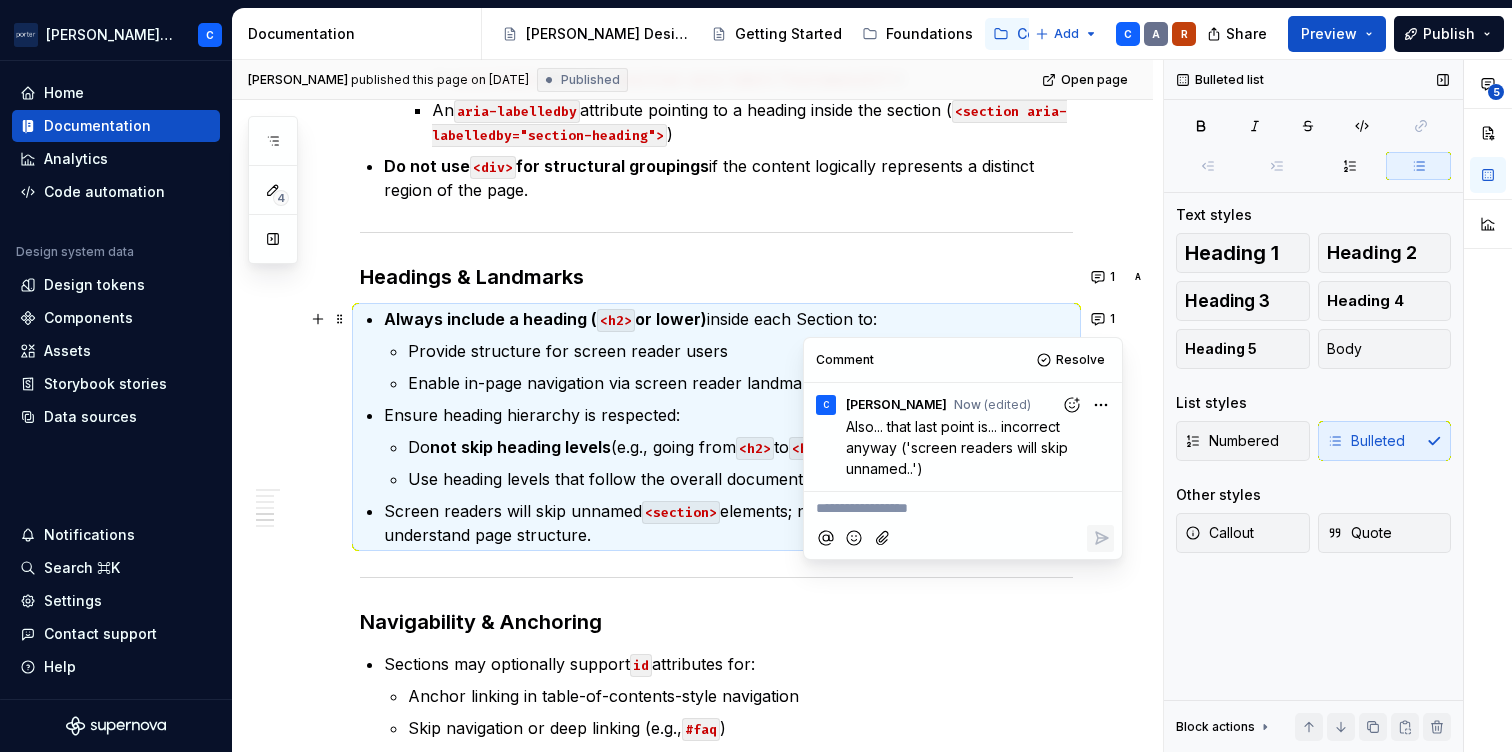 click on "**********" at bounding box center (716, -10) 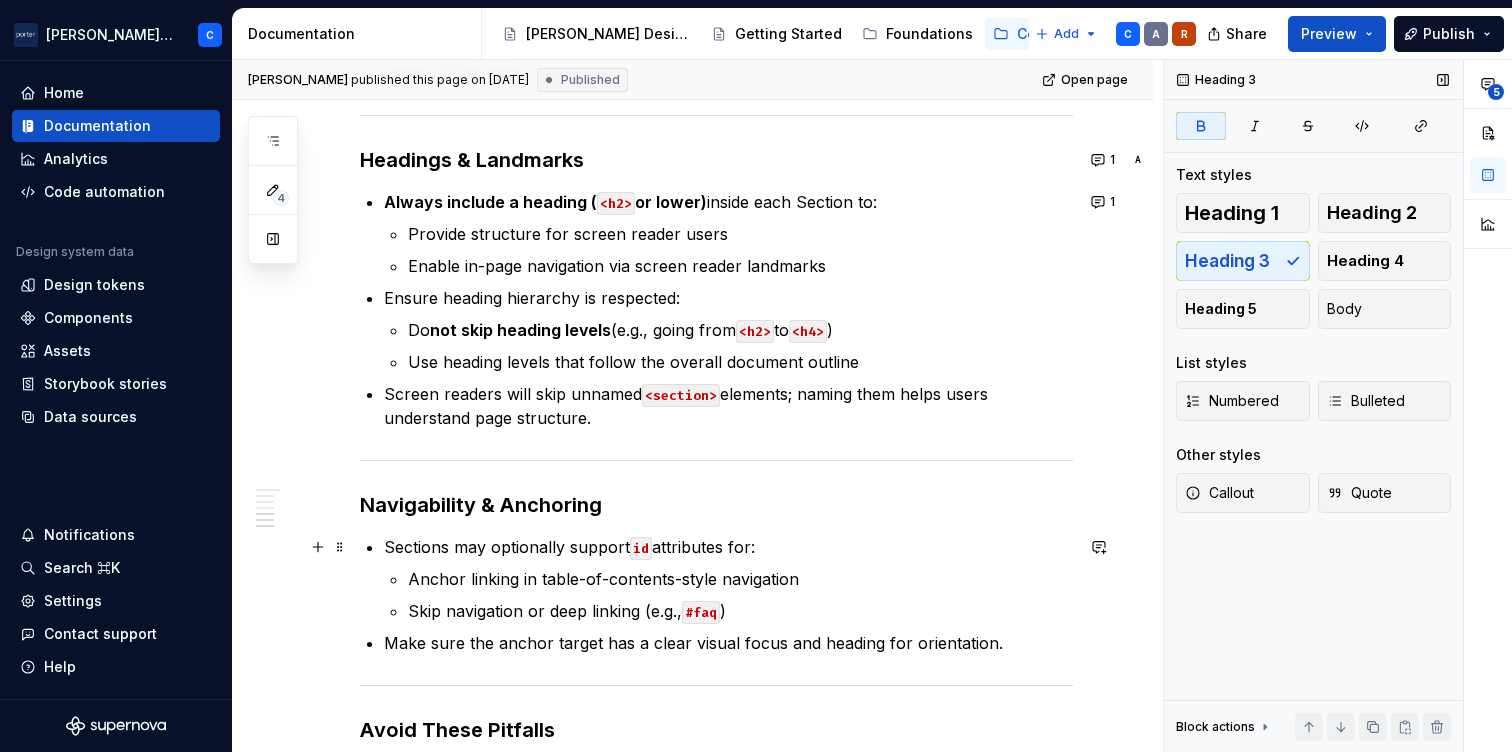 scroll, scrollTop: 1783, scrollLeft: 0, axis: vertical 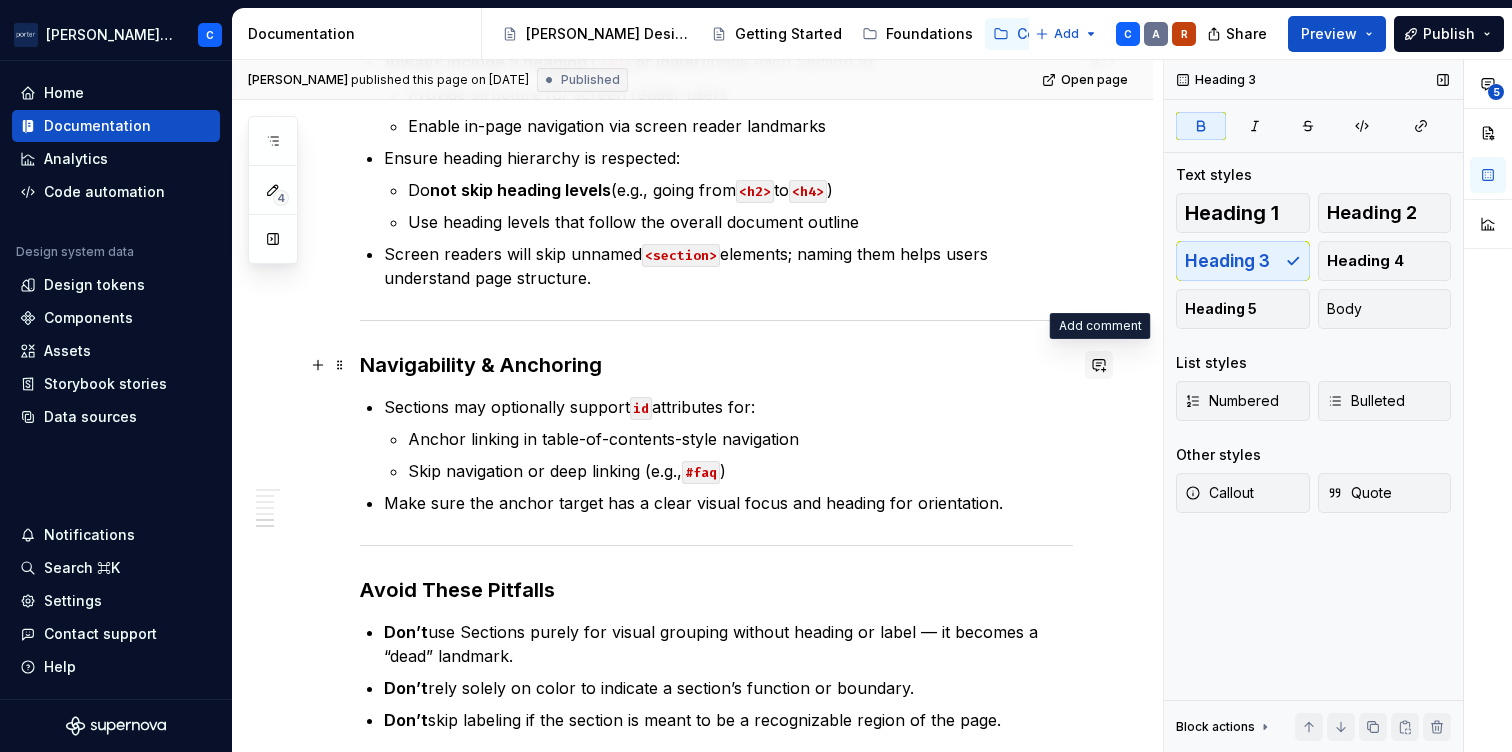 type on "*" 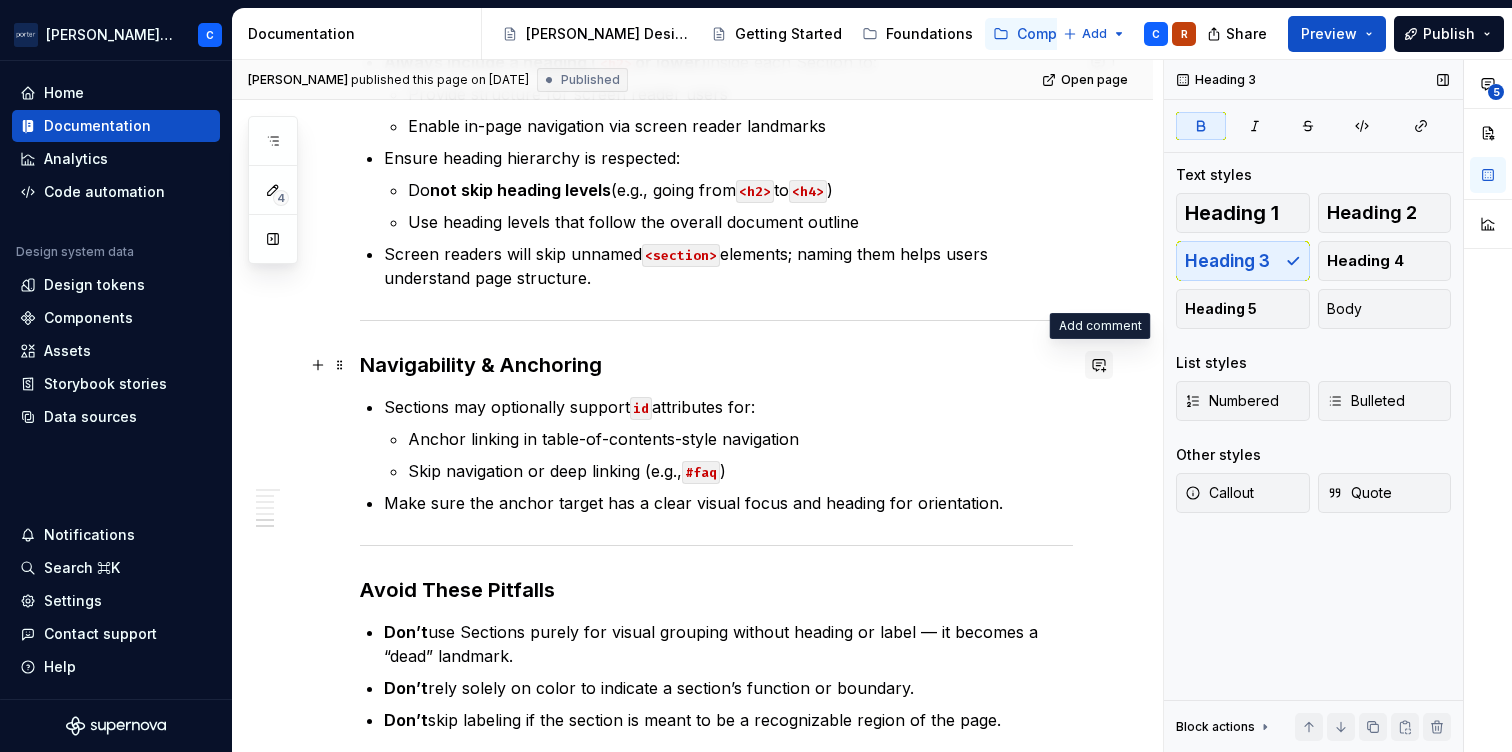 click at bounding box center [1099, 365] 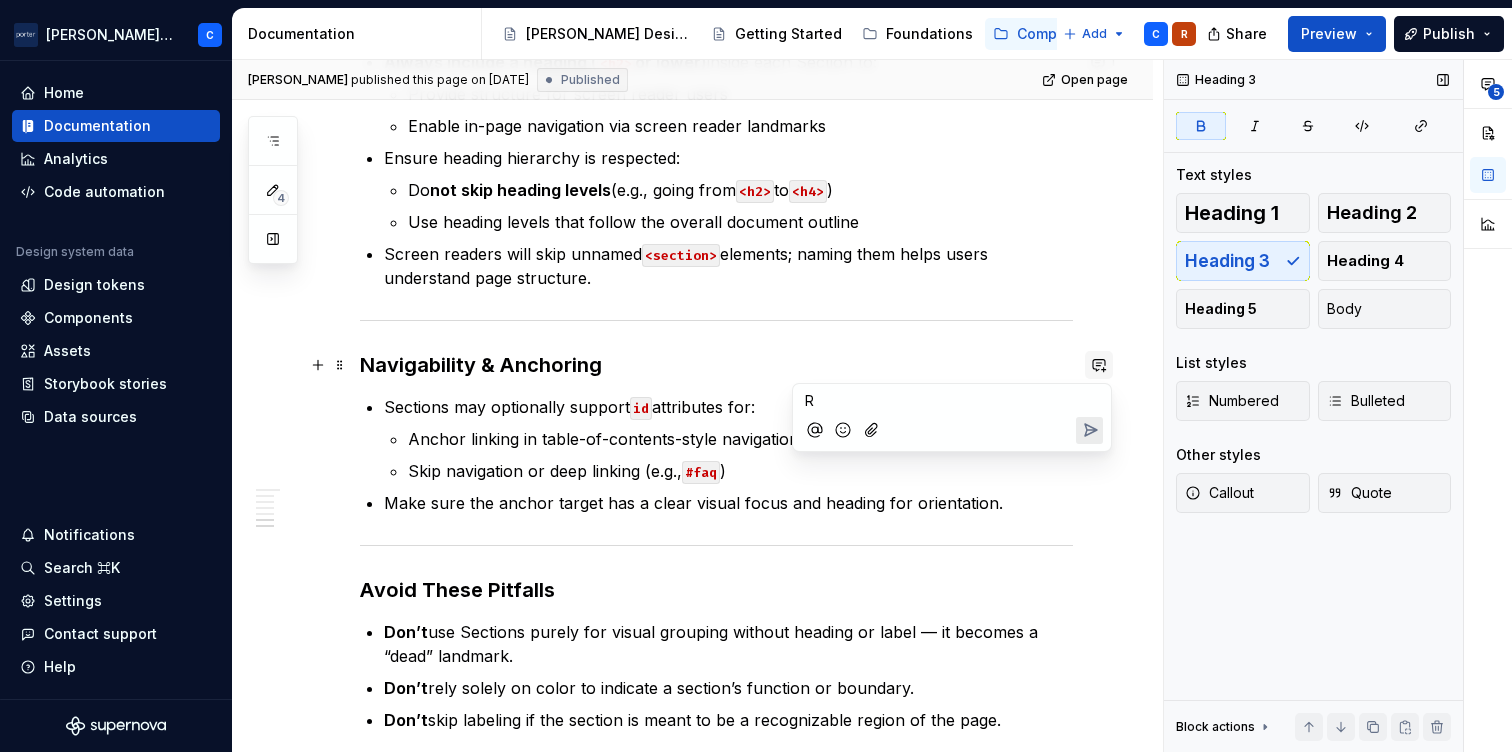 type 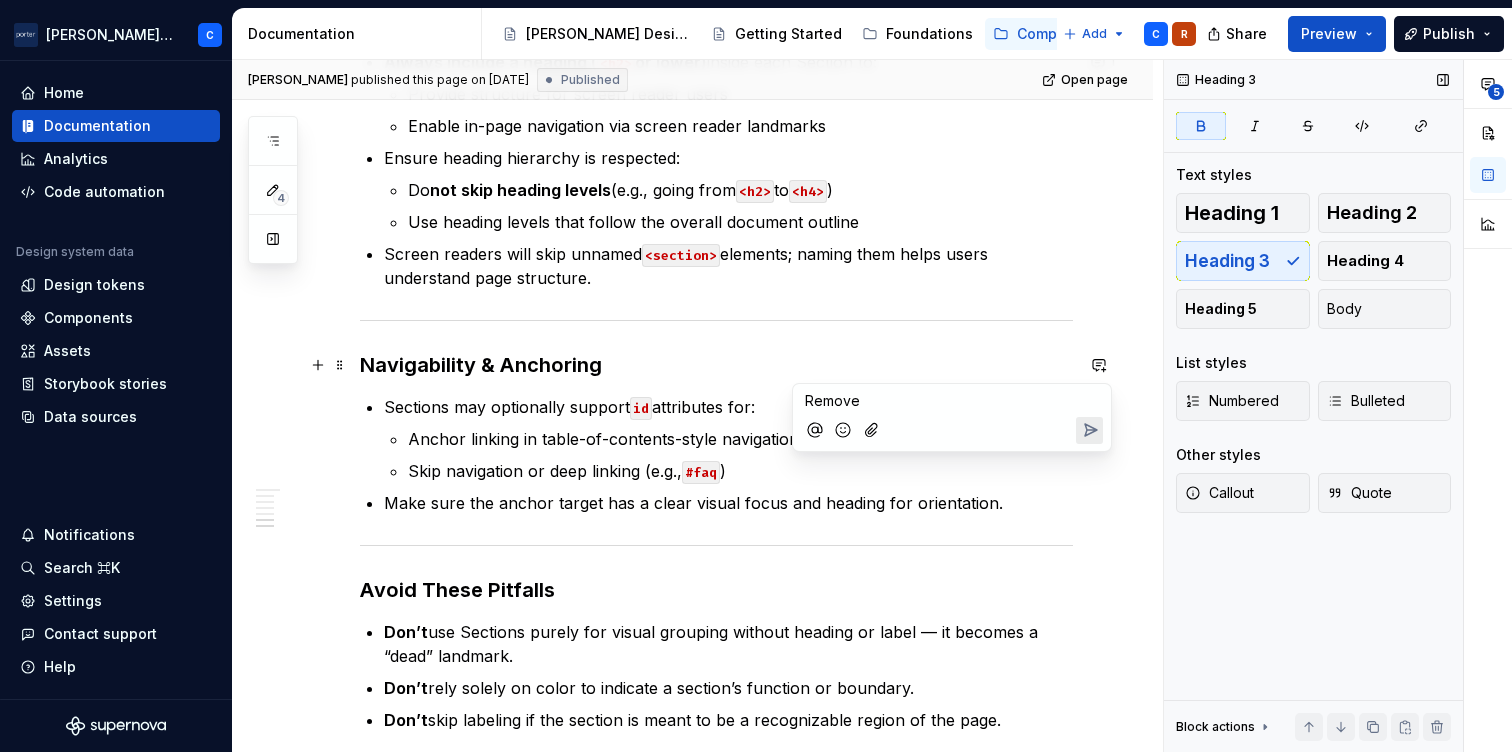 click 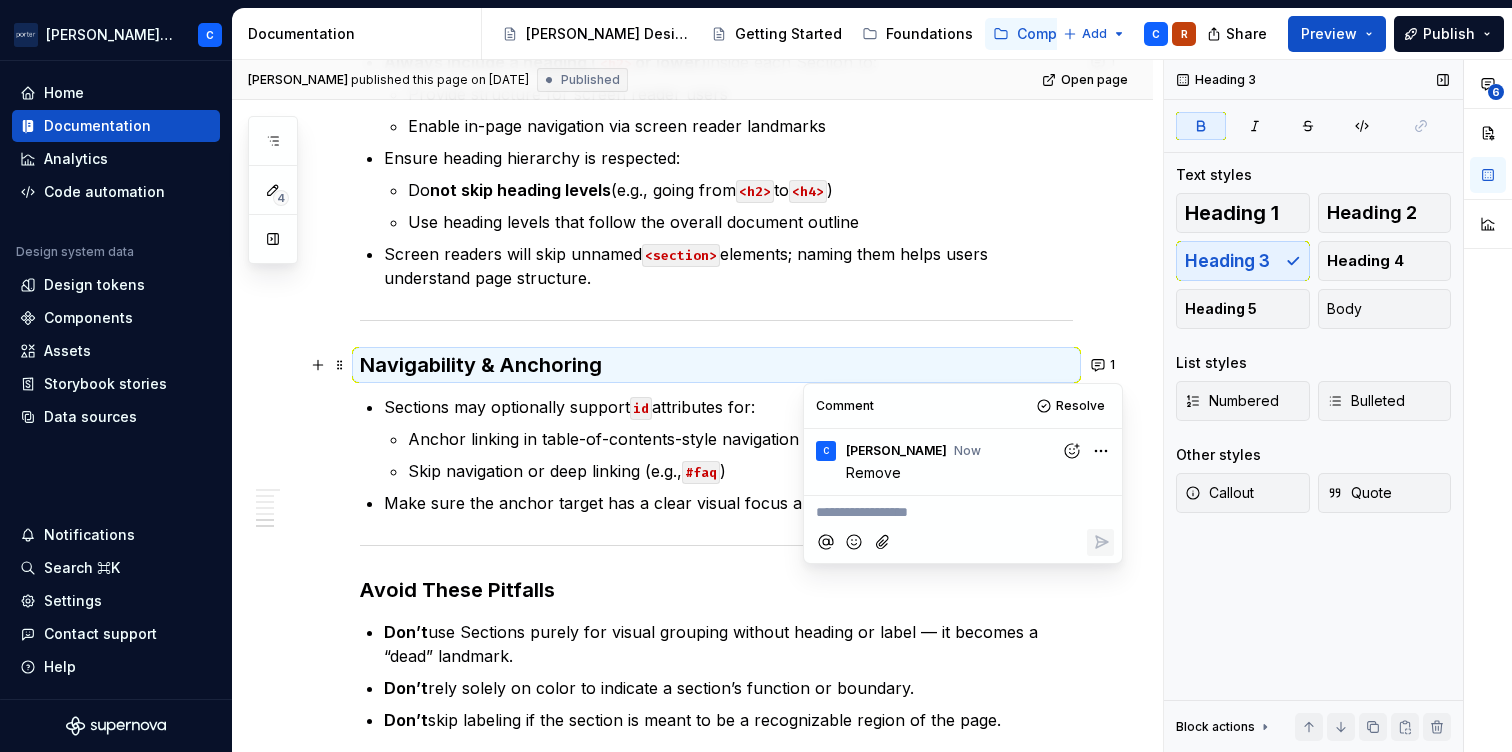 type on "*" 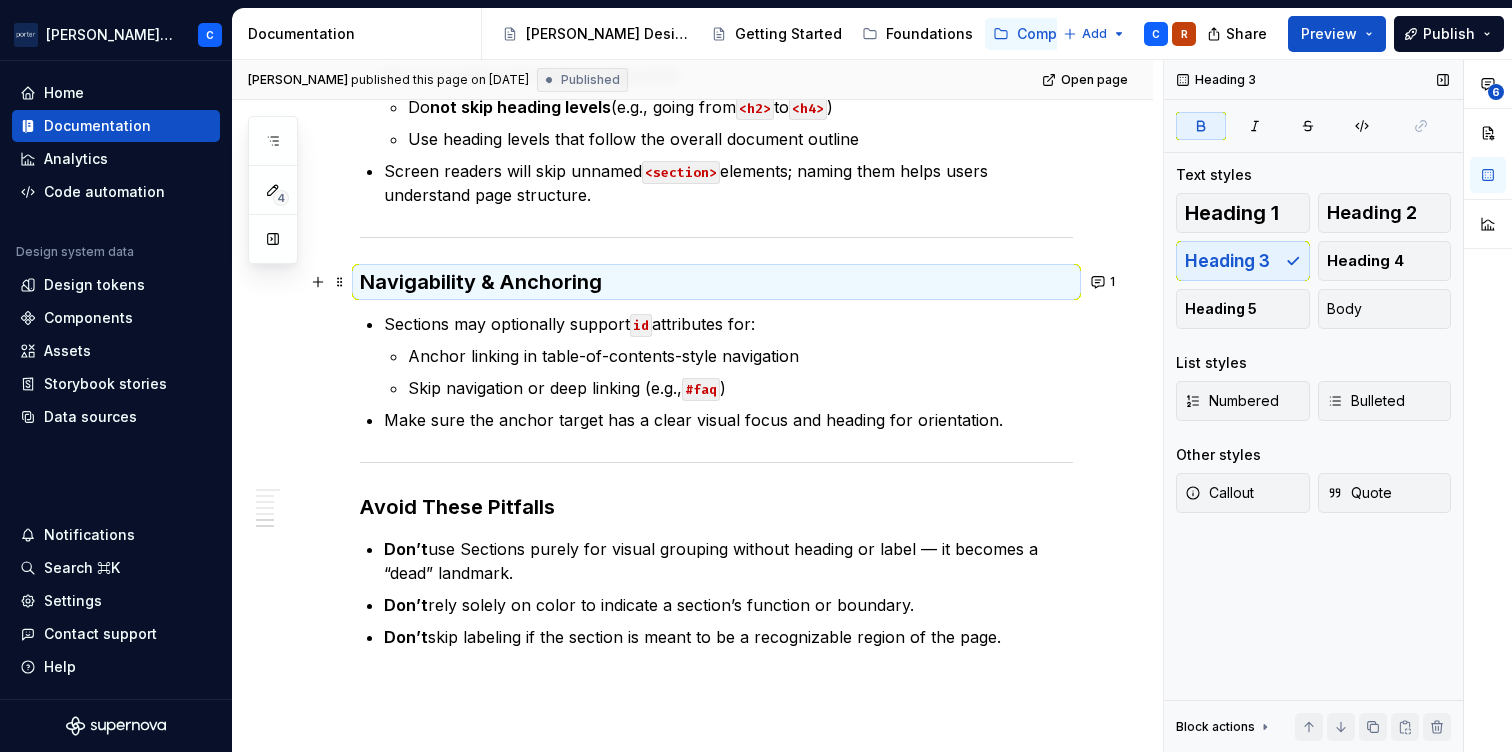 click on "**********" at bounding box center (692, -249) 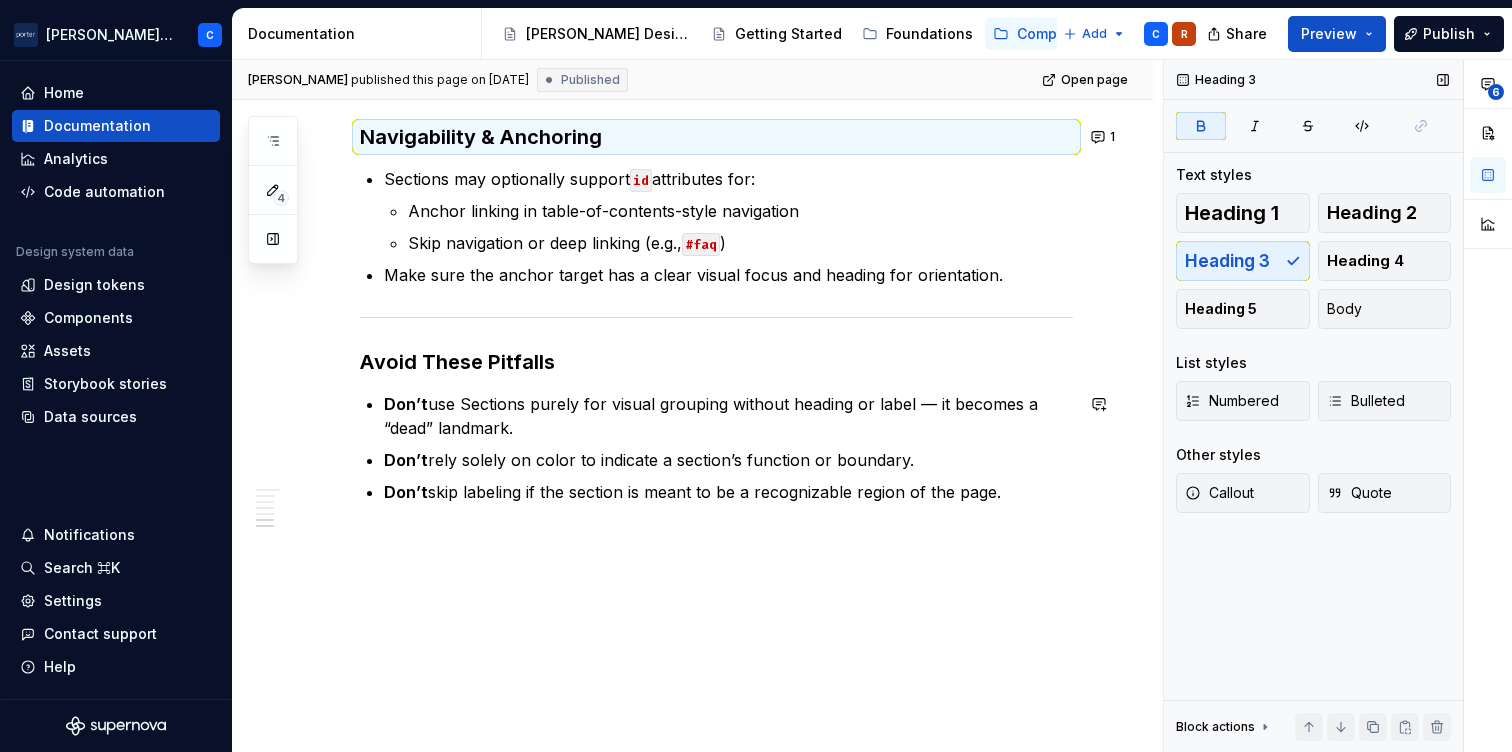 scroll, scrollTop: 2012, scrollLeft: 0, axis: vertical 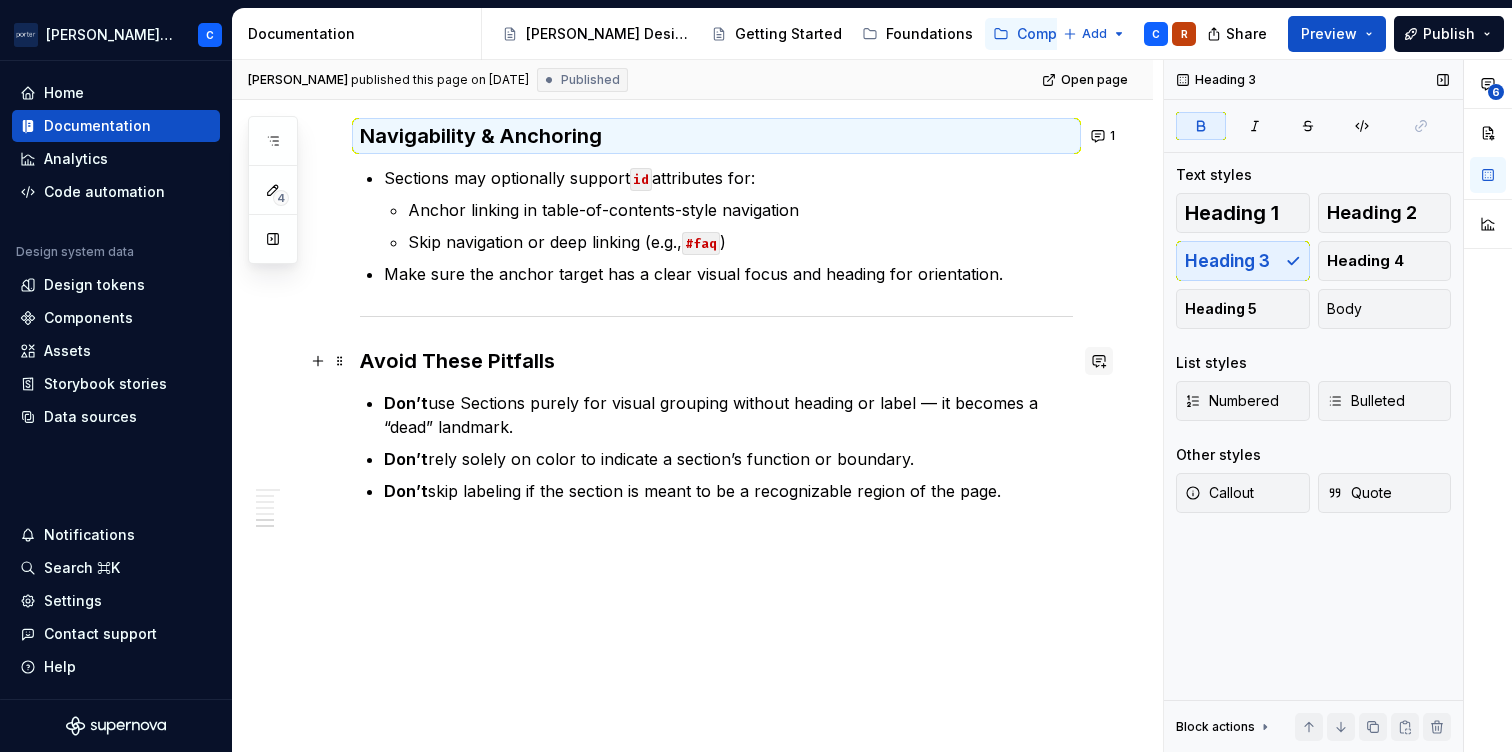 click at bounding box center (1099, 361) 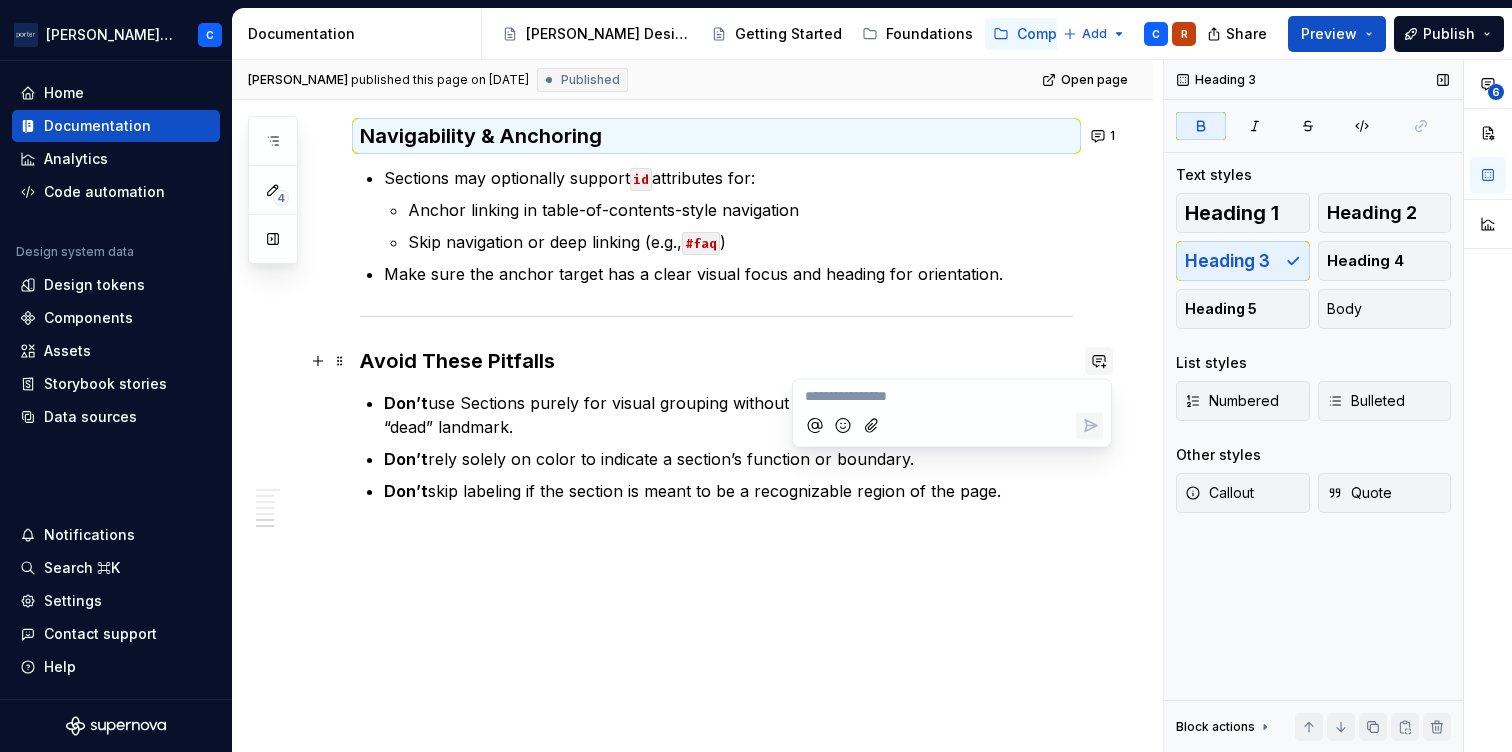 type 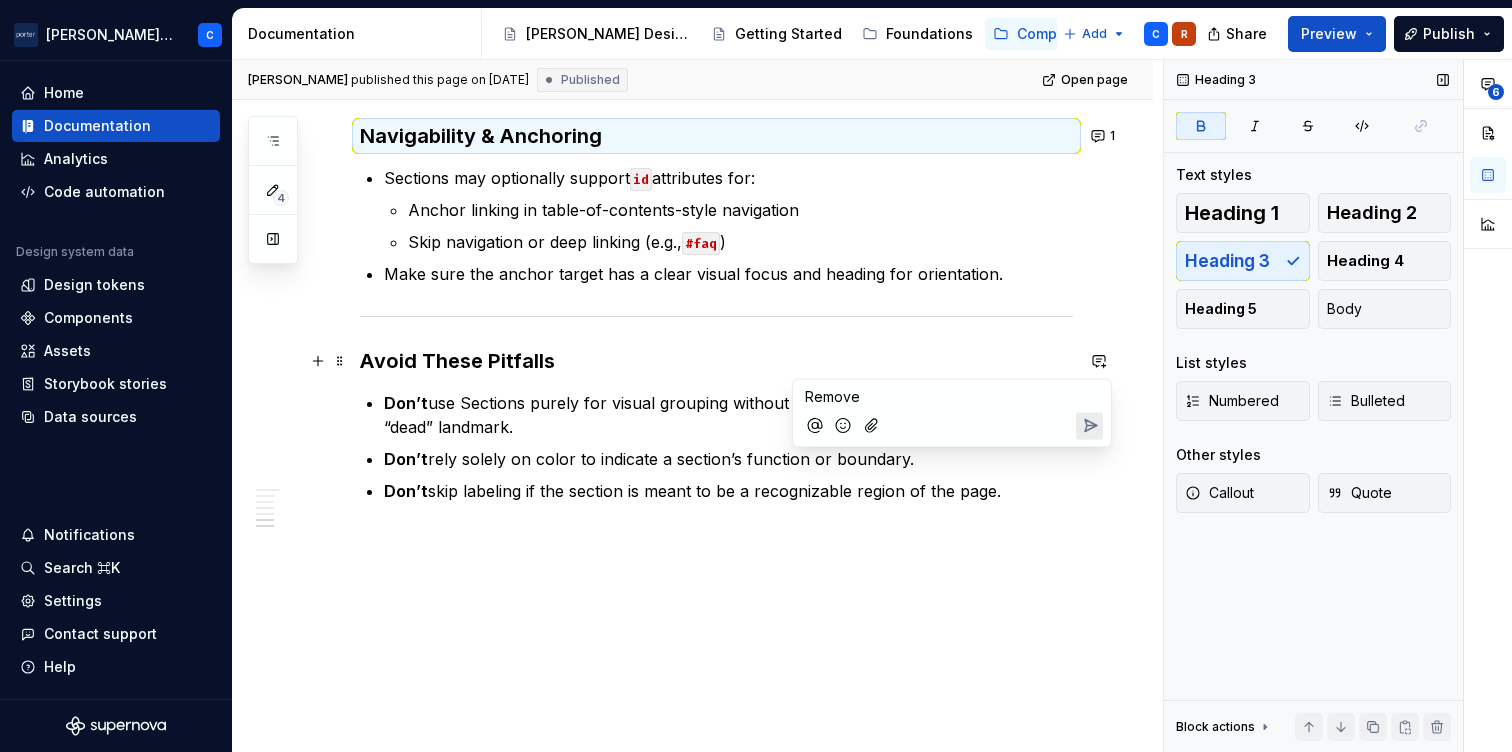 click 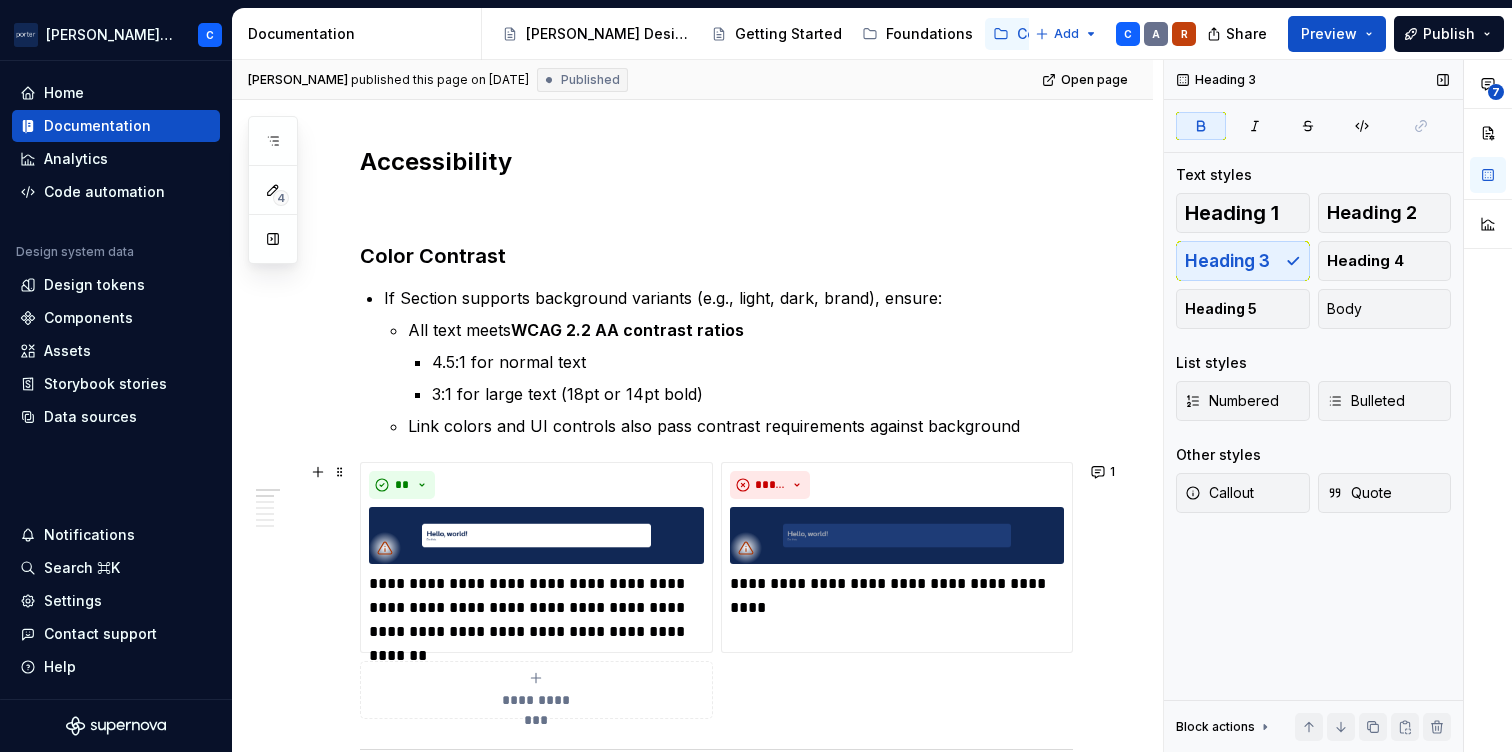 scroll, scrollTop: 430, scrollLeft: 0, axis: vertical 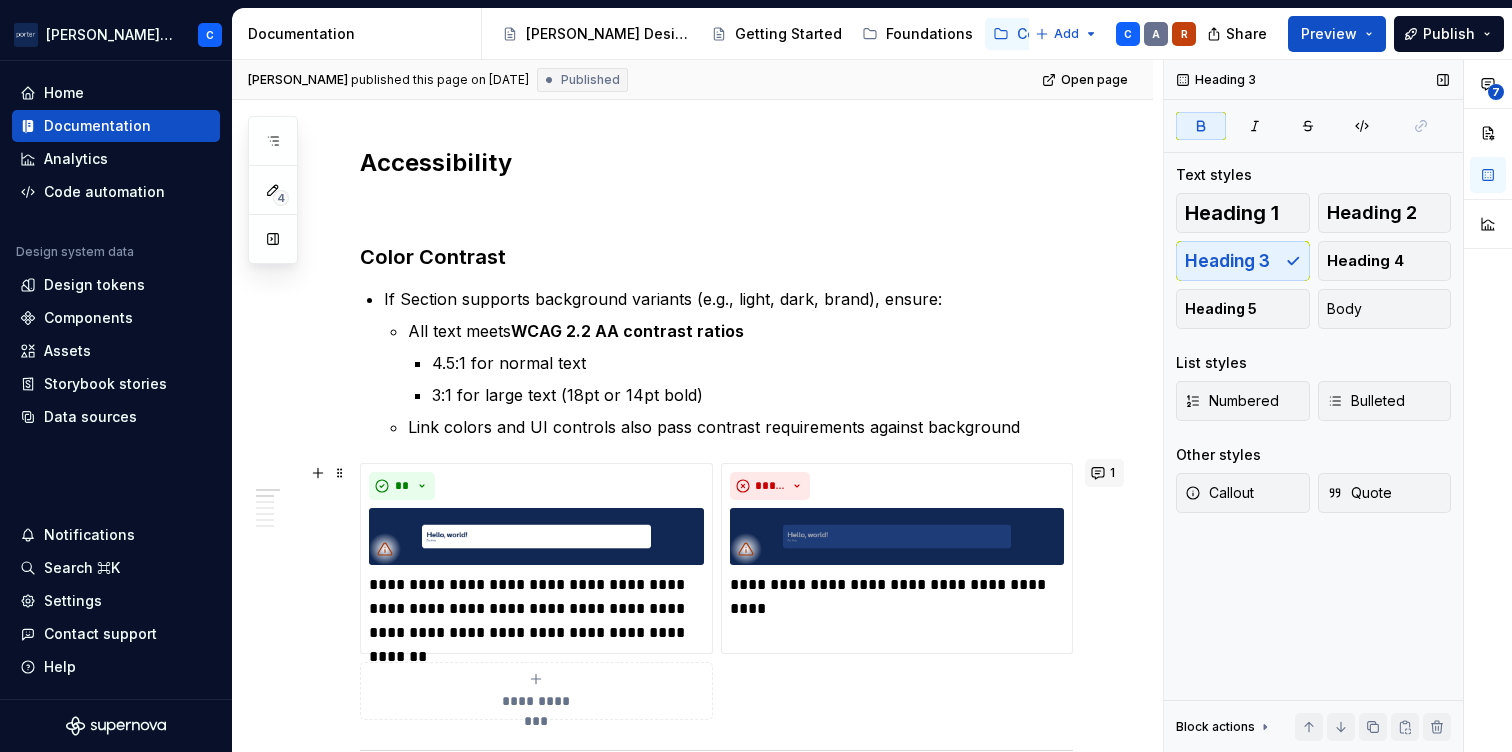 click on "1" at bounding box center (1104, 473) 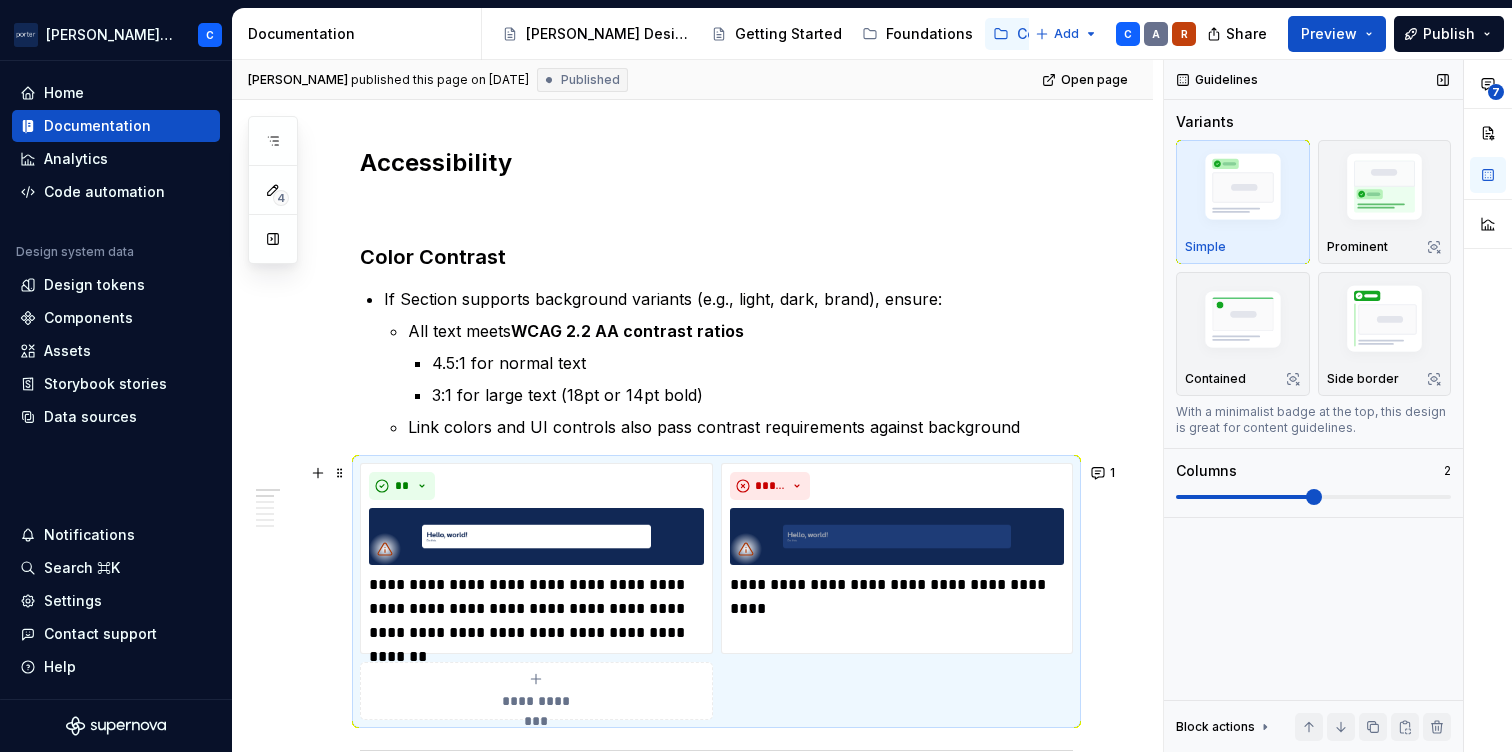click on "**********" at bounding box center [692, 1187] 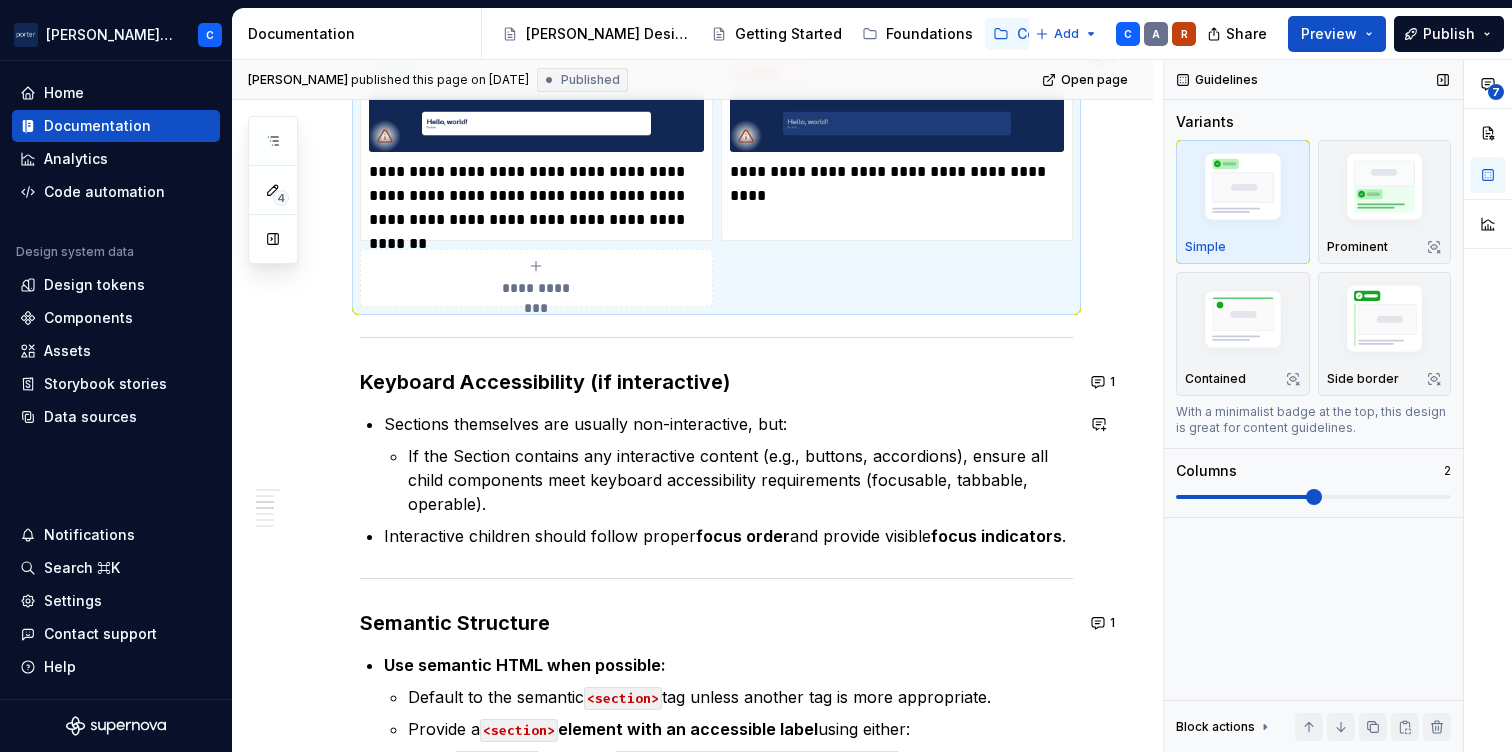scroll, scrollTop: 1001, scrollLeft: 0, axis: vertical 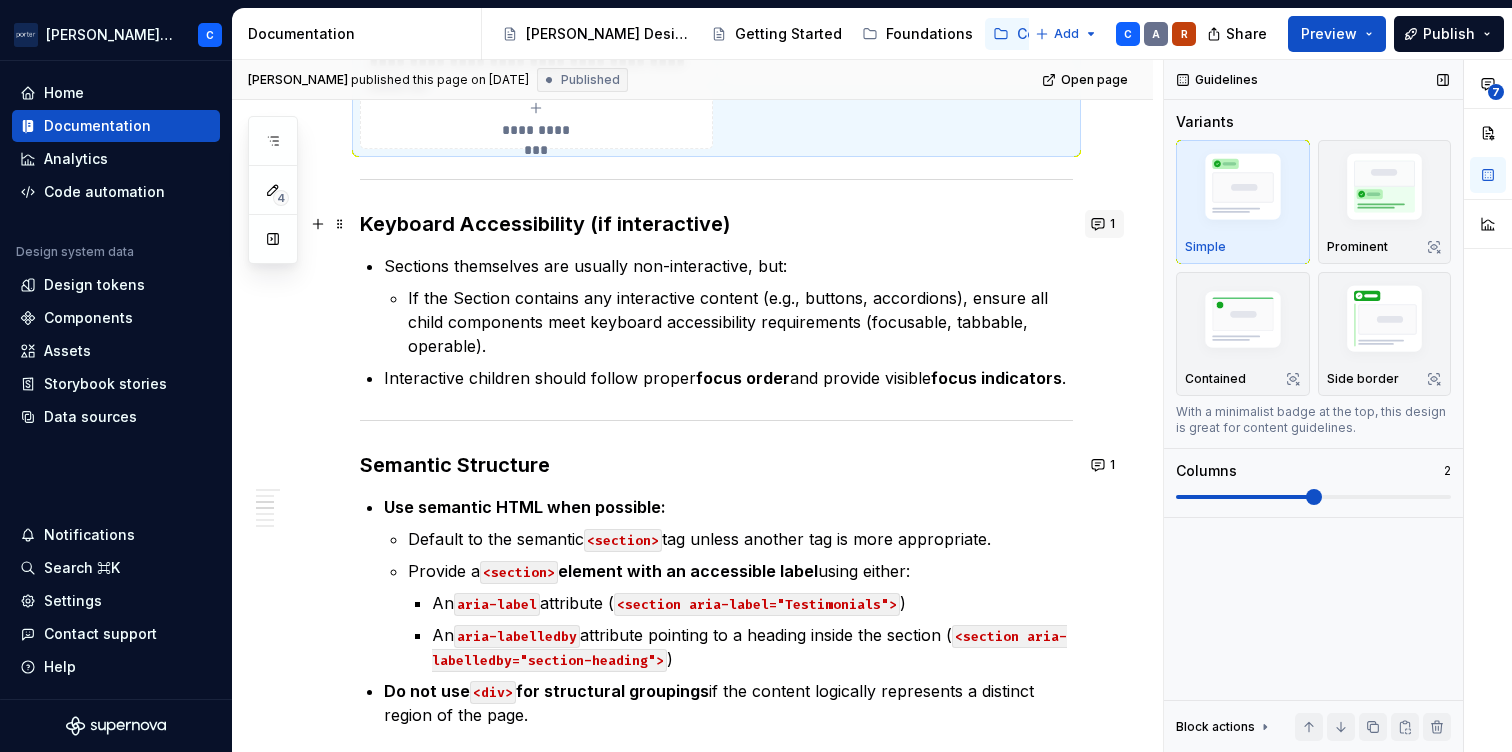 click on "1" at bounding box center [1104, 224] 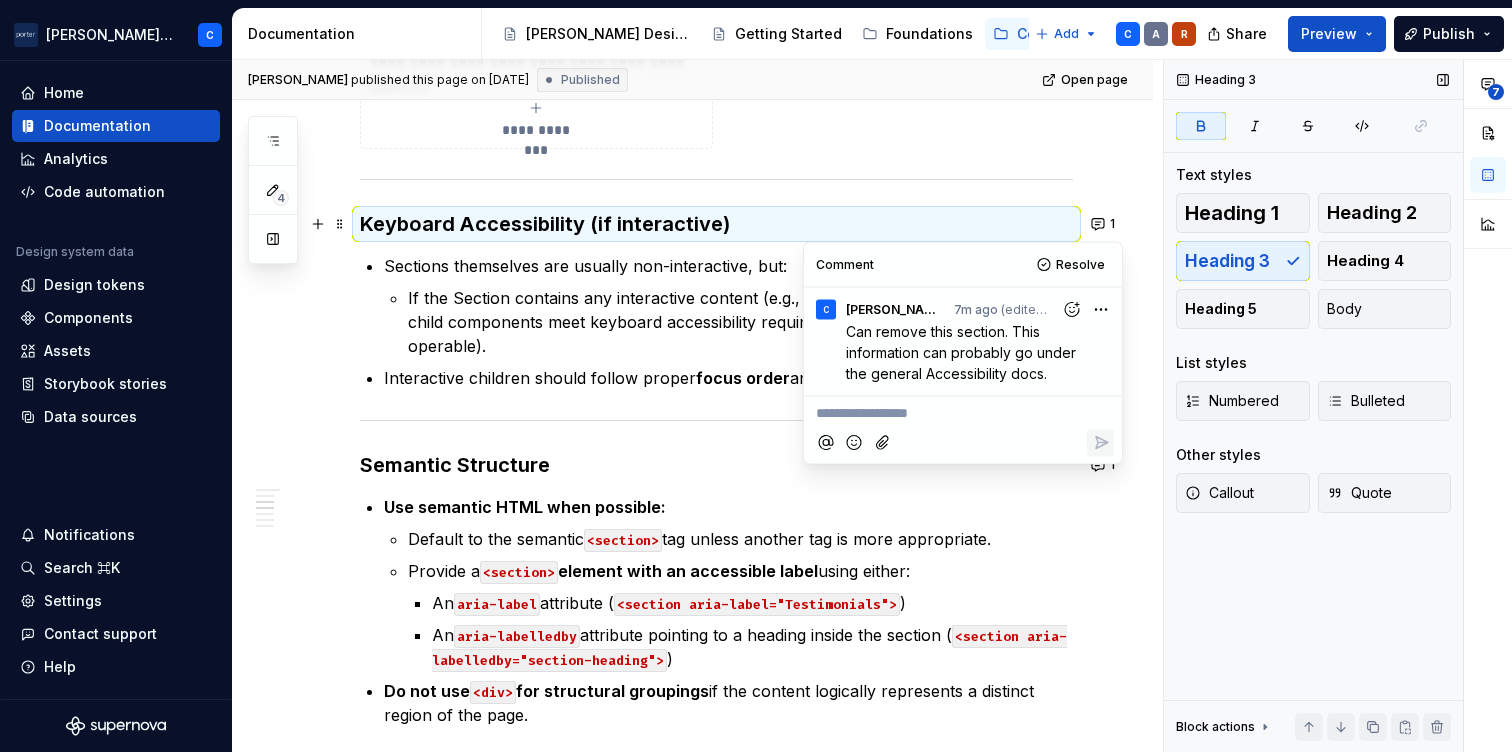 click on "**********" at bounding box center [692, 616] 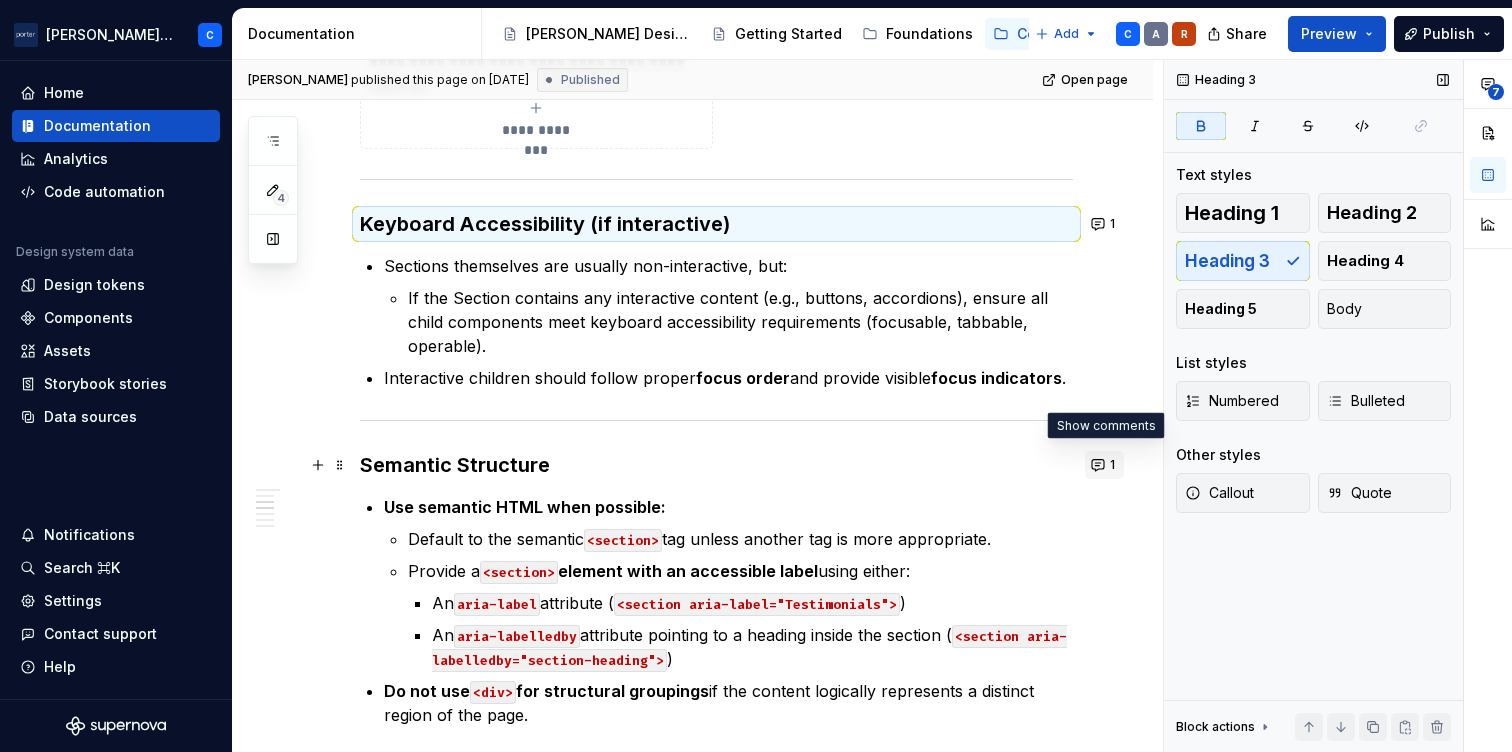 click on "1" at bounding box center (1104, 465) 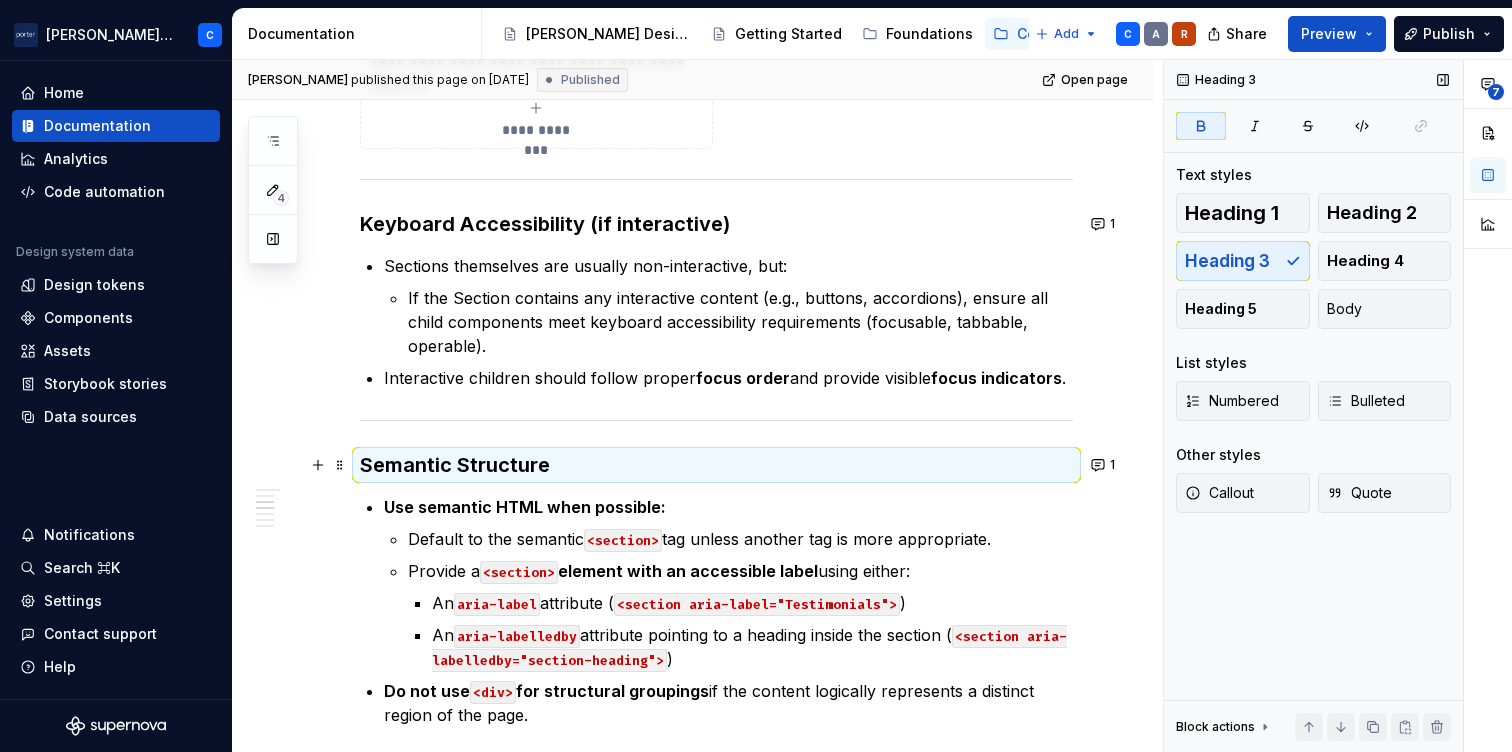 click on "**********" at bounding box center [692, 616] 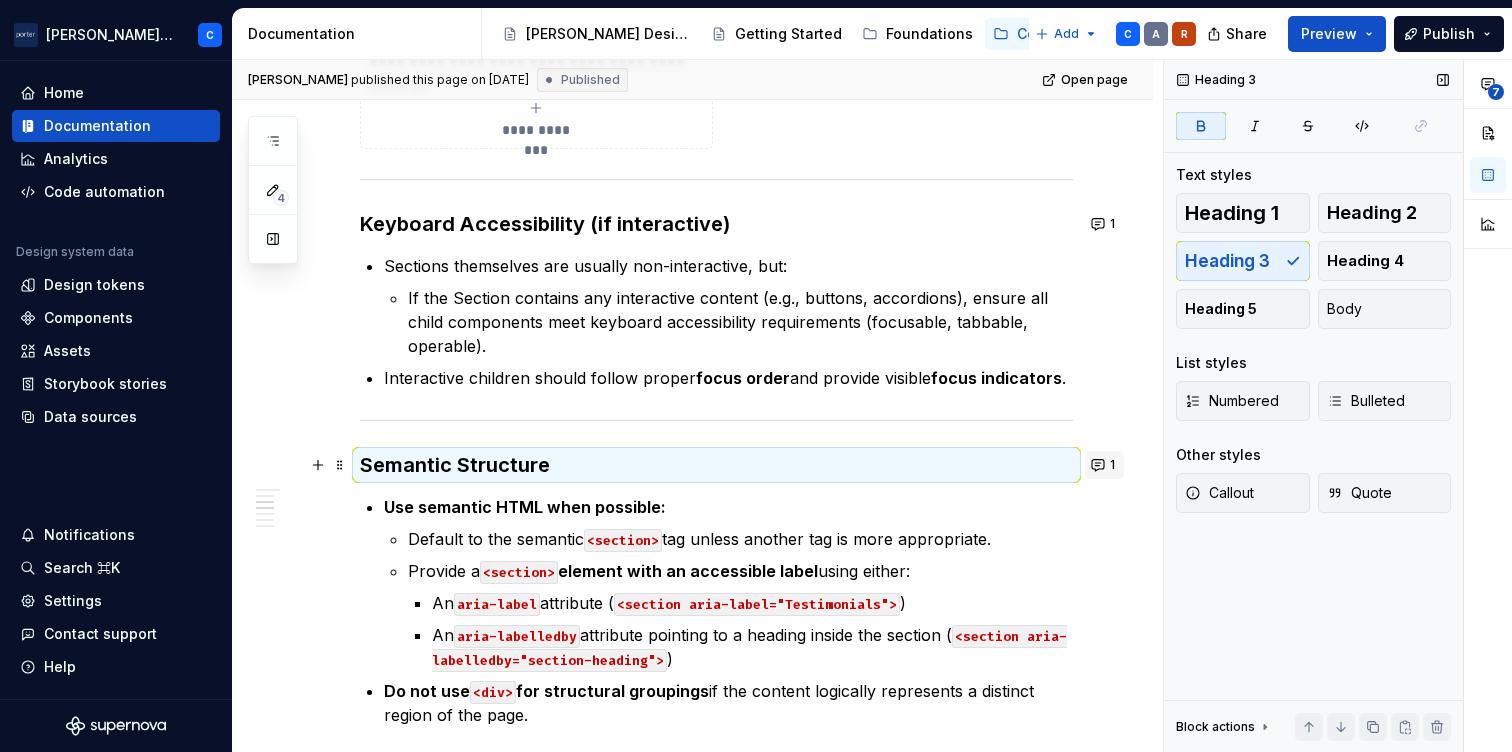 click on "1" at bounding box center [1104, 465] 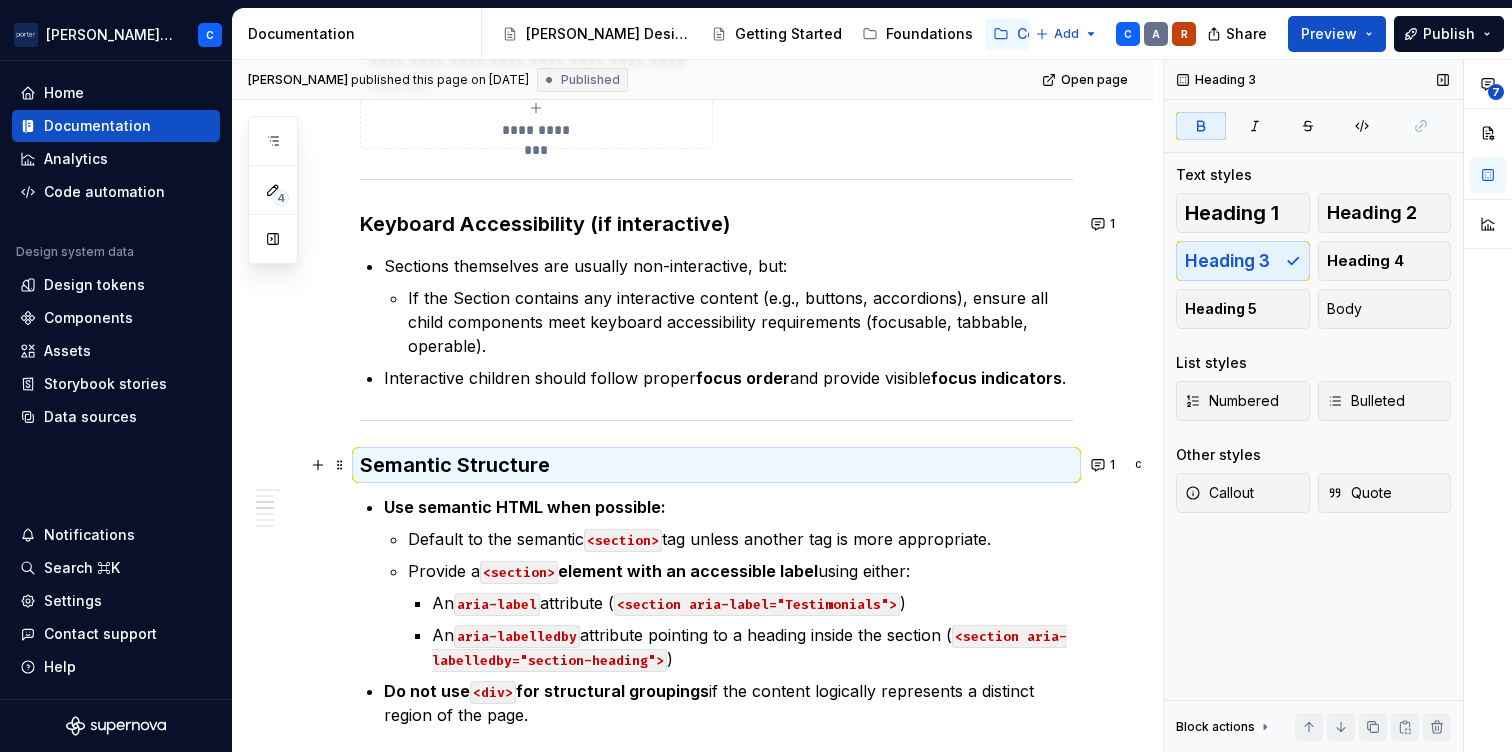 click on "**********" at bounding box center (692, 616) 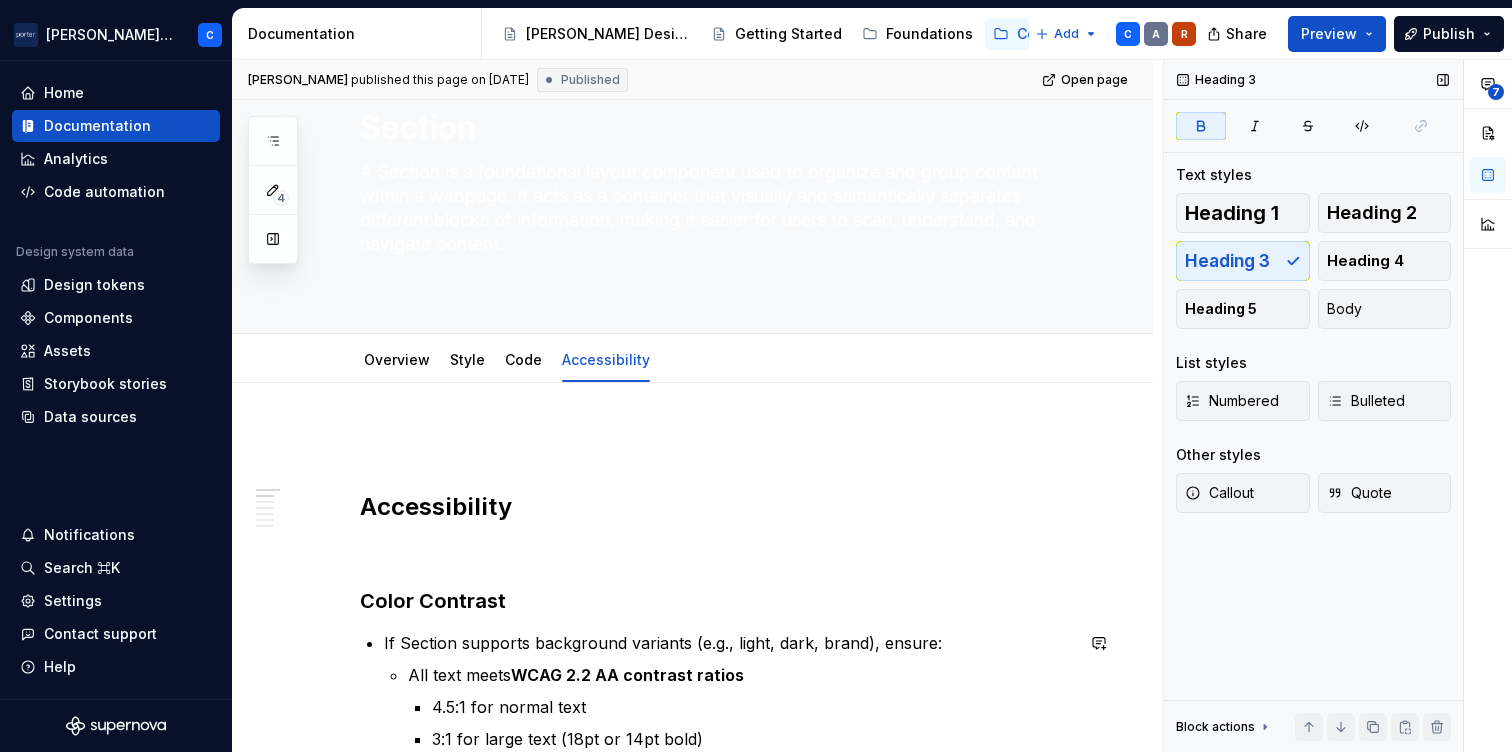 scroll, scrollTop: 0, scrollLeft: 0, axis: both 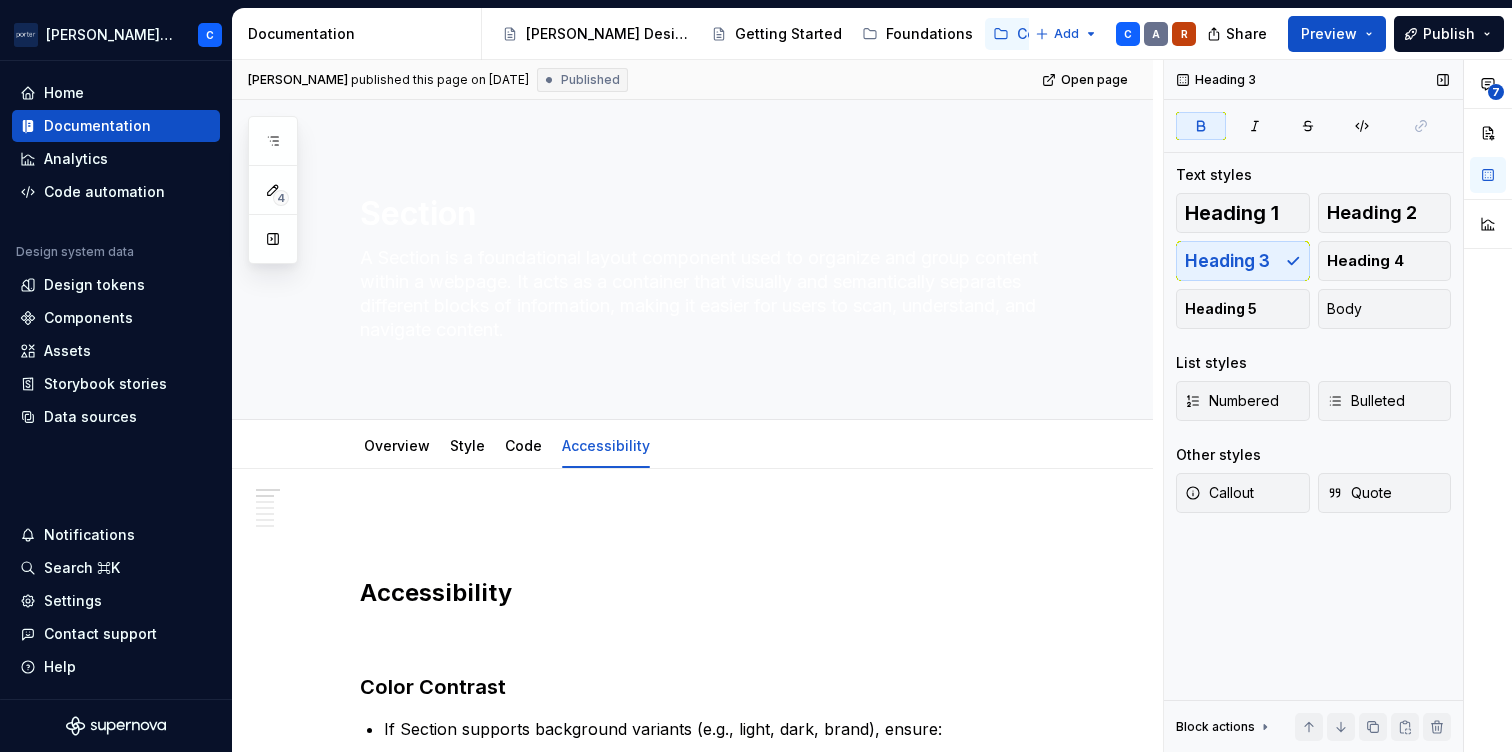 click on "R" at bounding box center [1184, 34] 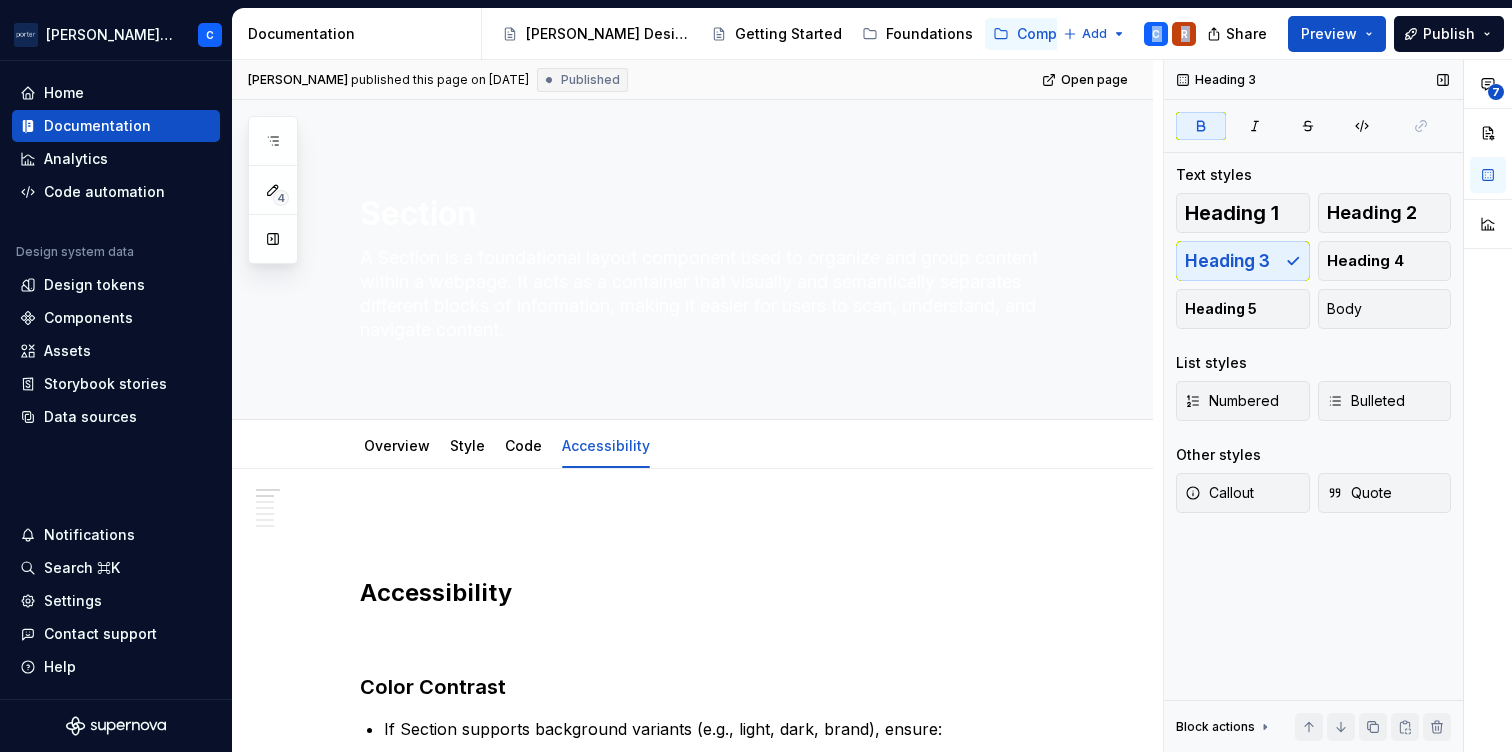 click on "R" at bounding box center (1184, 34) 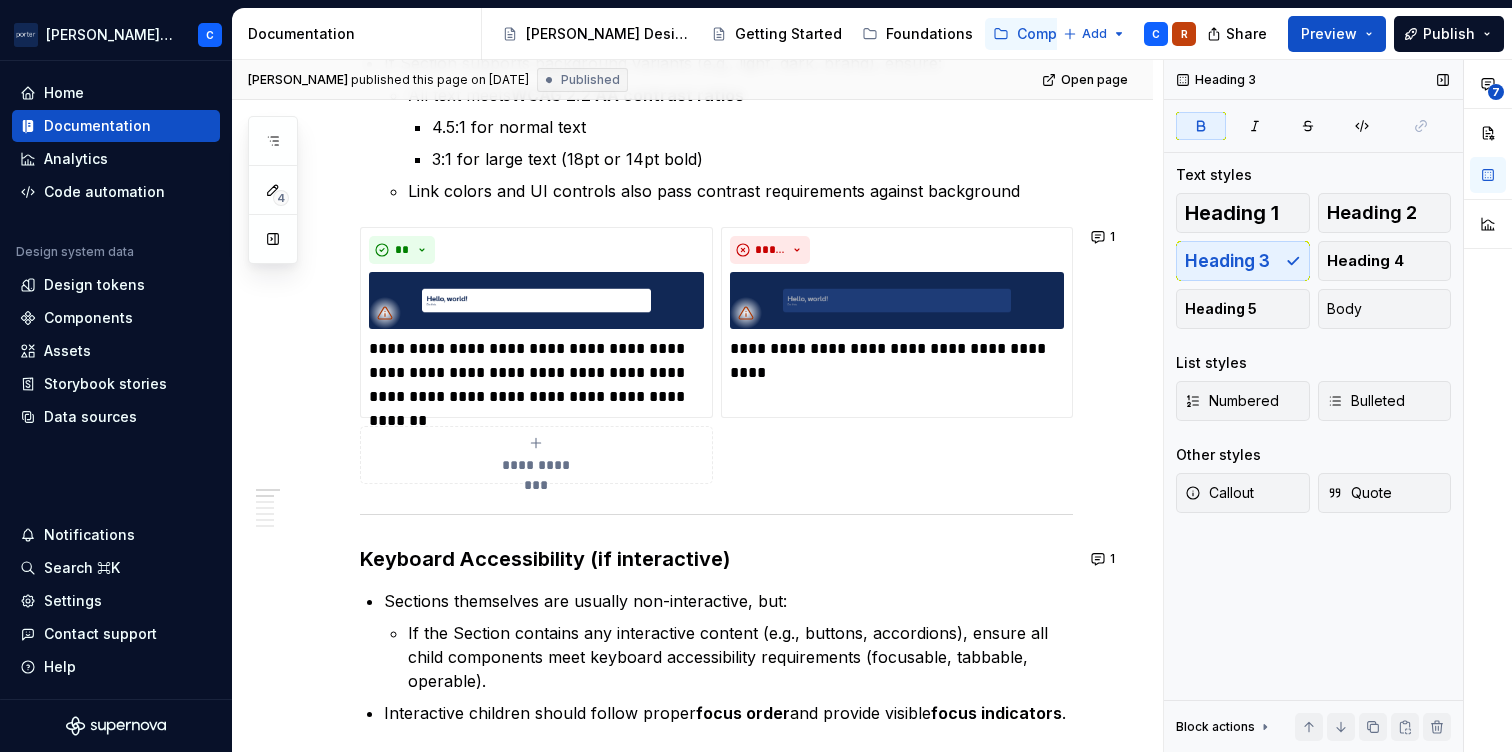type on "*" 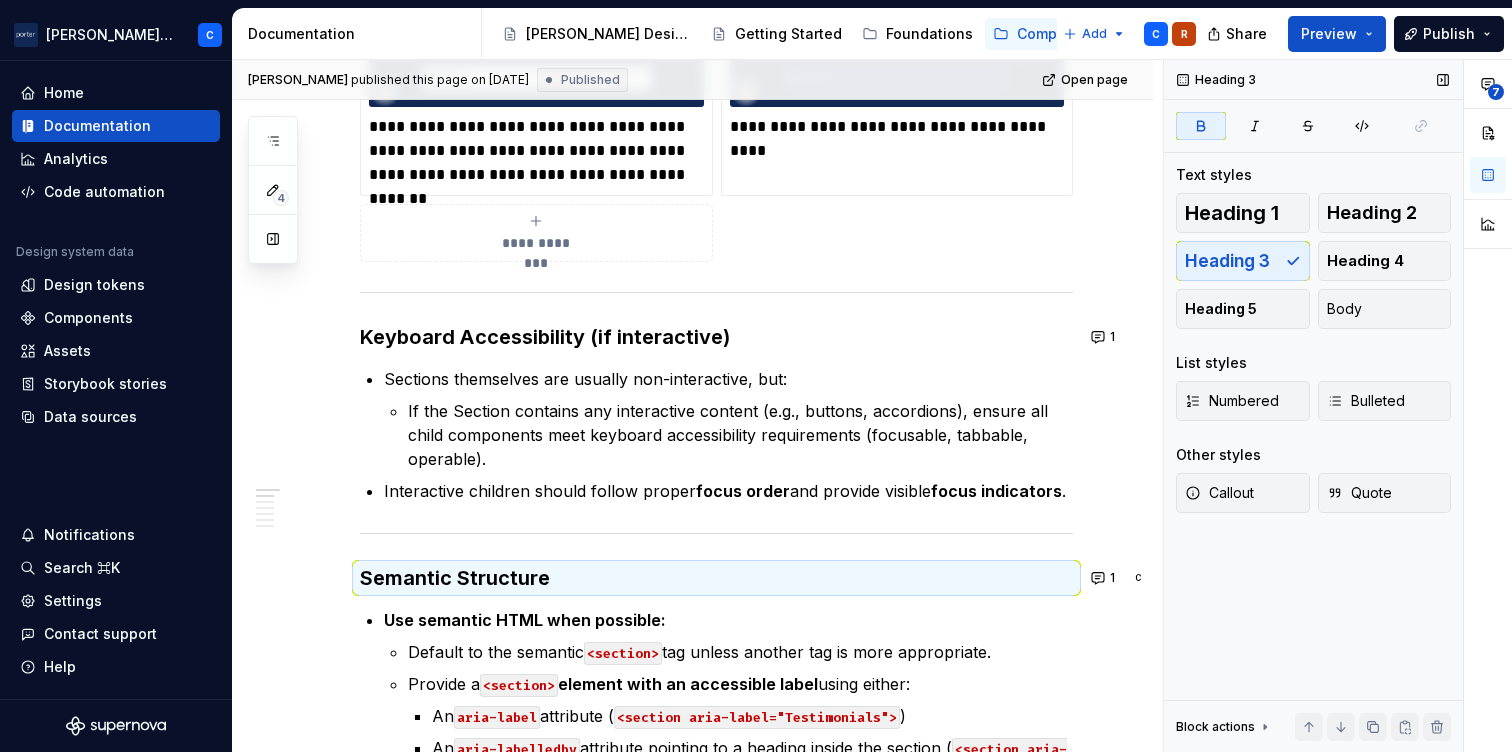 scroll, scrollTop: 1193, scrollLeft: 0, axis: vertical 